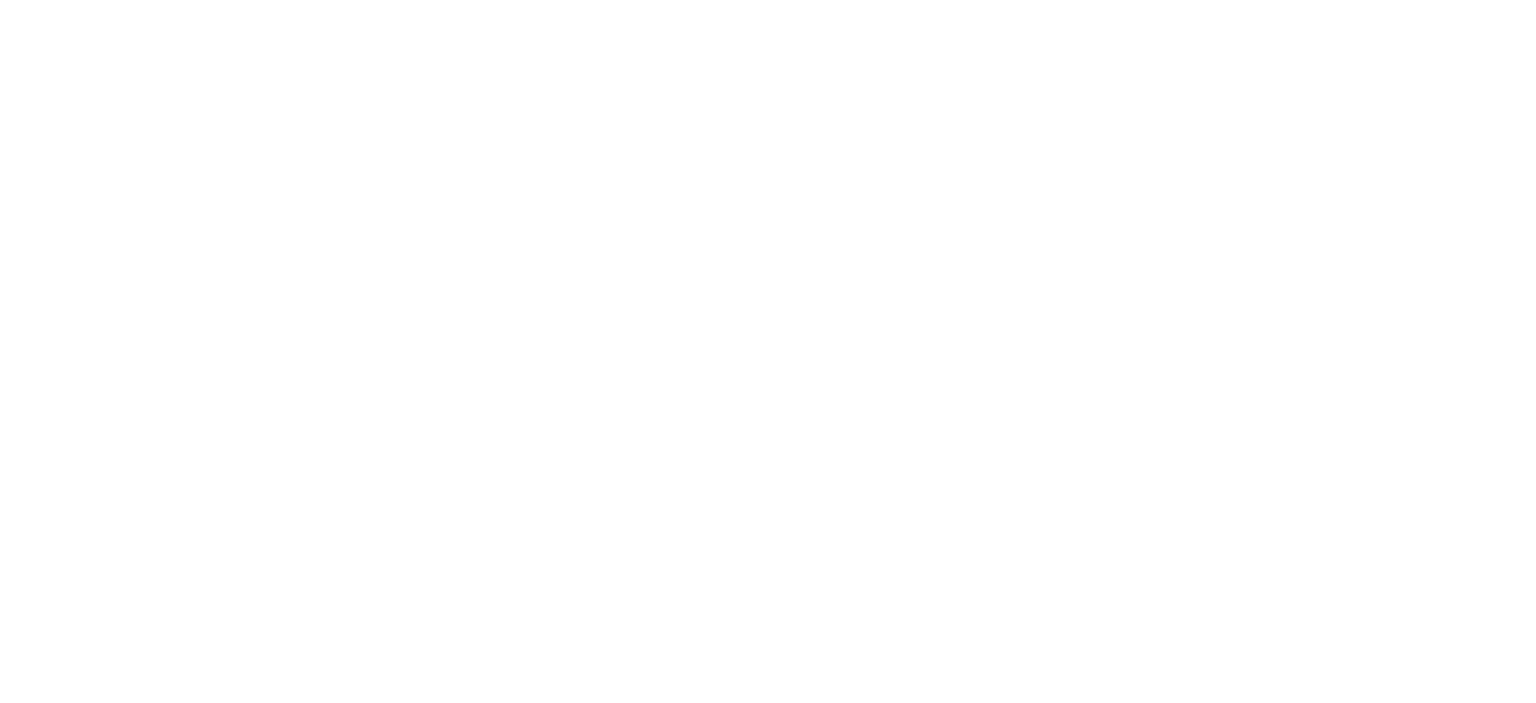 scroll, scrollTop: 0, scrollLeft: 0, axis: both 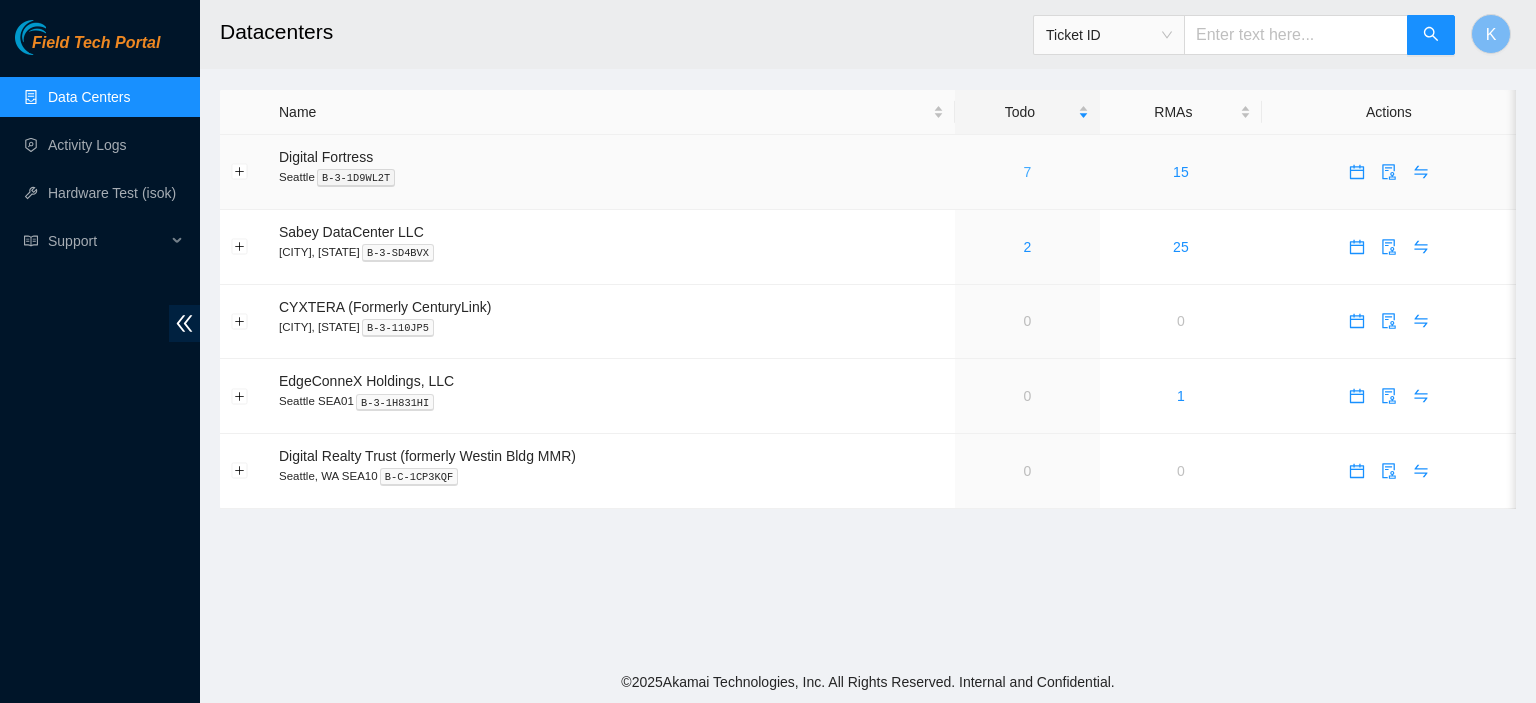 click on "7" at bounding box center [1028, 172] 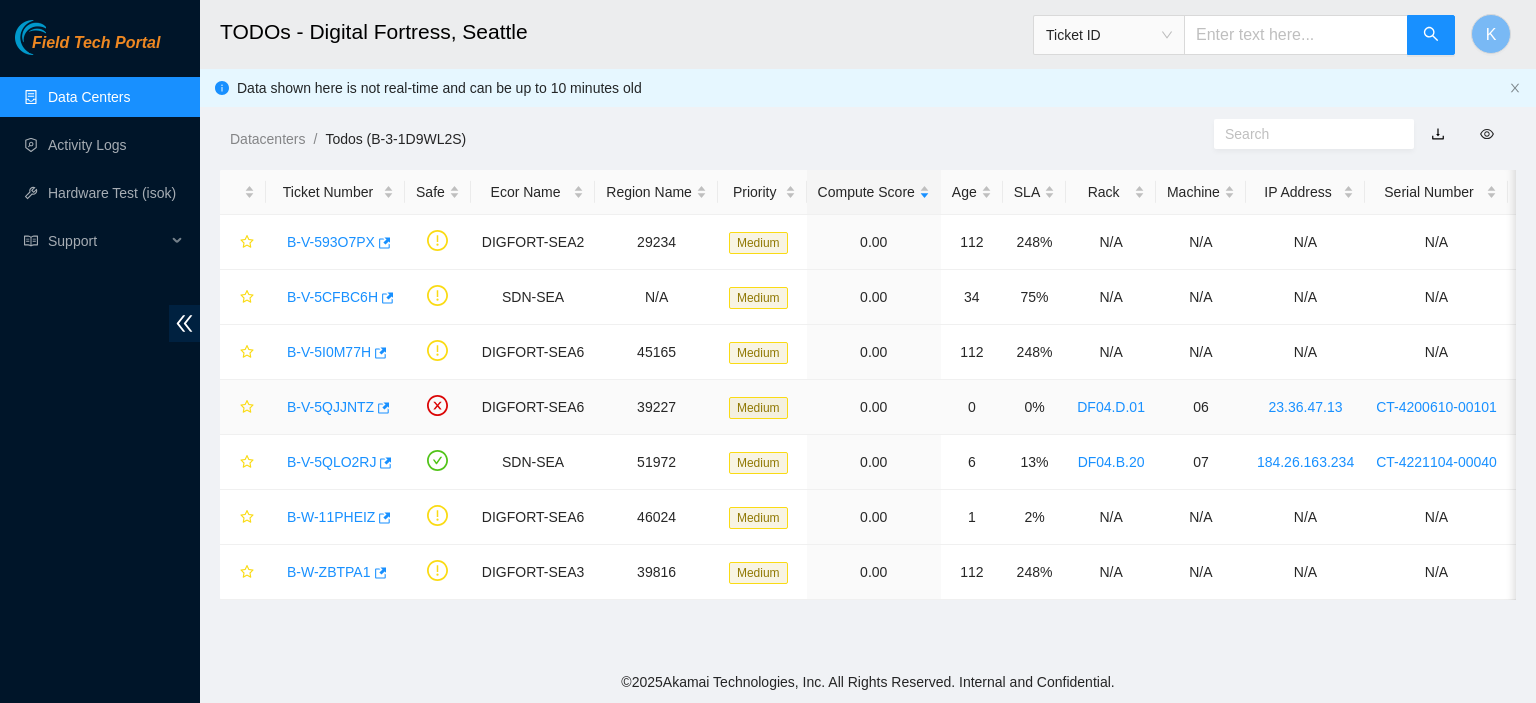 click on "B-V-5QJJNTZ" at bounding box center [330, 407] 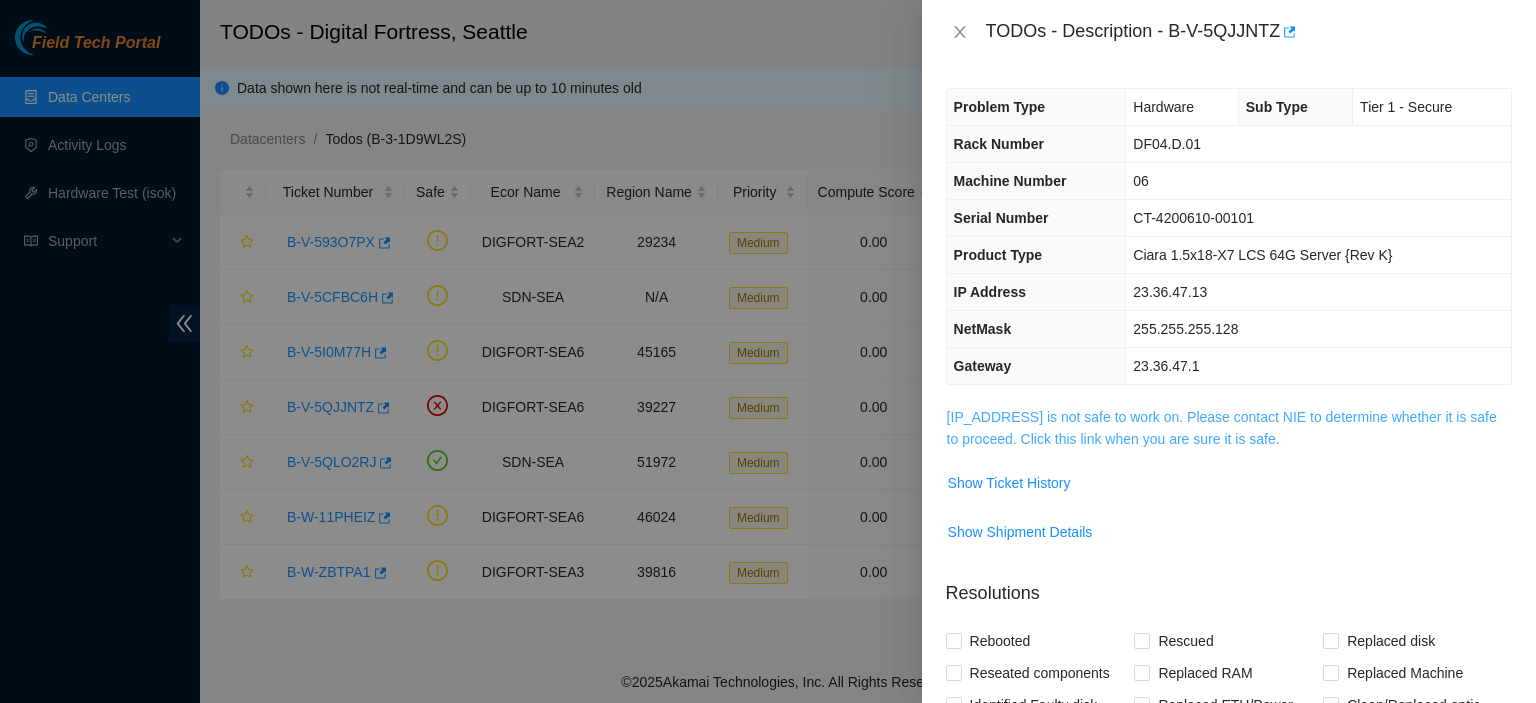 click on "23.36.47.13 is not safe to work on. Please contact NIE to determine whether it is safe to proceed. Click this link when you are sure it is safe." at bounding box center (1222, 428) 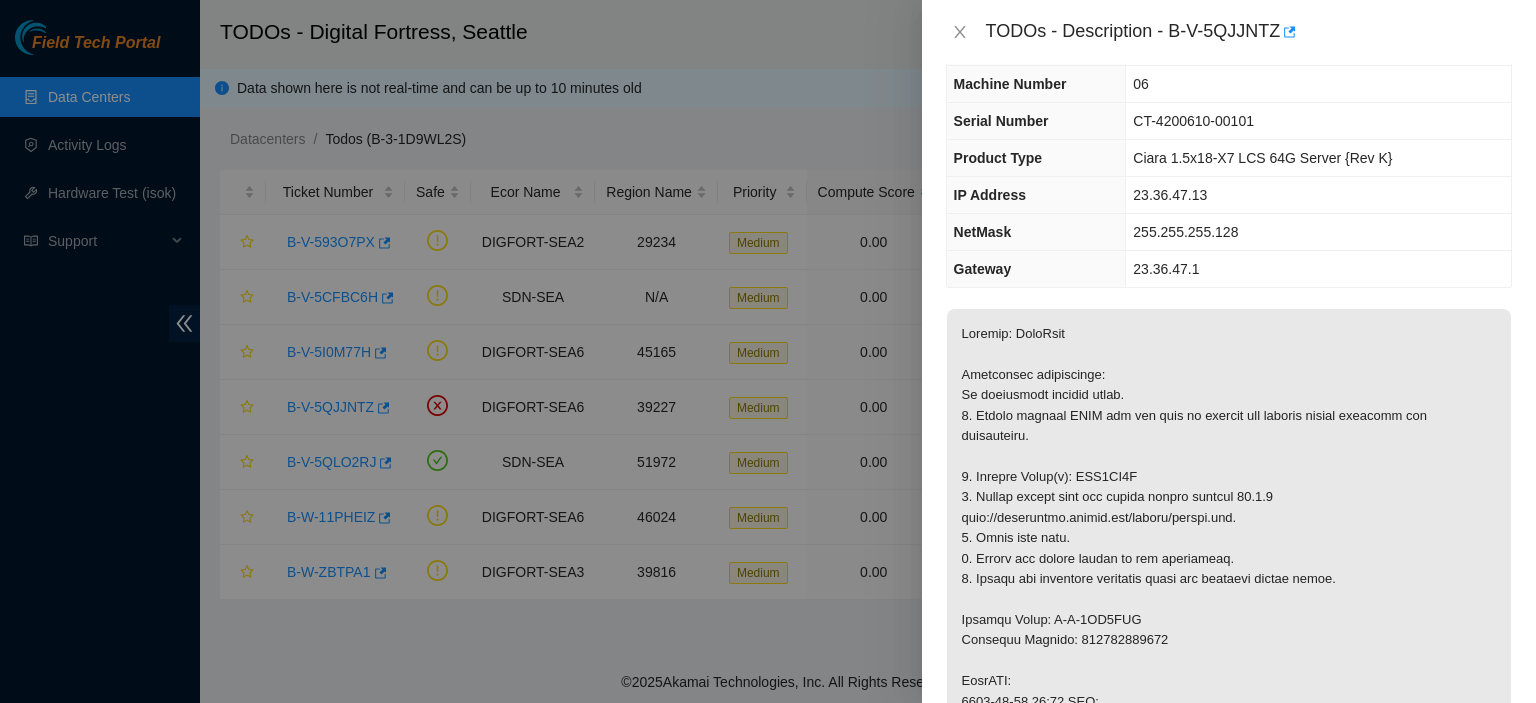 scroll, scrollTop: 103, scrollLeft: 0, axis: vertical 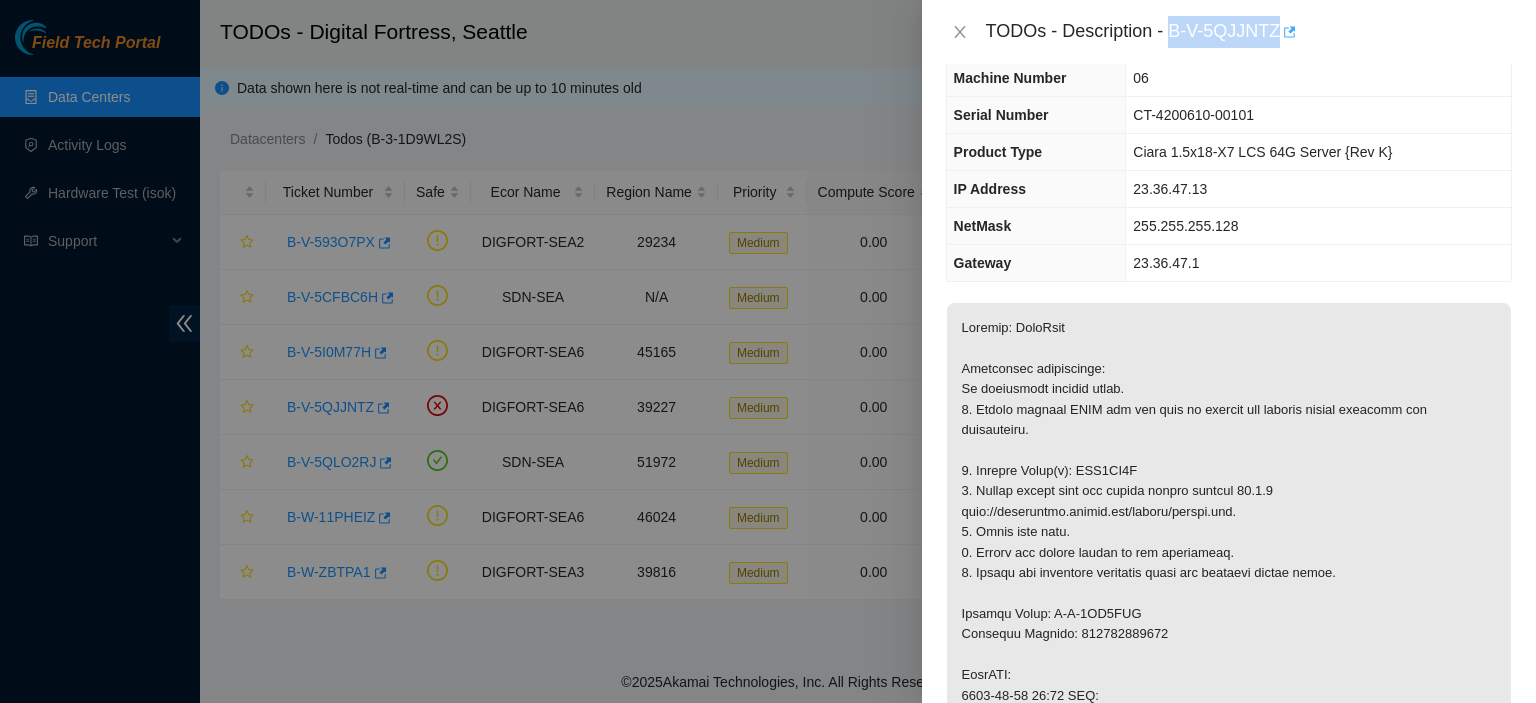 drag, startPoint x: 1171, startPoint y: 32, endPoint x: 1280, endPoint y: 31, distance: 109.004585 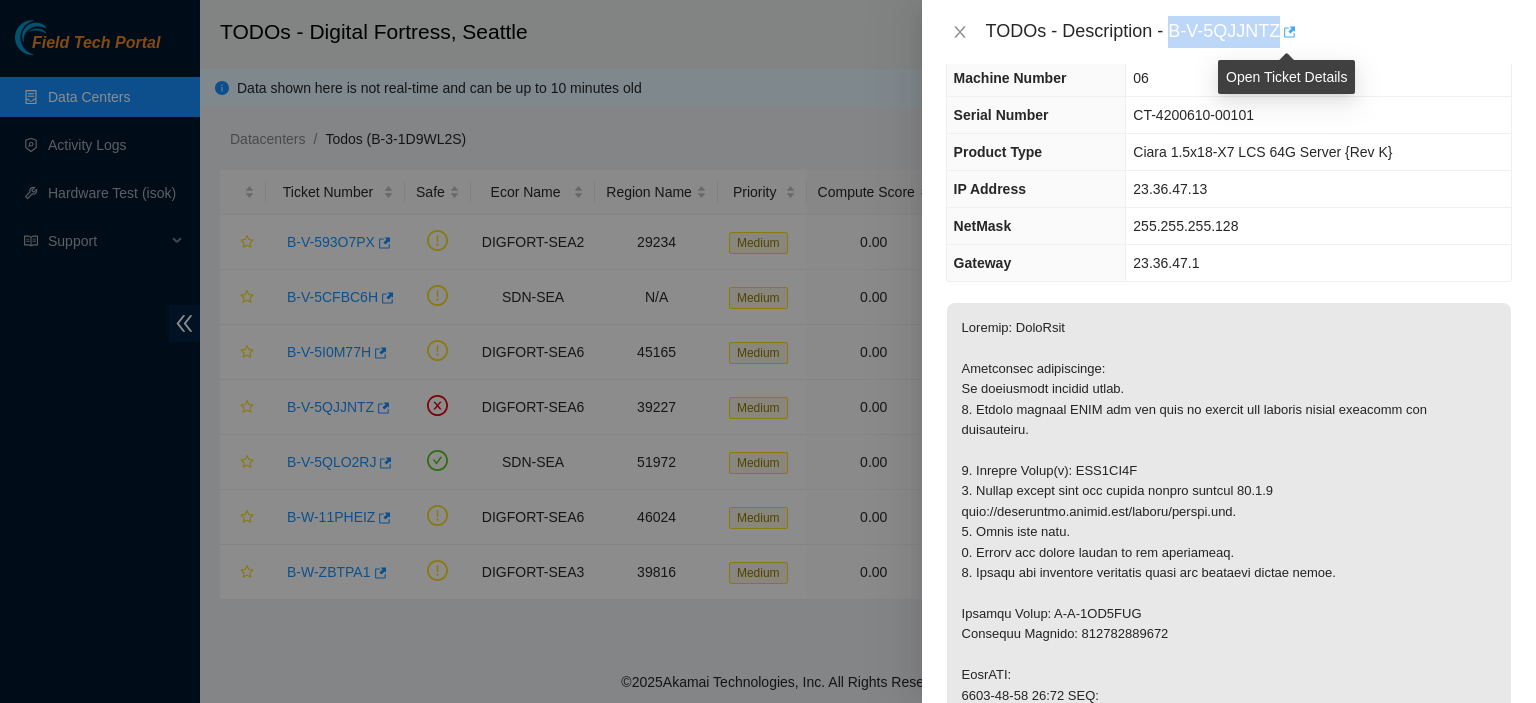 copy on "B-V-5QJJNTZ" 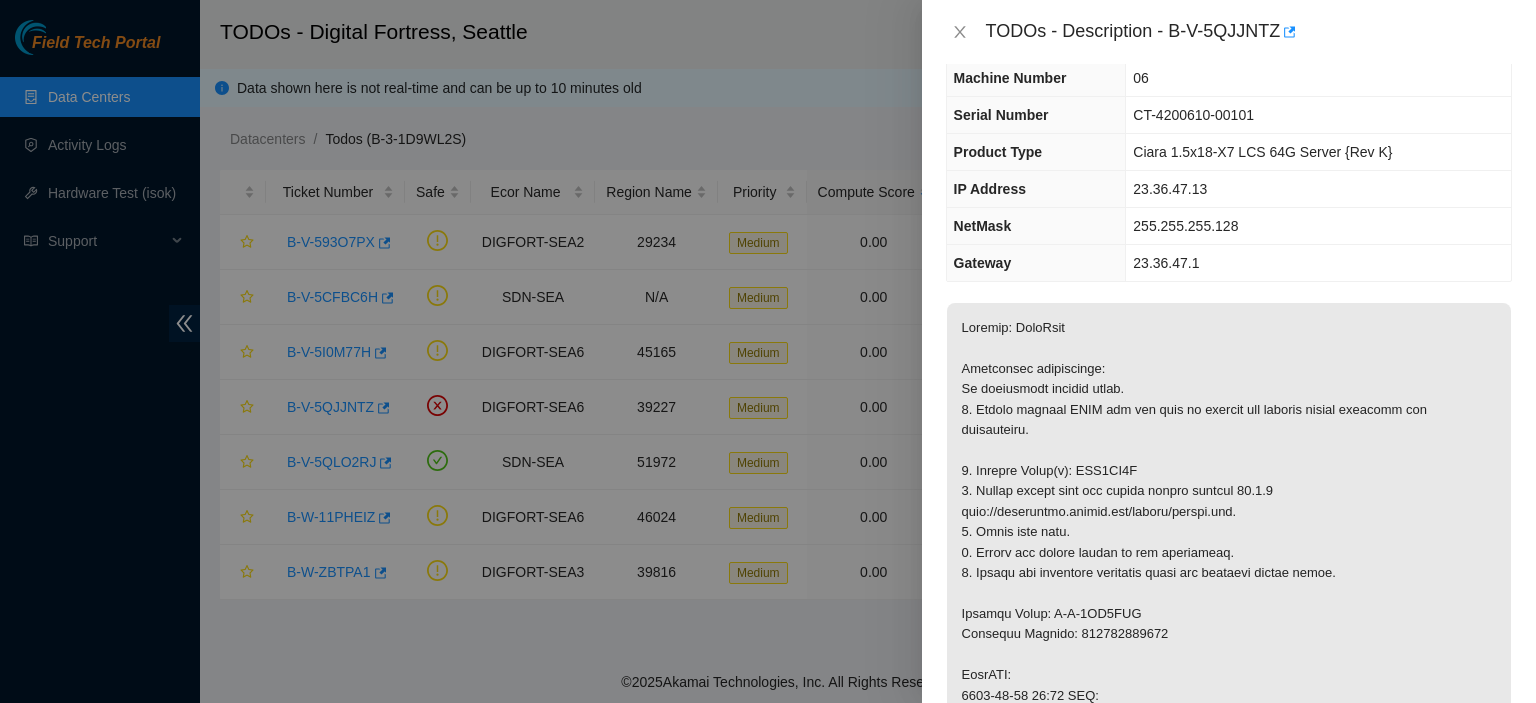 click on "23.36.47.13" at bounding box center (1318, 189) 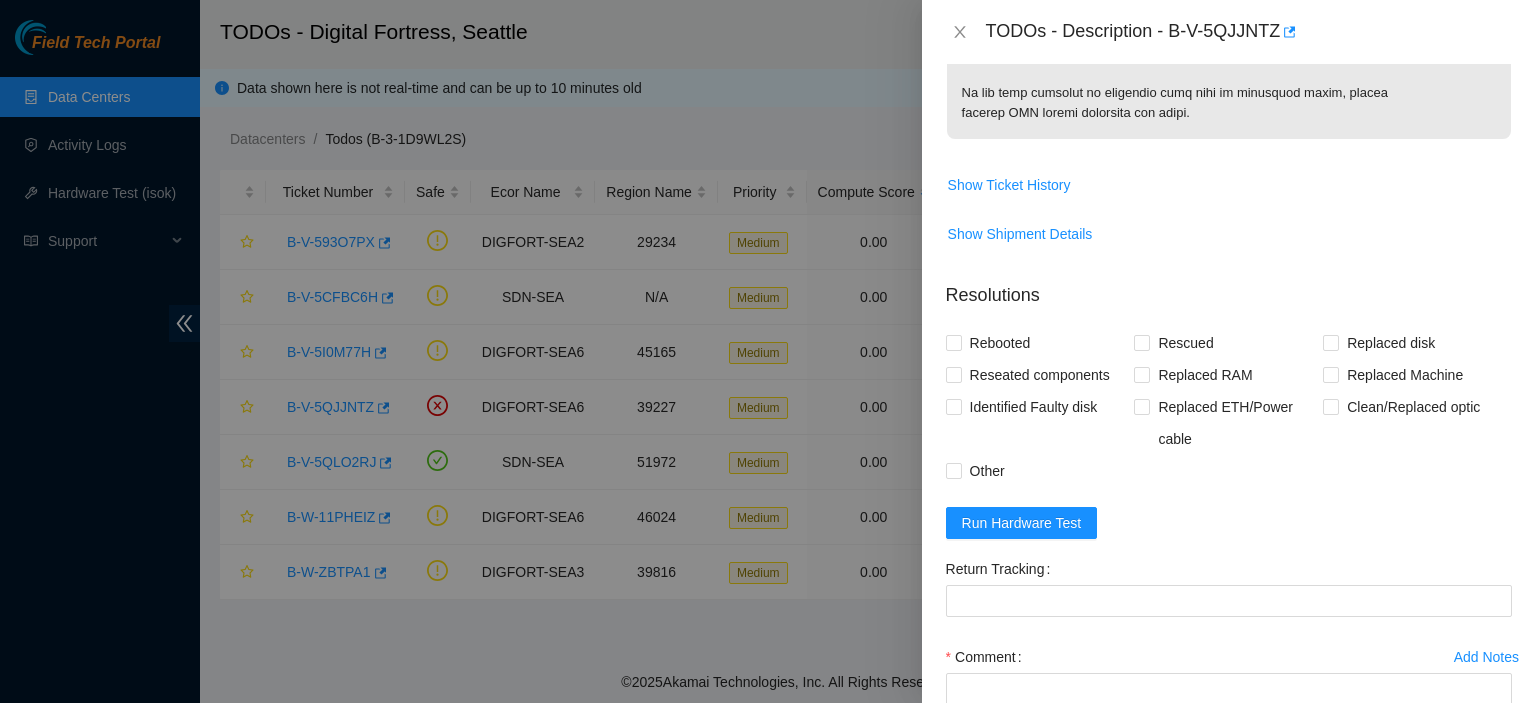 scroll, scrollTop: 1396, scrollLeft: 0, axis: vertical 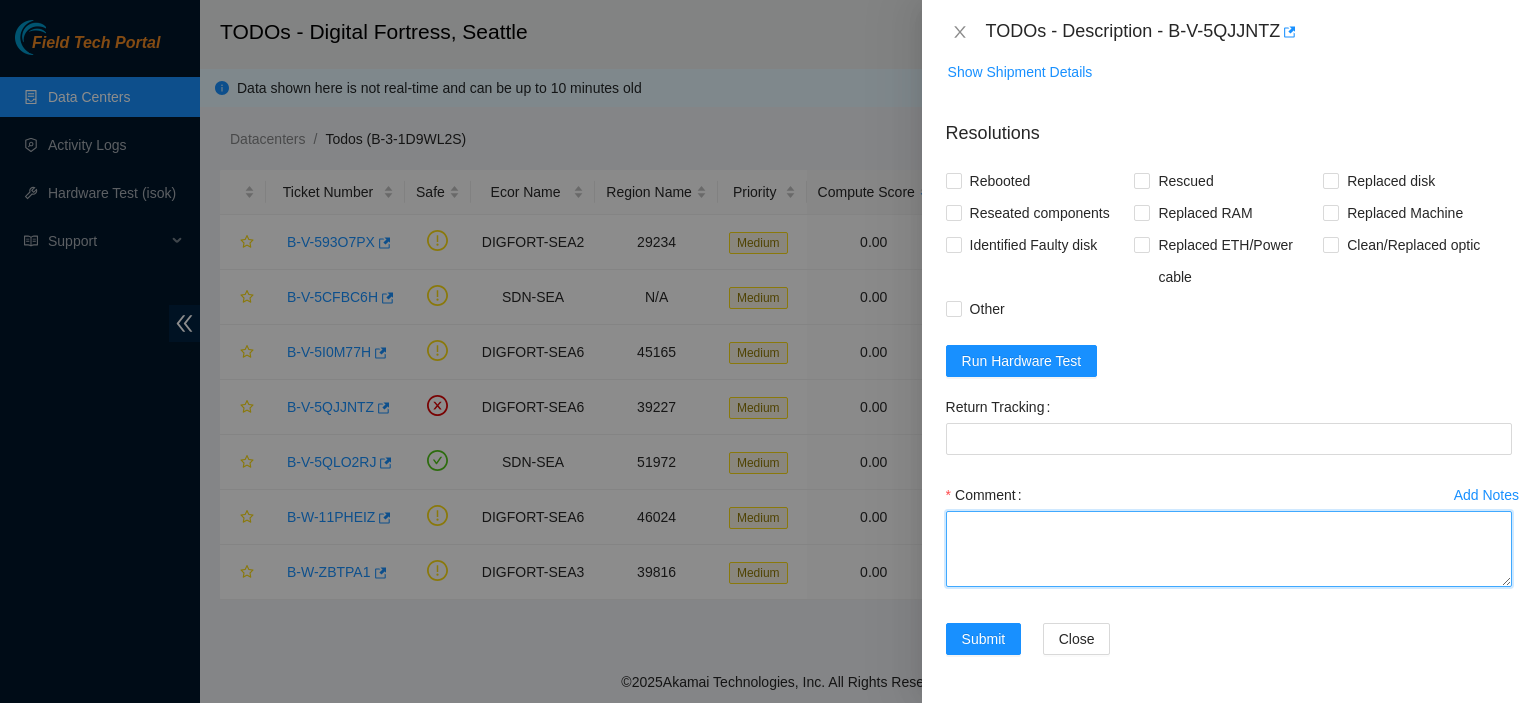 click on "Comment" at bounding box center [1229, 549] 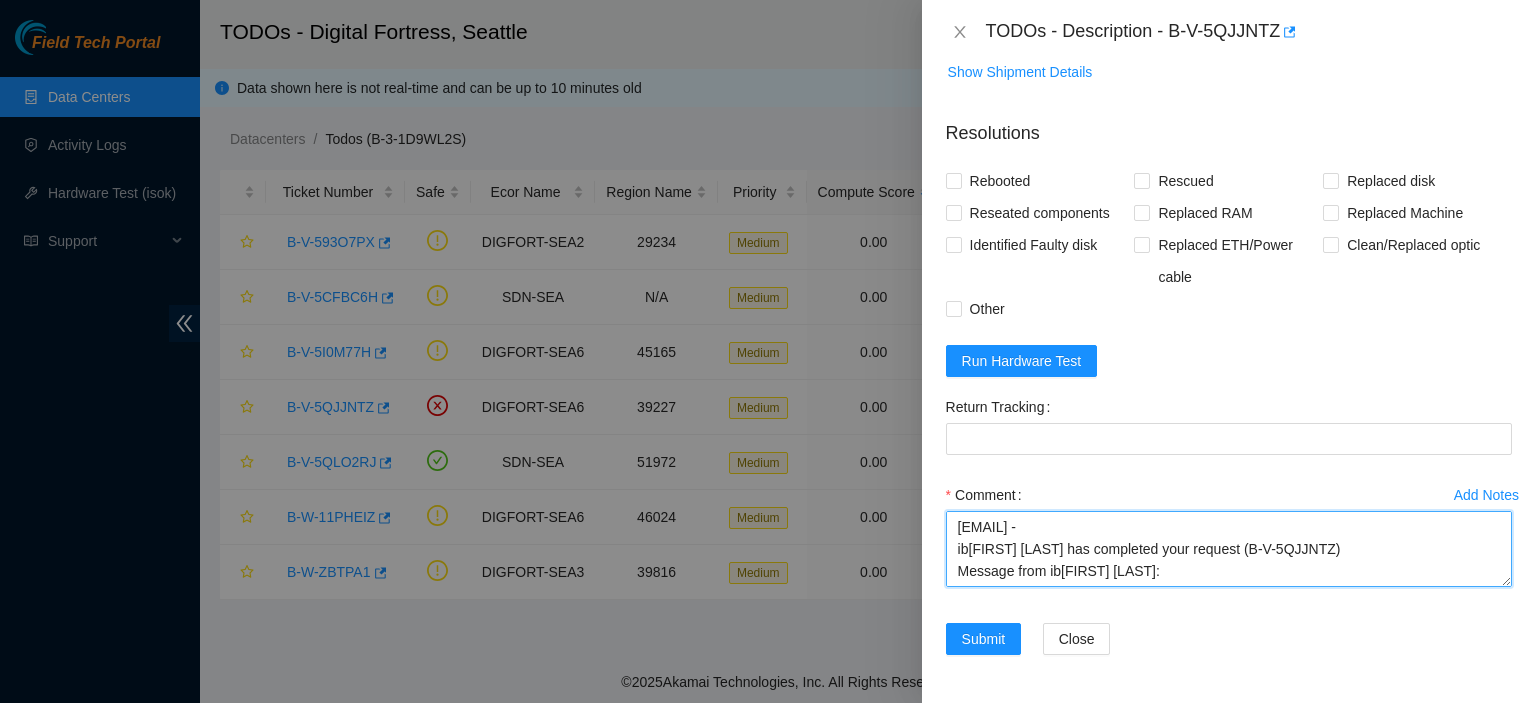 scroll, scrollTop: 16, scrollLeft: 0, axis: vertical 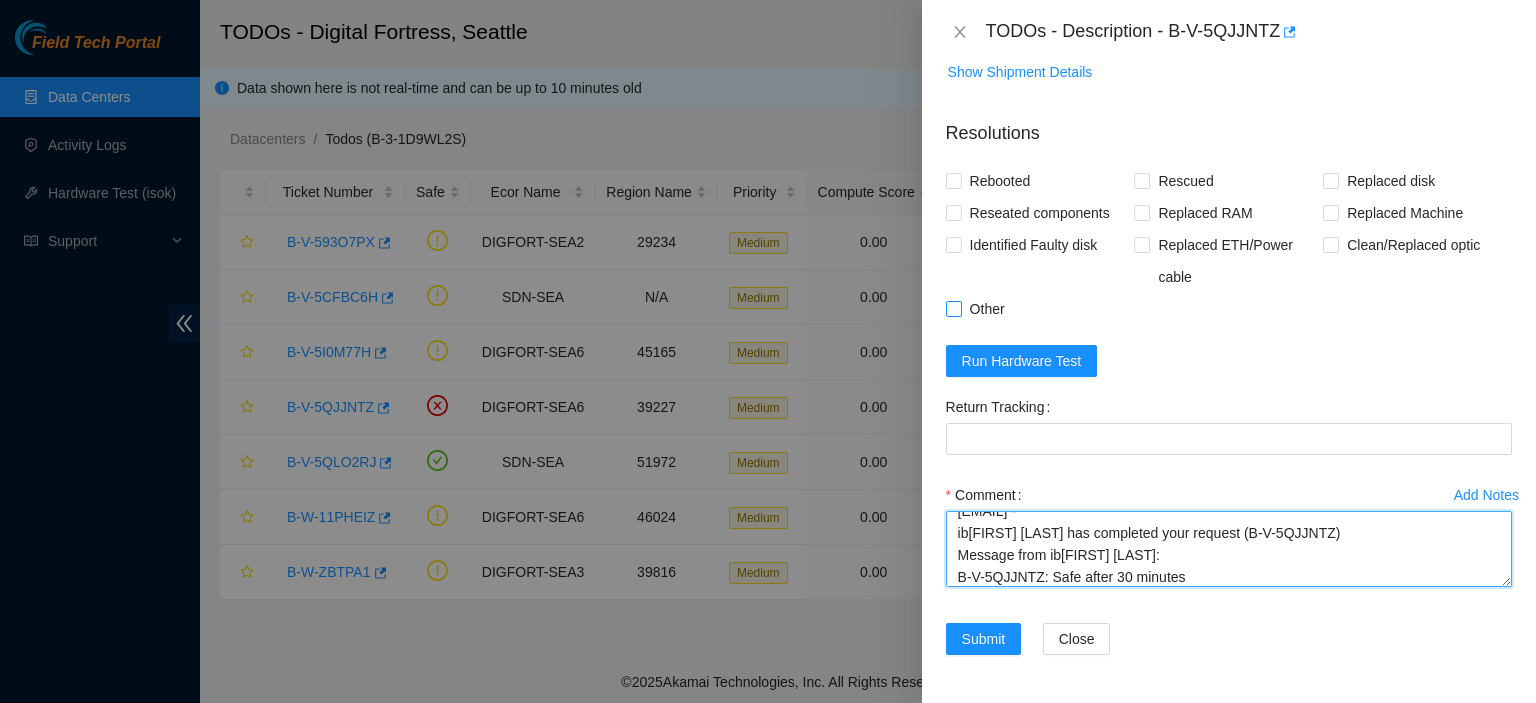 type on "kbbyrne23@gmail.com -
ibenahal has completed your request (B-V-5QJJNTZ)
Message from ibenahal:
B-V-5QJJNTZ: Safe after 30 minutes" 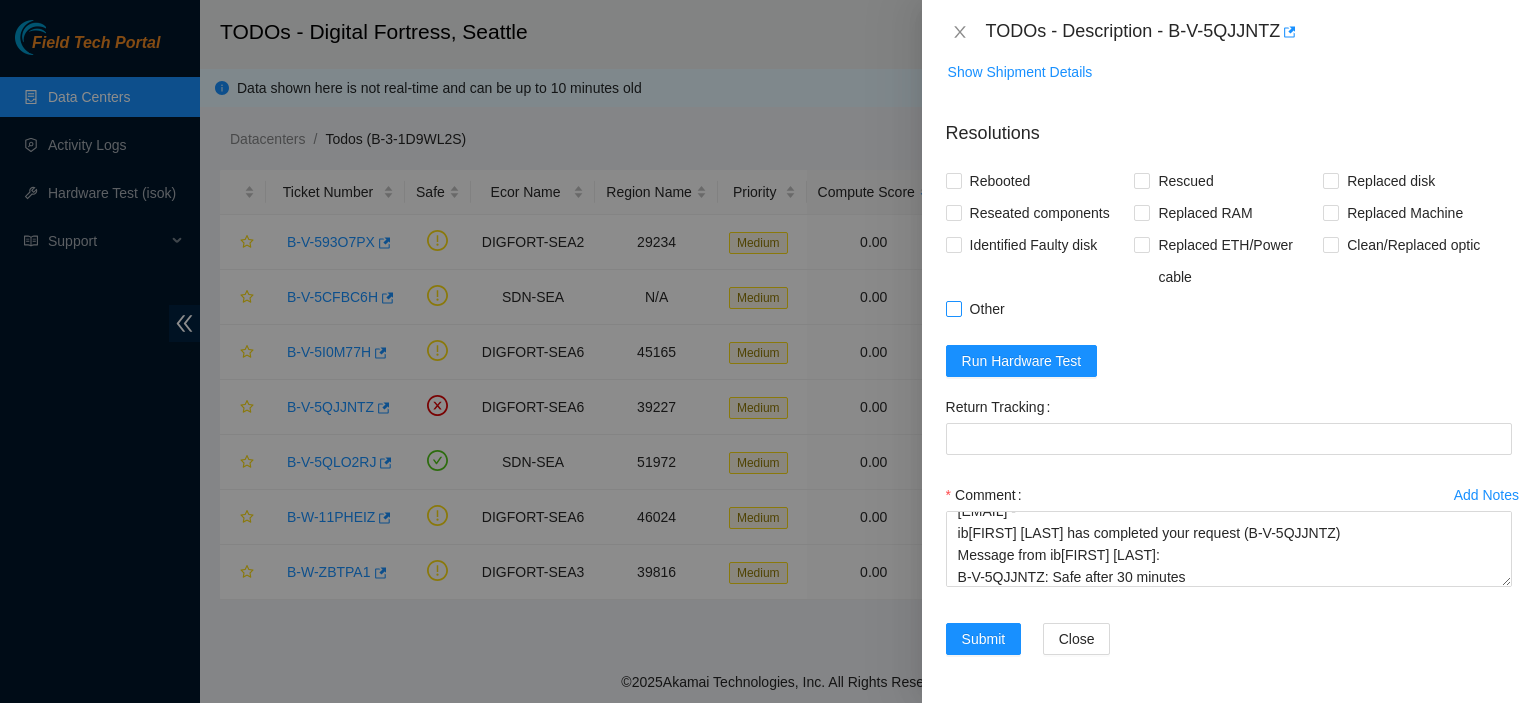 click on "Other" at bounding box center (953, 308) 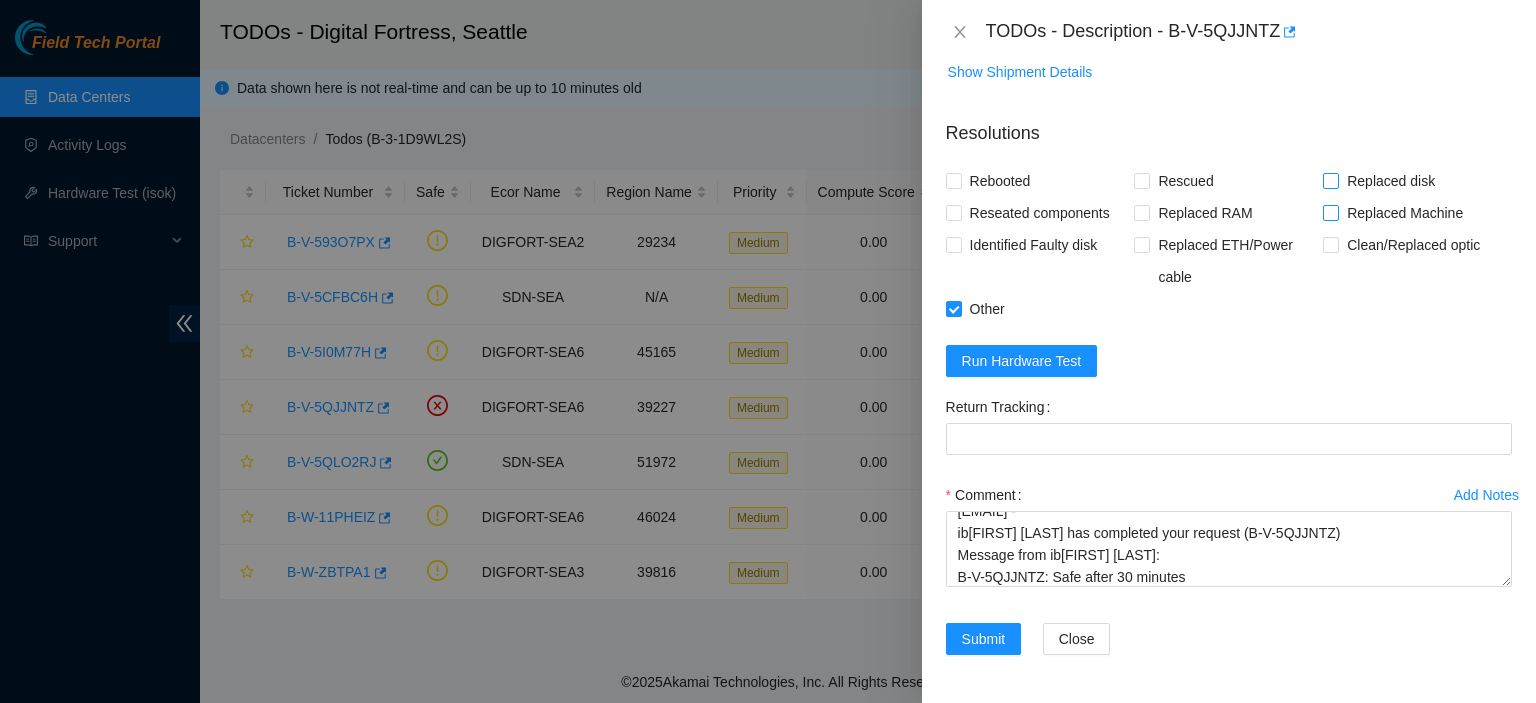 click on "Replaced disk" at bounding box center [1330, 180] 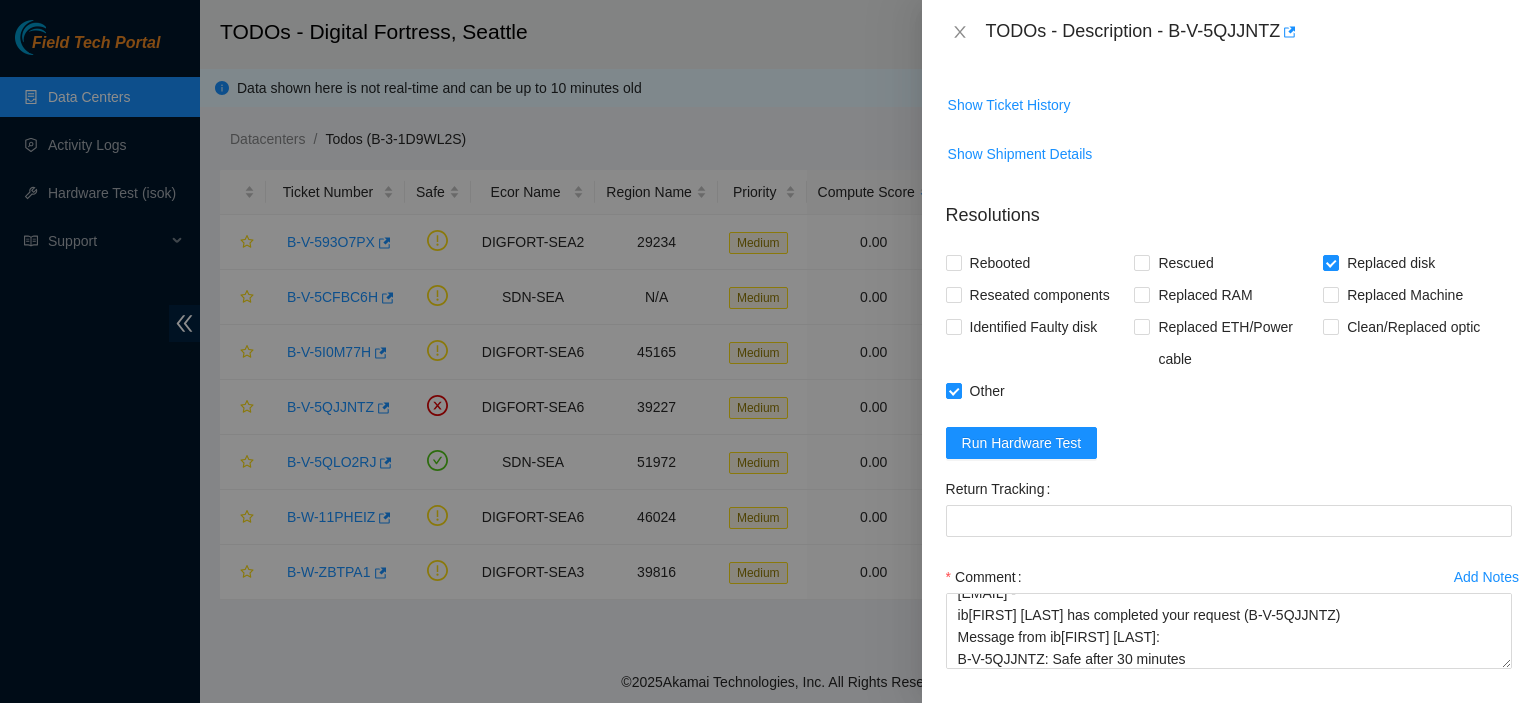 scroll, scrollTop: 1303, scrollLeft: 0, axis: vertical 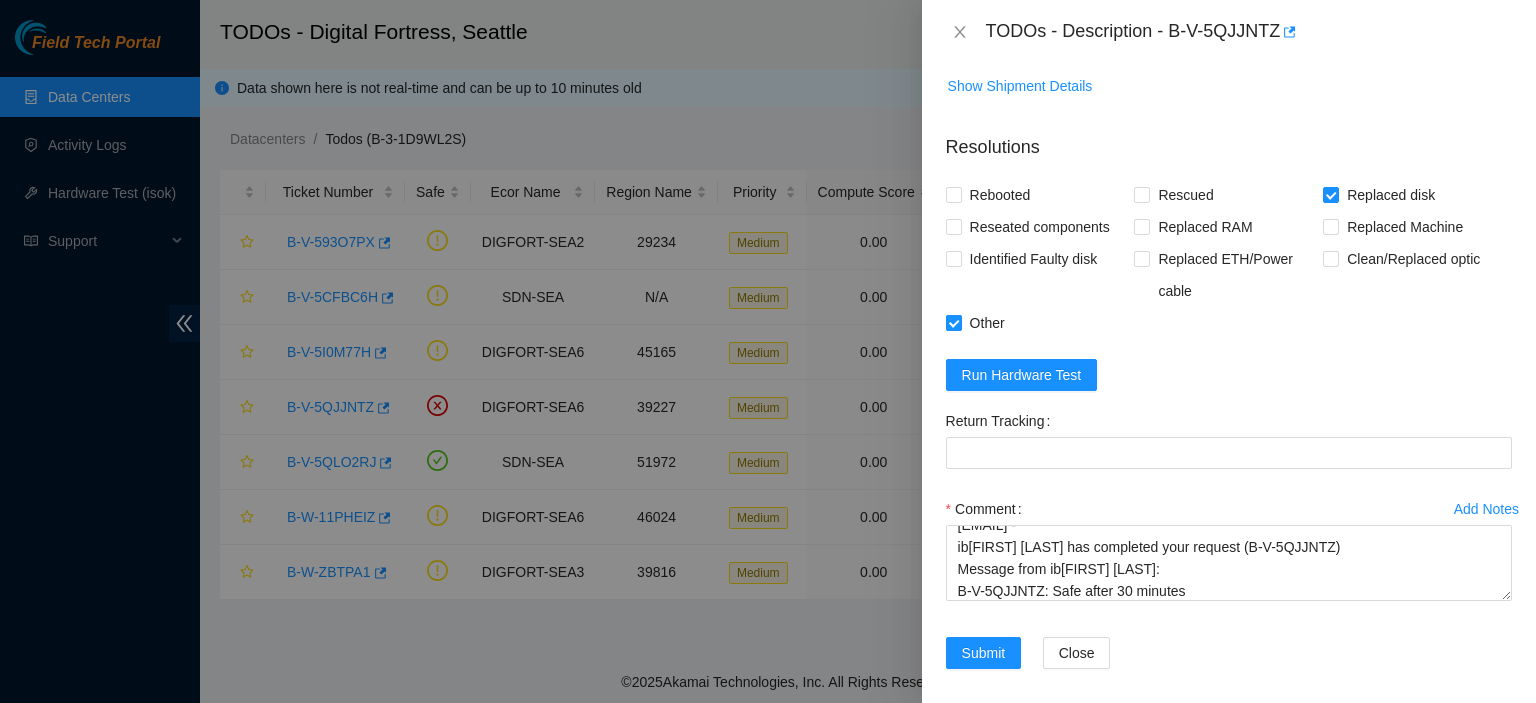 click on "Other" at bounding box center [953, 322] 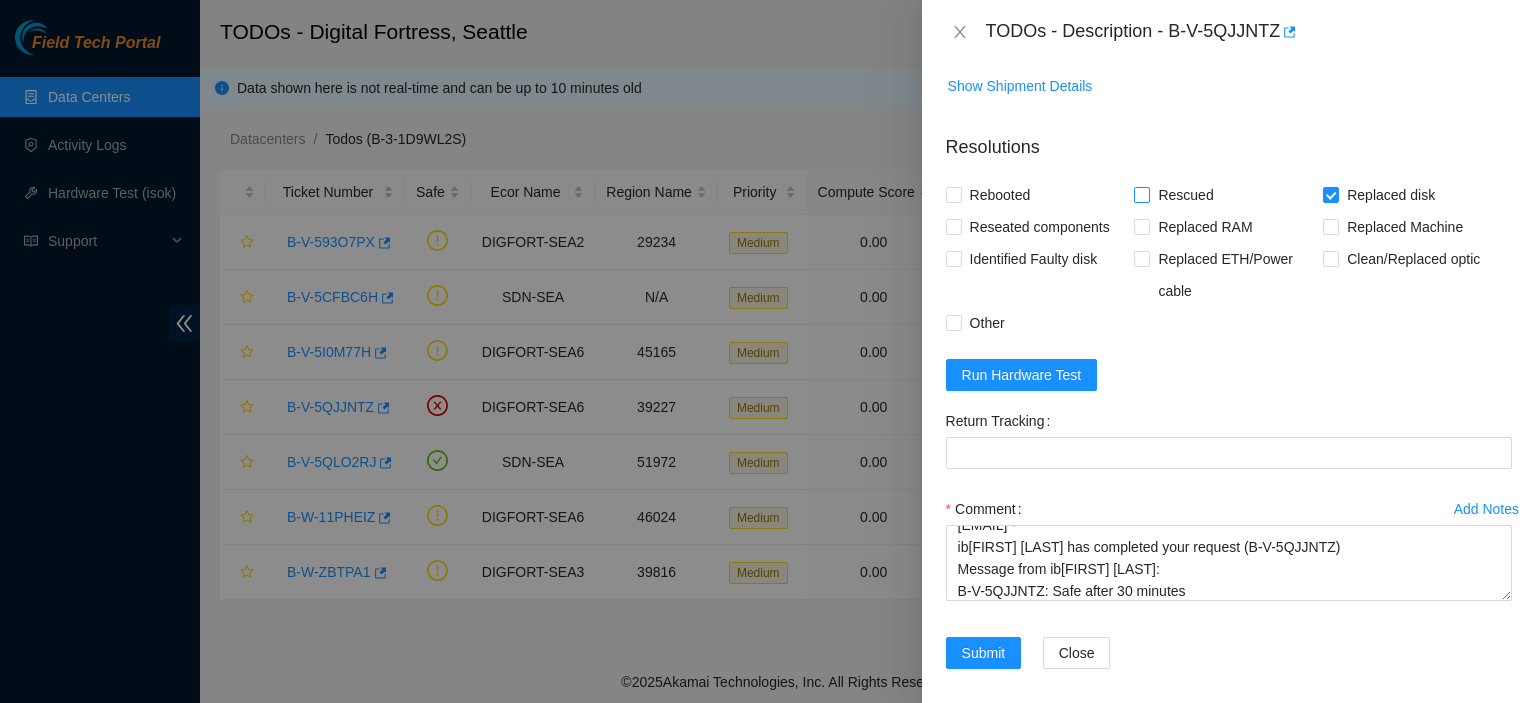 click on "Rescued" at bounding box center (1141, 194) 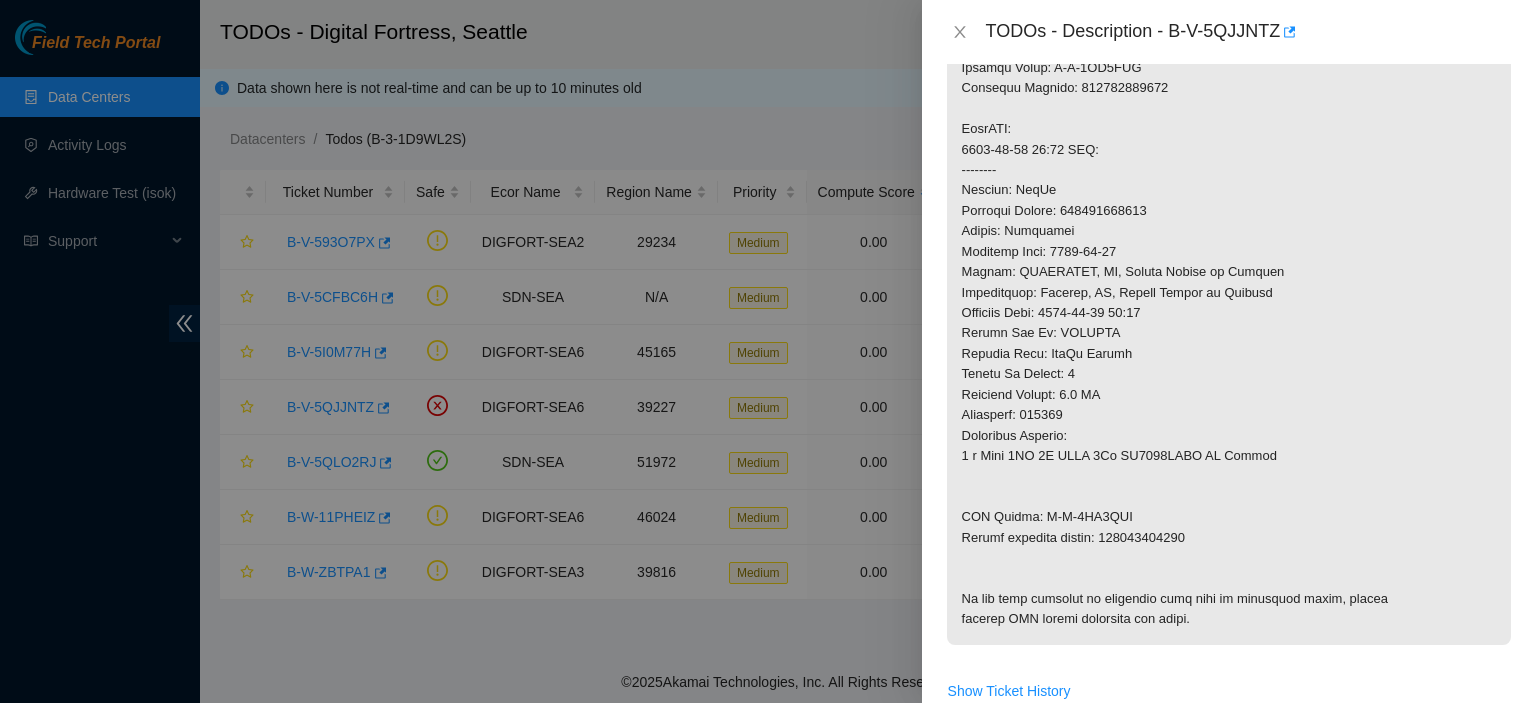 scroll, scrollTop: 655, scrollLeft: 0, axis: vertical 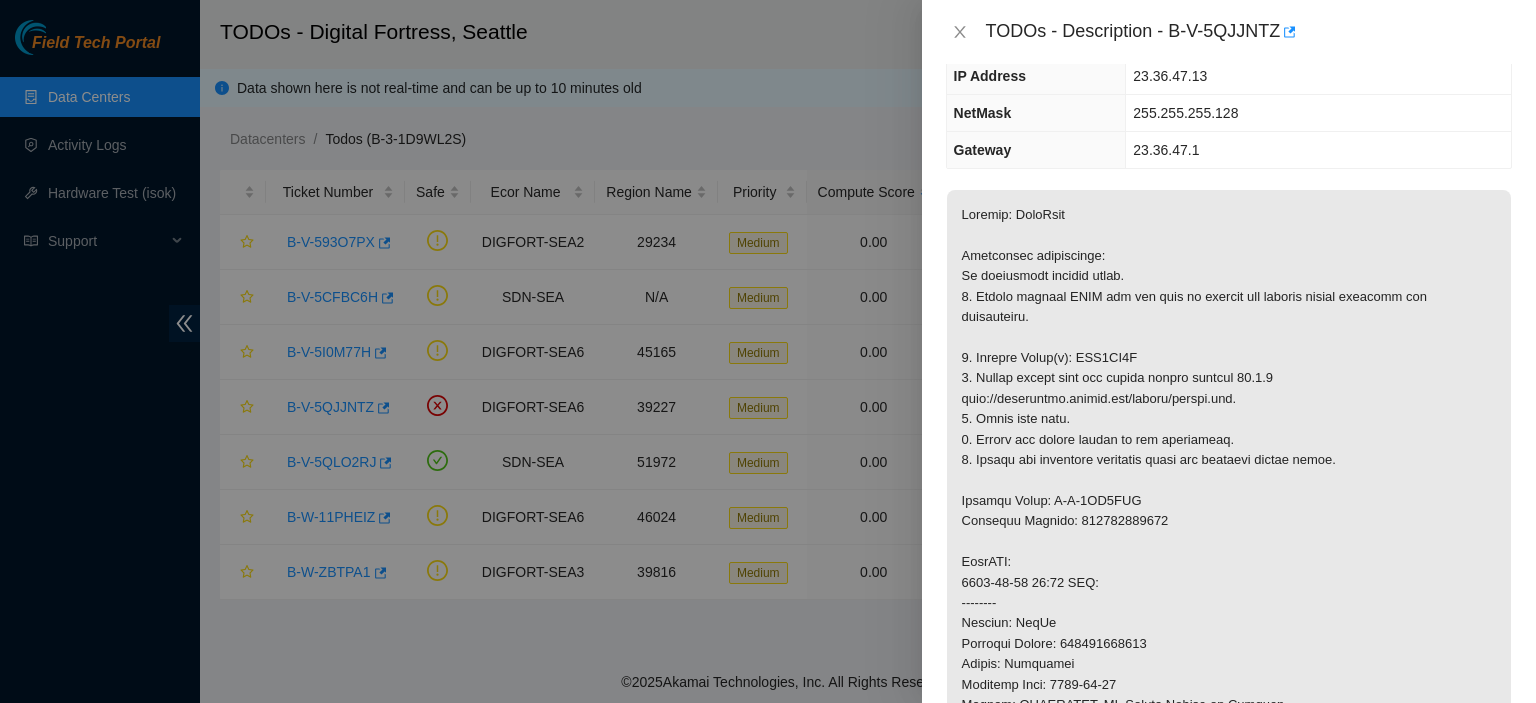 click at bounding box center [1229, 634] 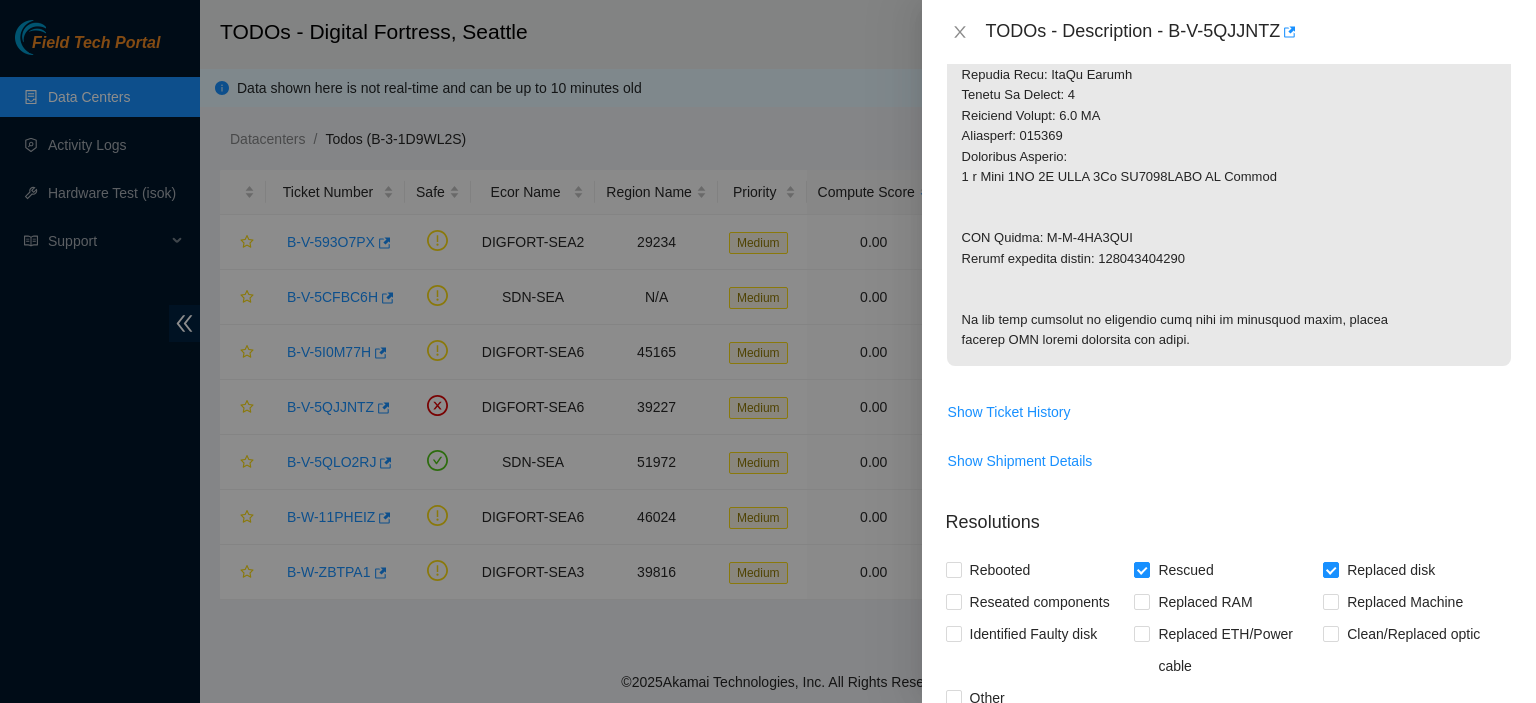 scroll, scrollTop: 920, scrollLeft: 0, axis: vertical 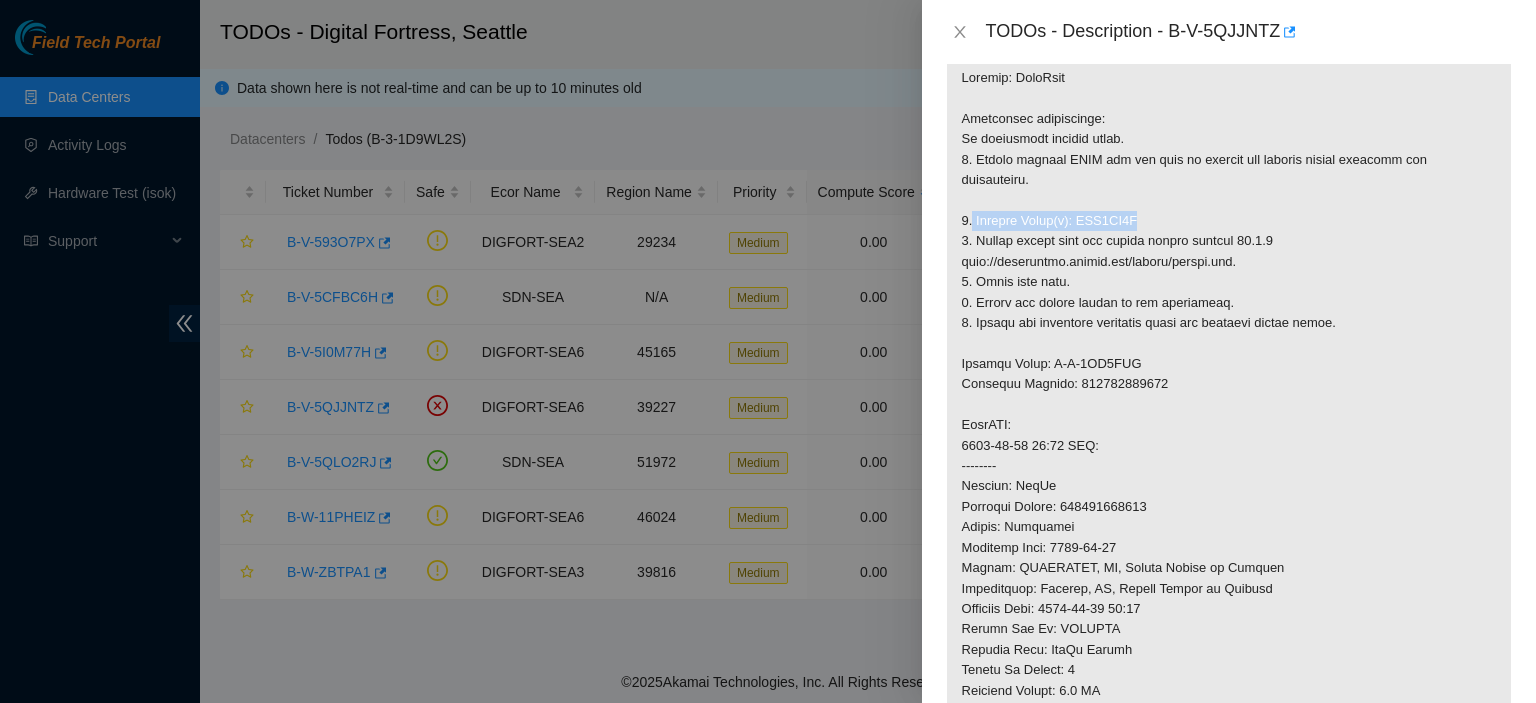 drag, startPoint x: 972, startPoint y: 215, endPoint x: 1210, endPoint y: 219, distance: 238.03362 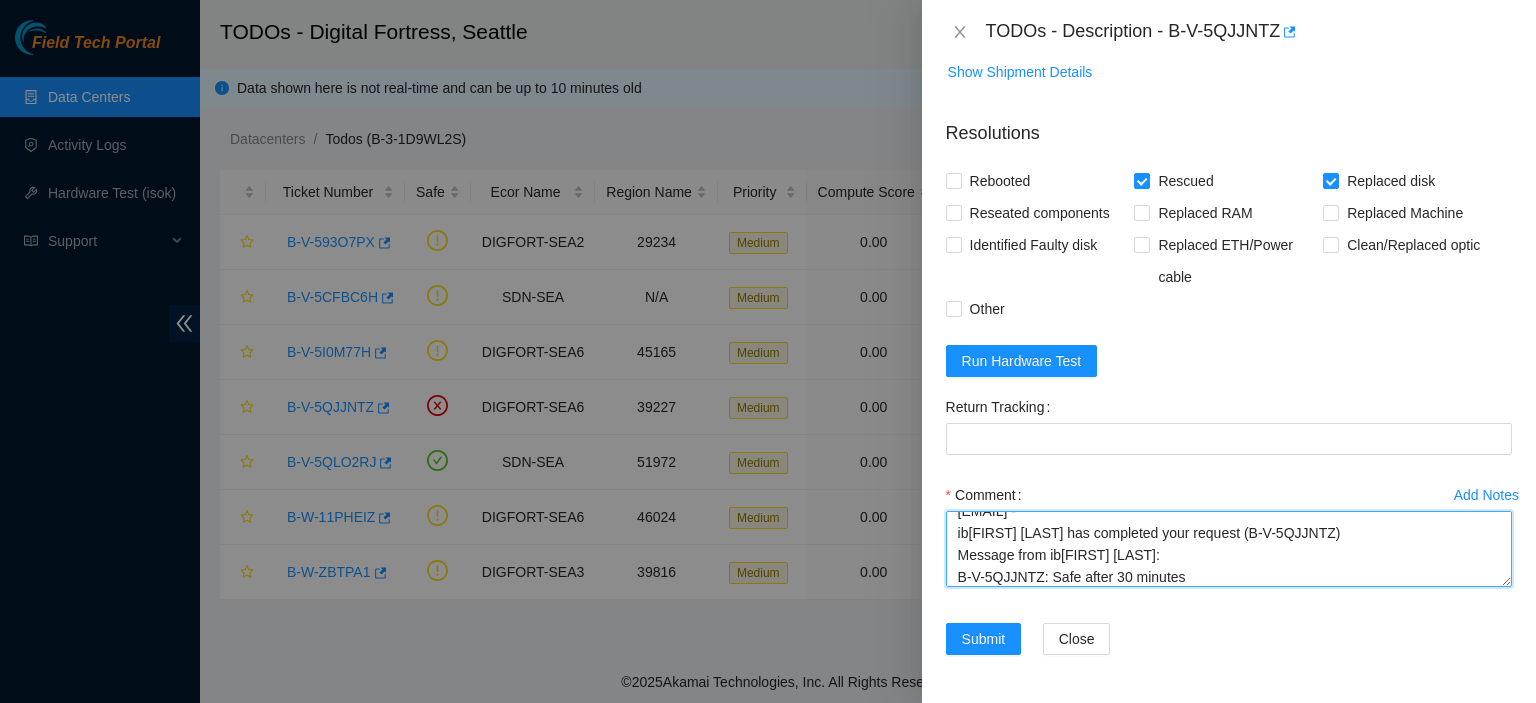 click on "kbbyrne23@gmail.com -
ibenahal has completed your request (B-V-5QJJNTZ)
Message from ibenahal:
B-V-5QJJNTZ: Safe after 30 minutes" at bounding box center (1229, 549) 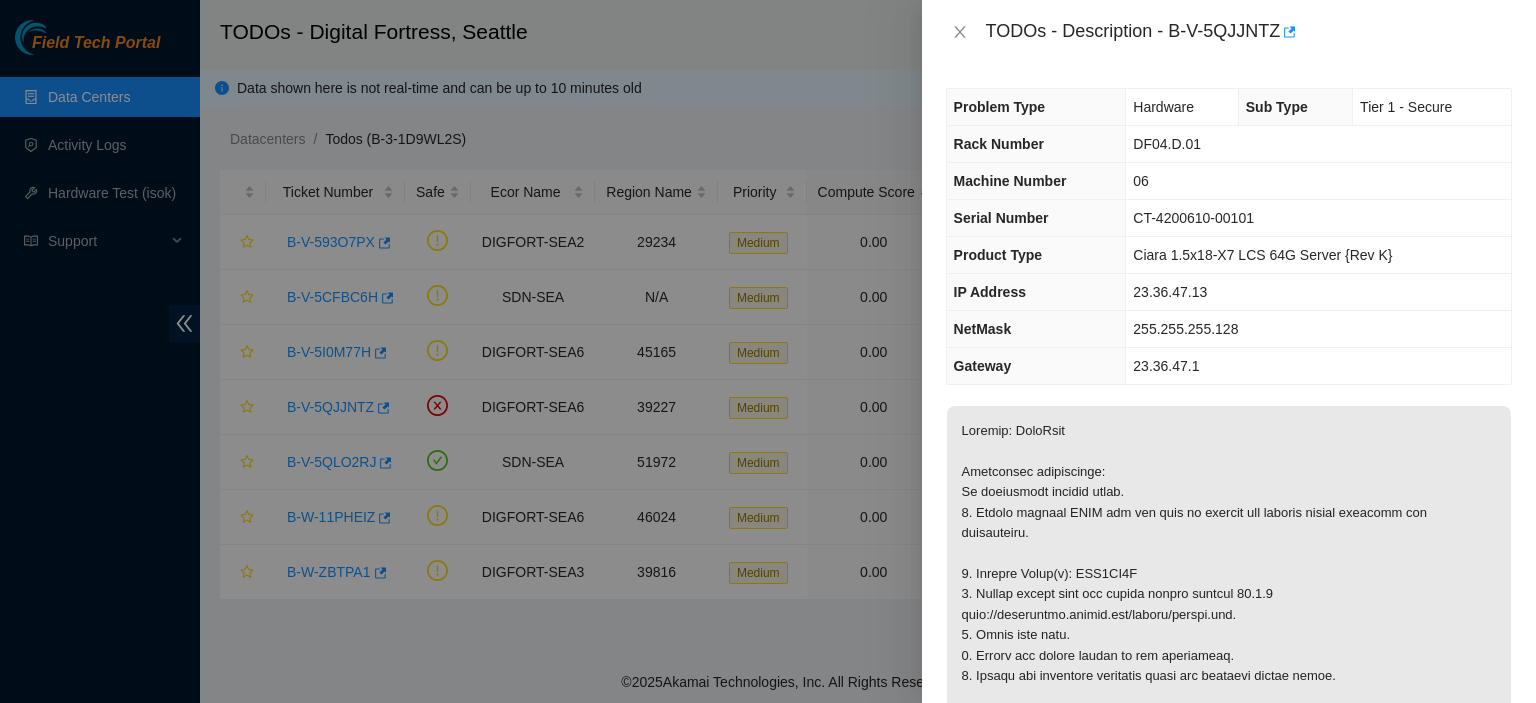 scroll, scrollTop: 1396, scrollLeft: 0, axis: vertical 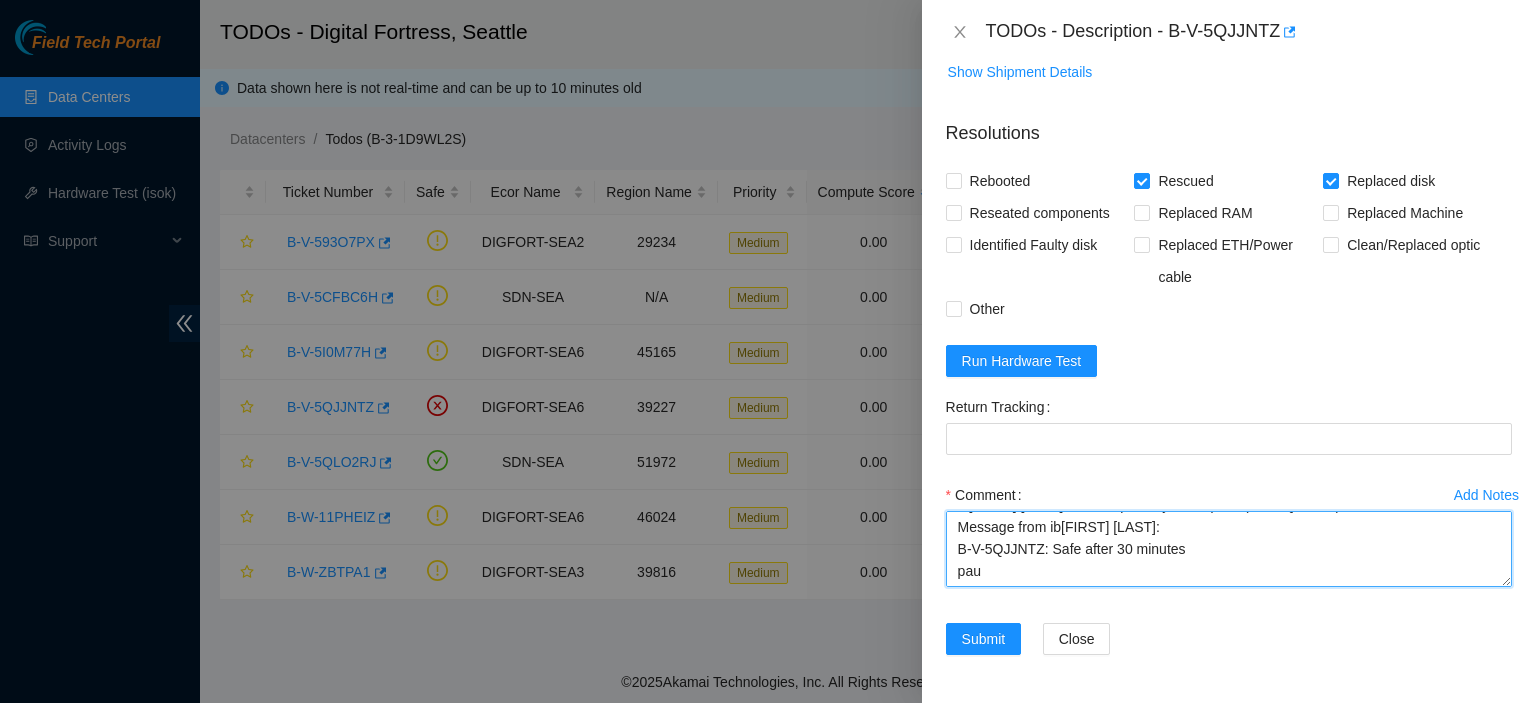 drag, startPoint x: 928, startPoint y: 578, endPoint x: 909, endPoint y: 579, distance: 19.026299 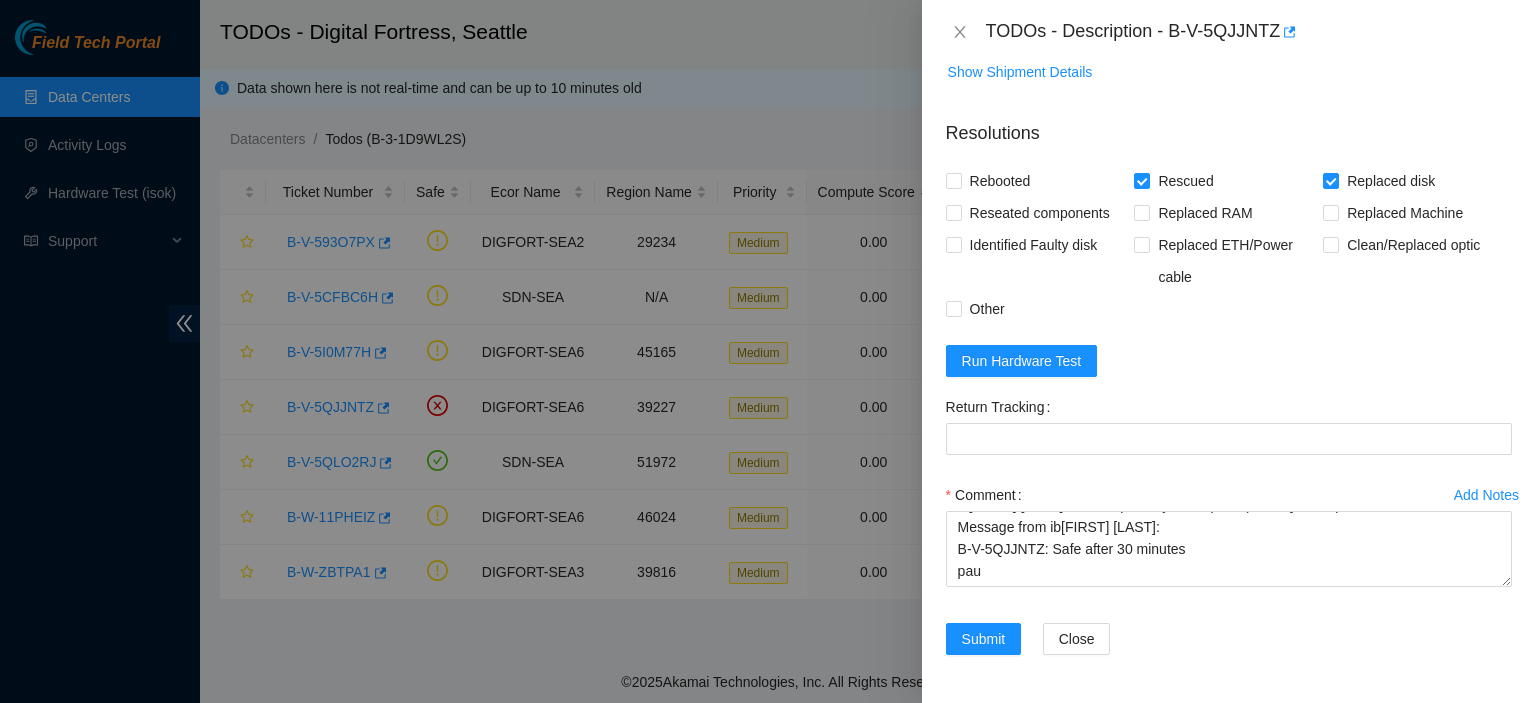 click on "Submit Close" at bounding box center (1229, 651) 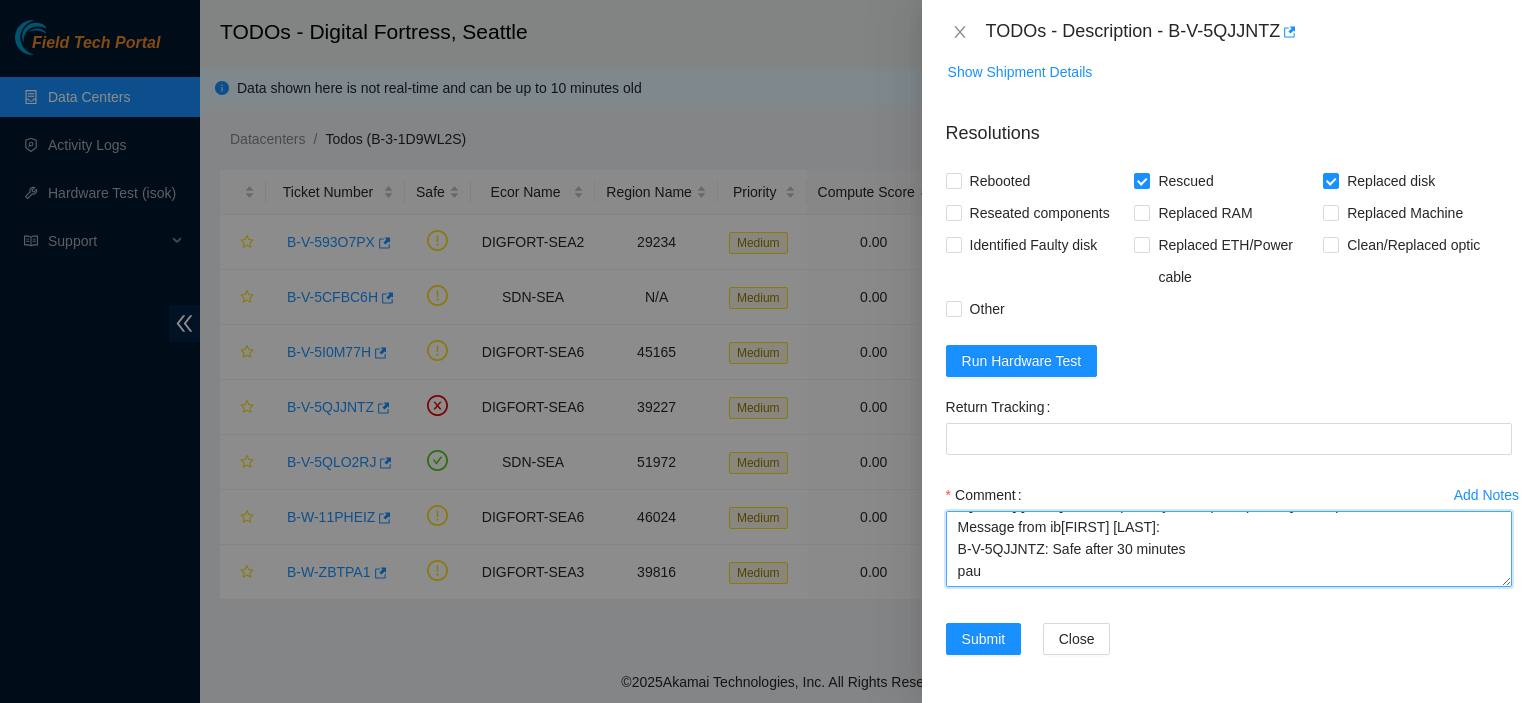 drag, startPoint x: 1005, startPoint y: 572, endPoint x: 932, endPoint y: 585, distance: 74.1485 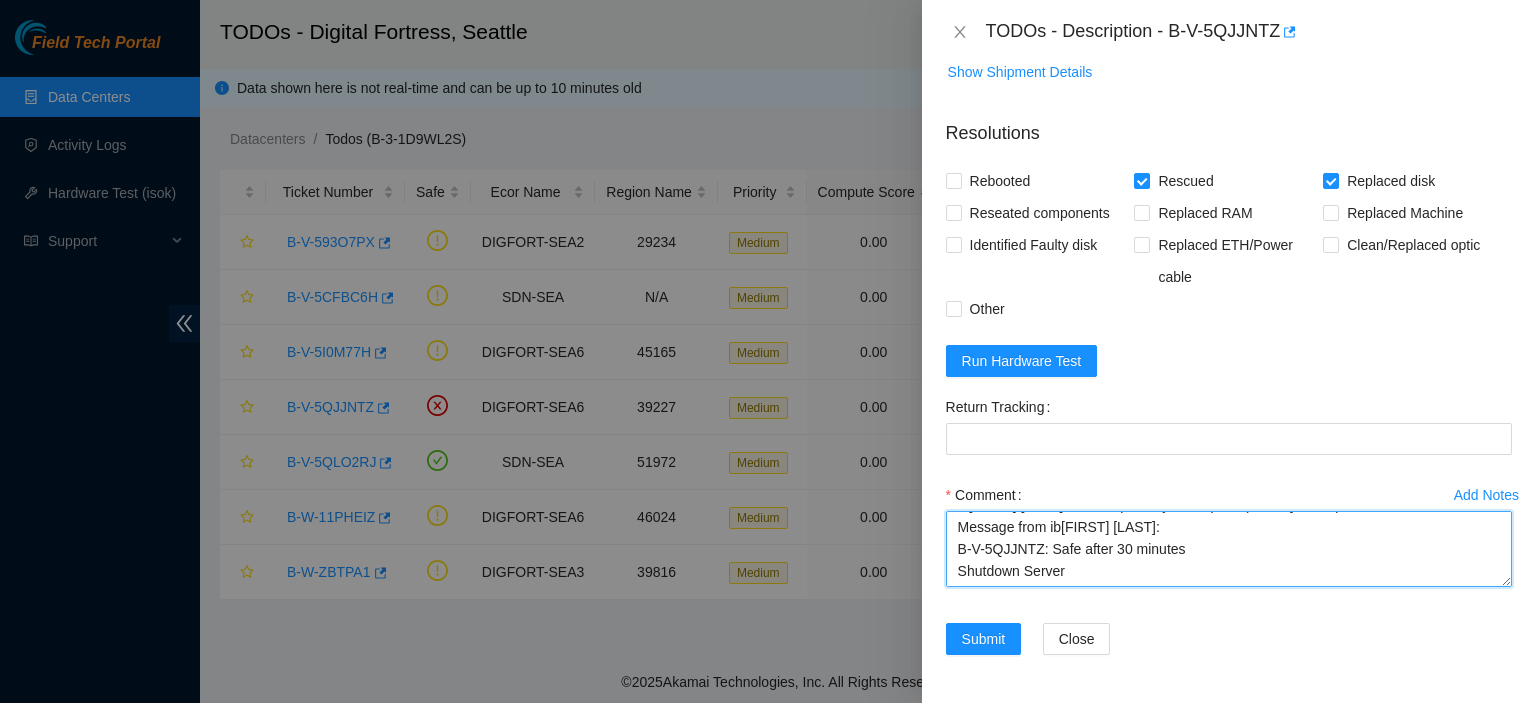 paste on "Replace Drive(s): WJG0RR5B" 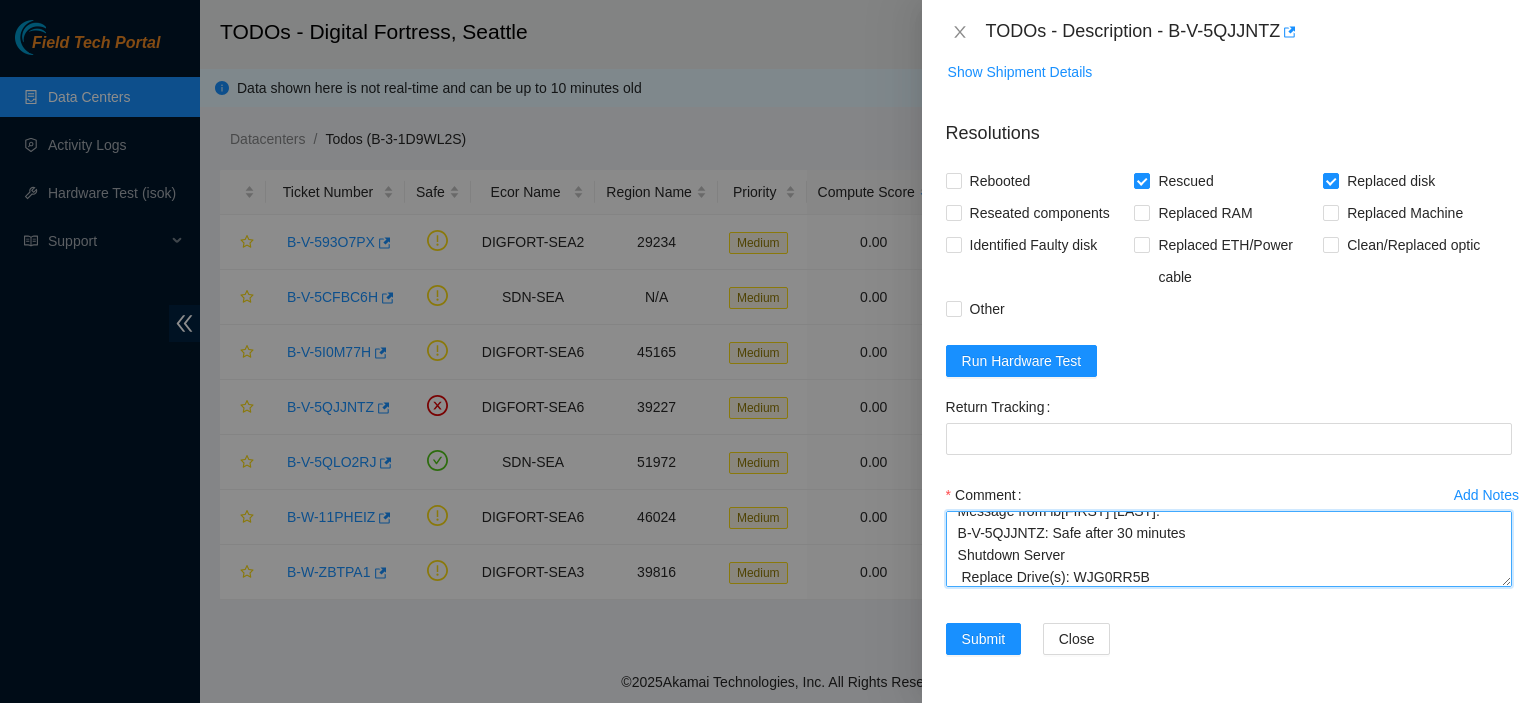 scroll, scrollTop: 82, scrollLeft: 0, axis: vertical 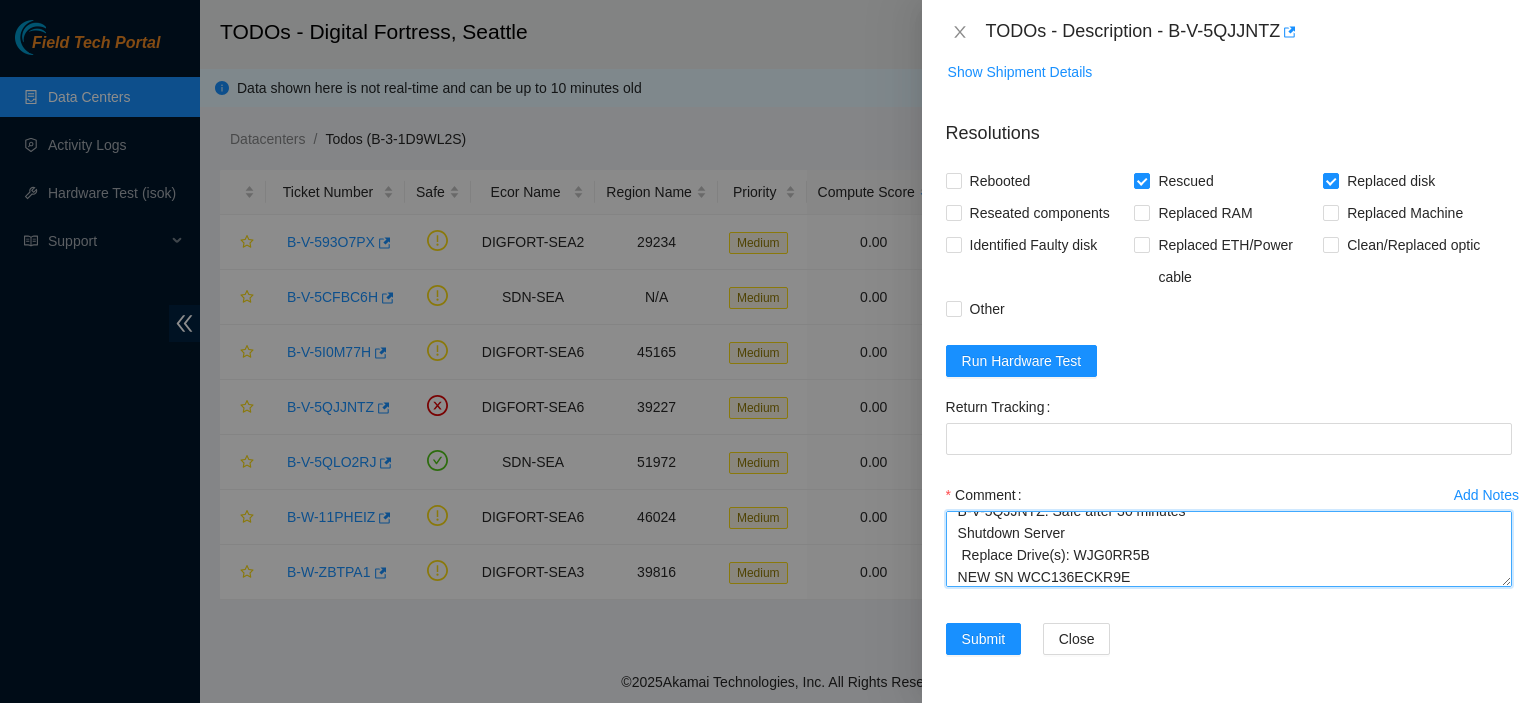 type on "kbbyrne23@gmail.com -
ibenahal has completed your request (B-V-5QJJNTZ)
Message from ibenahal:
B-V-5QJJNTZ: Safe after 30 minutes
Shutdown Server
Replace Drive(s): WJG0RR5B
NEW SN WCC136ECKR9E" 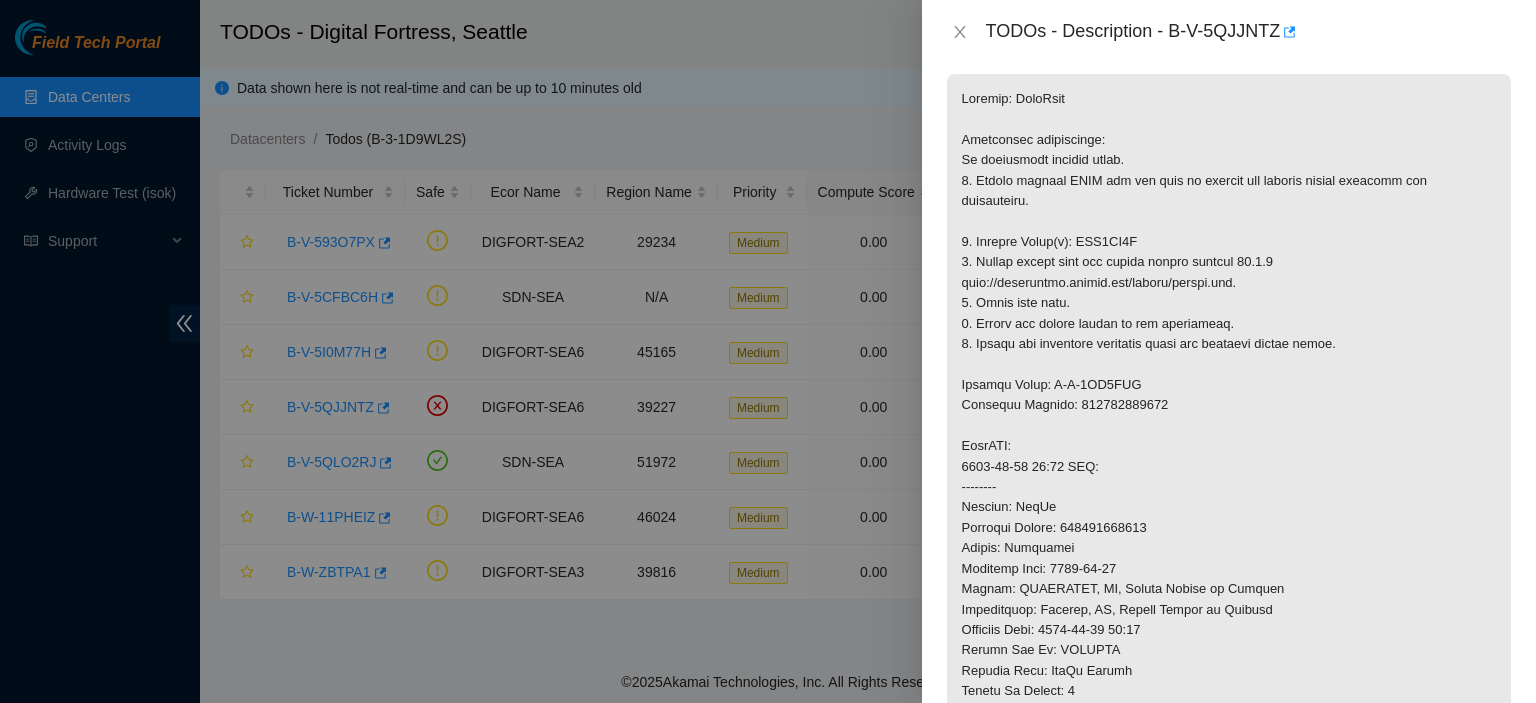 scroll, scrollTop: 0, scrollLeft: 0, axis: both 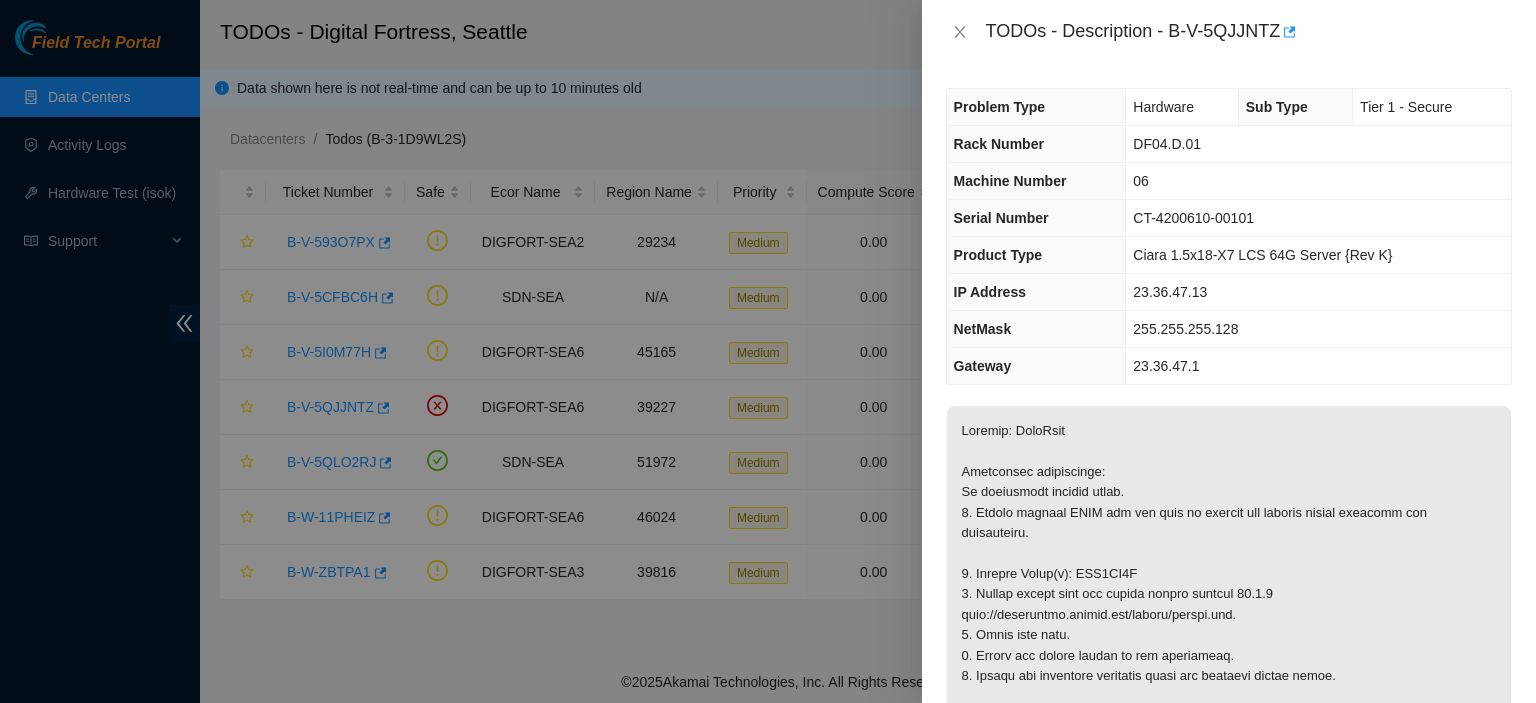 click on "23.36.47.13" at bounding box center (1318, 292) 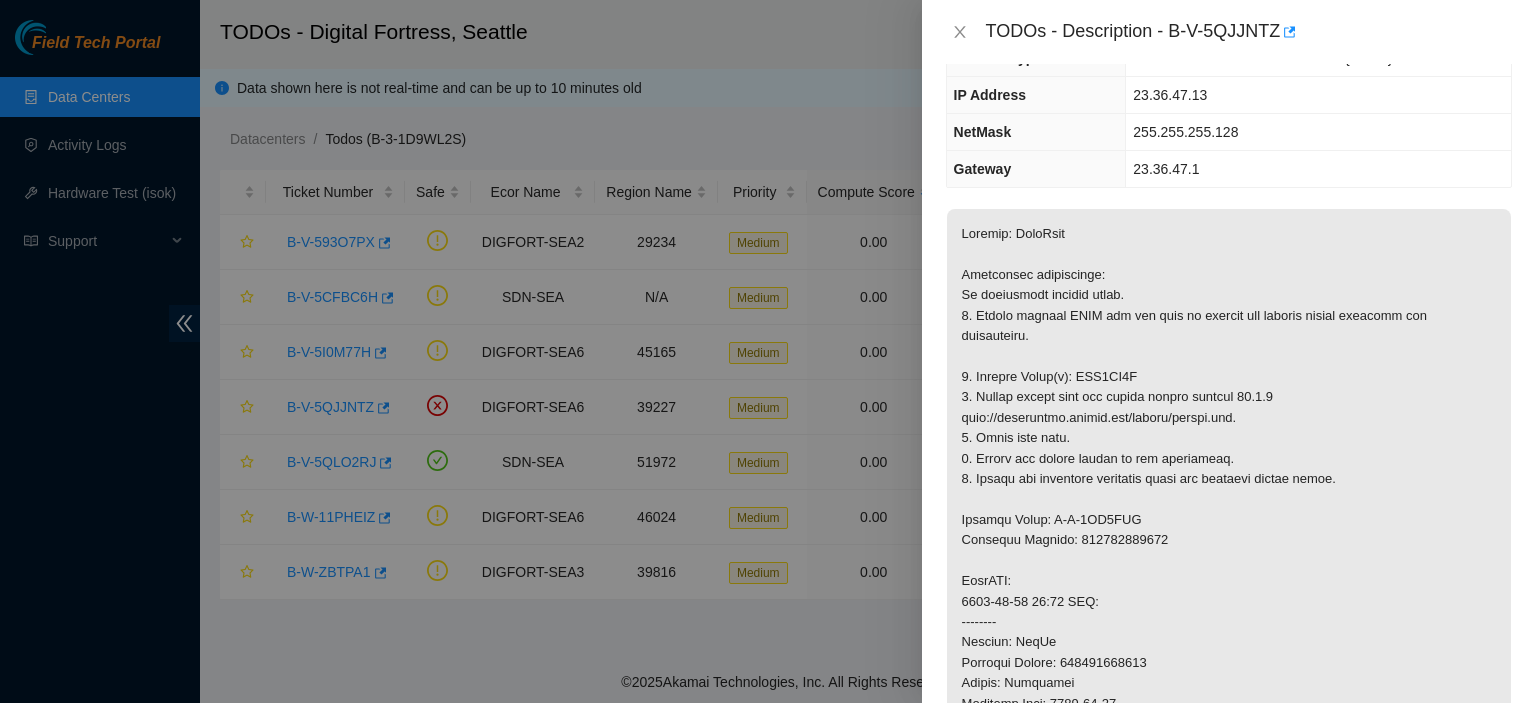 scroll, scrollTop: 195, scrollLeft: 0, axis: vertical 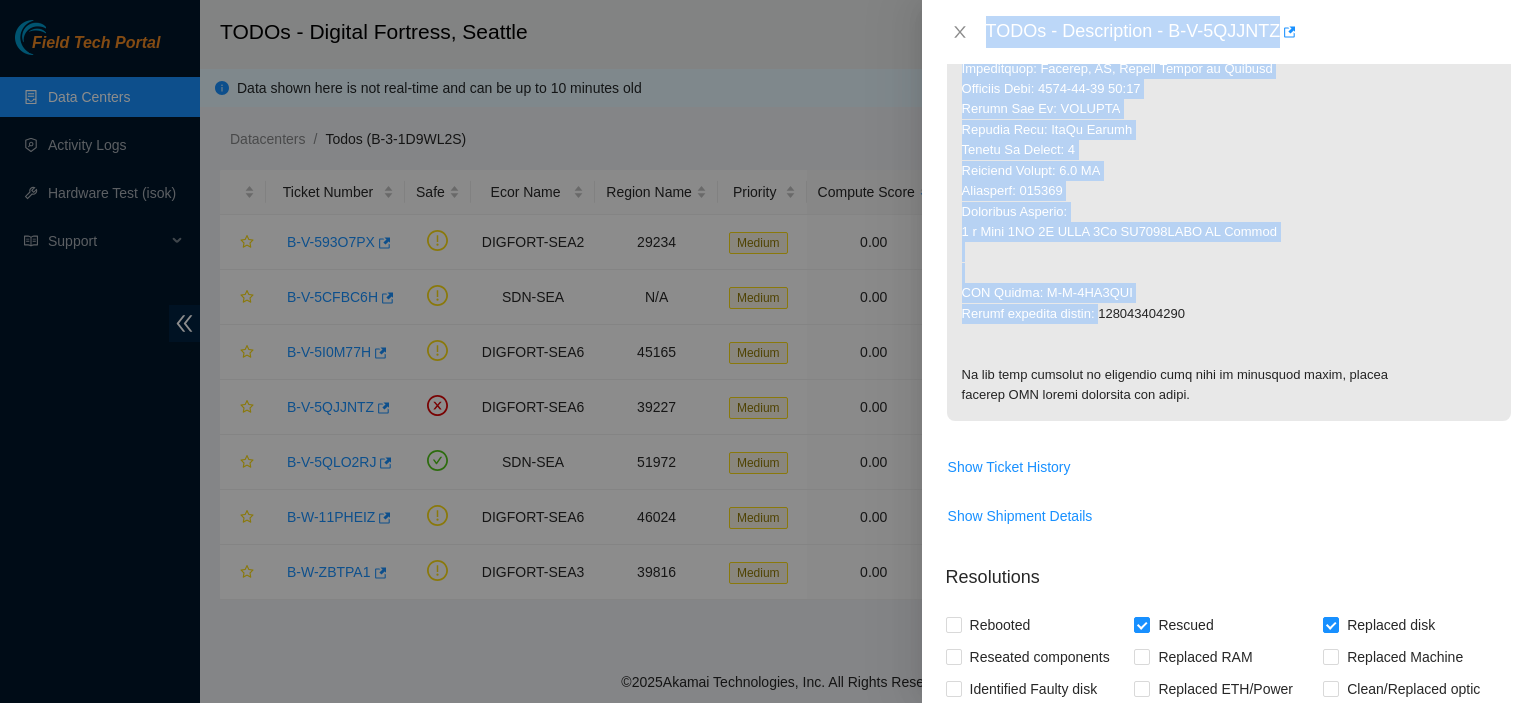 drag, startPoint x: 1102, startPoint y: 309, endPoint x: 824, endPoint y: 157, distance: 316.84067 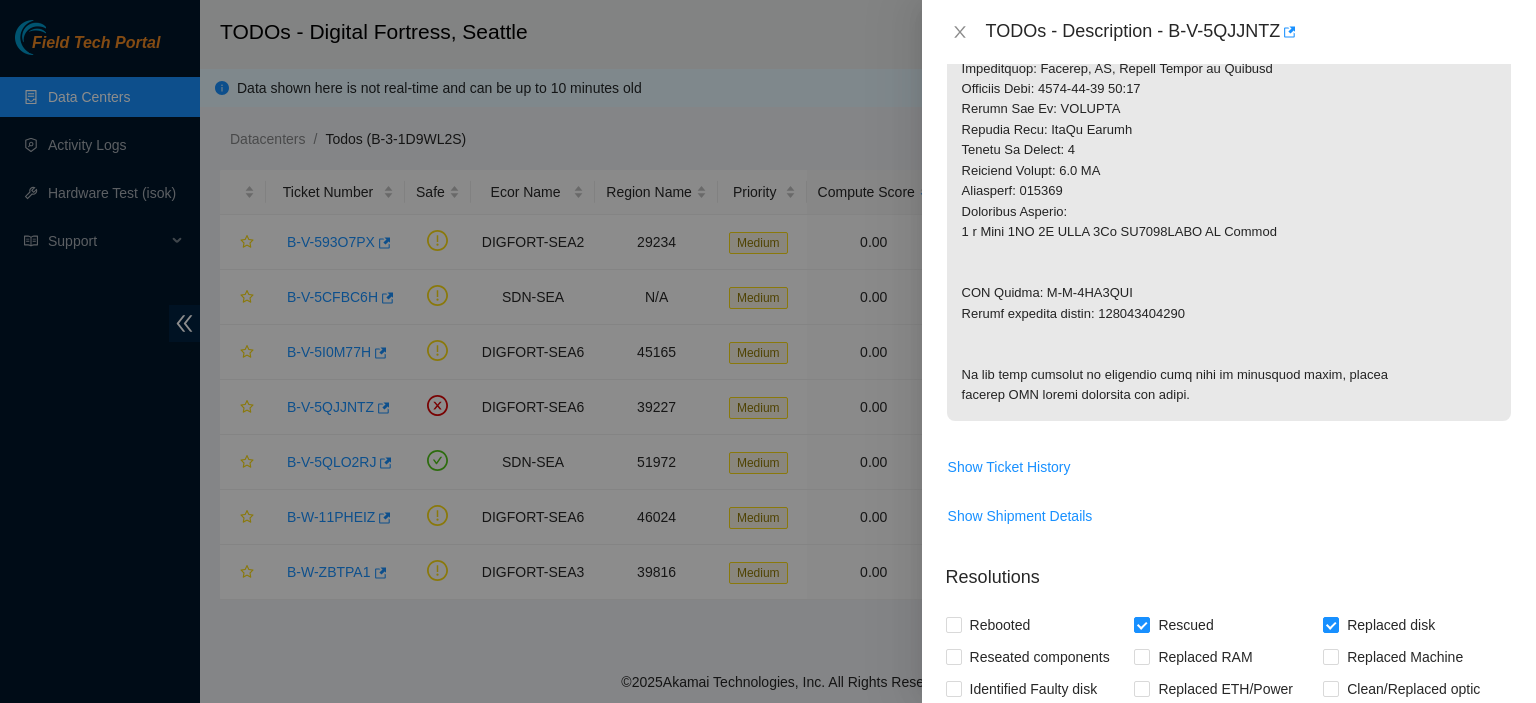 click at bounding box center [1229, -23] 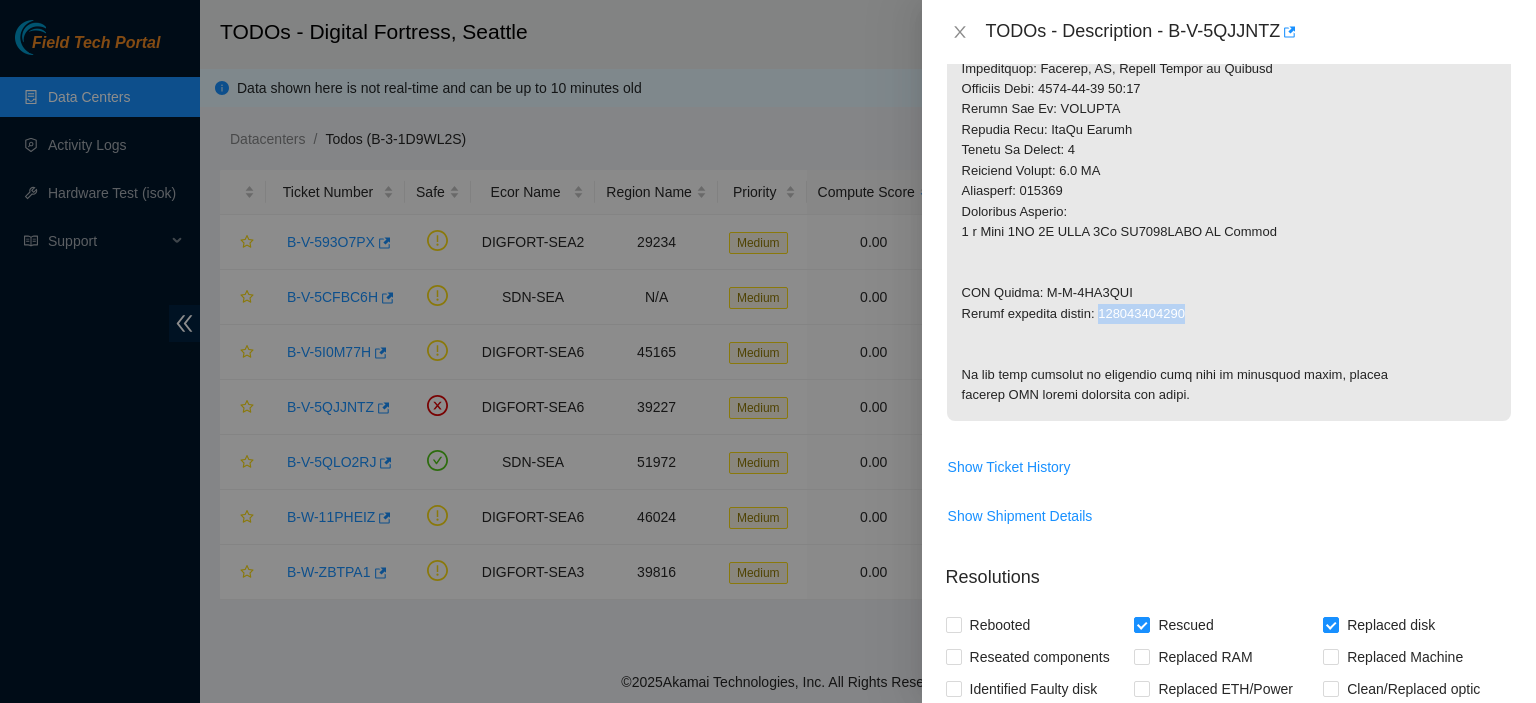 drag, startPoint x: 1192, startPoint y: 313, endPoint x: 1105, endPoint y: 310, distance: 87.05171 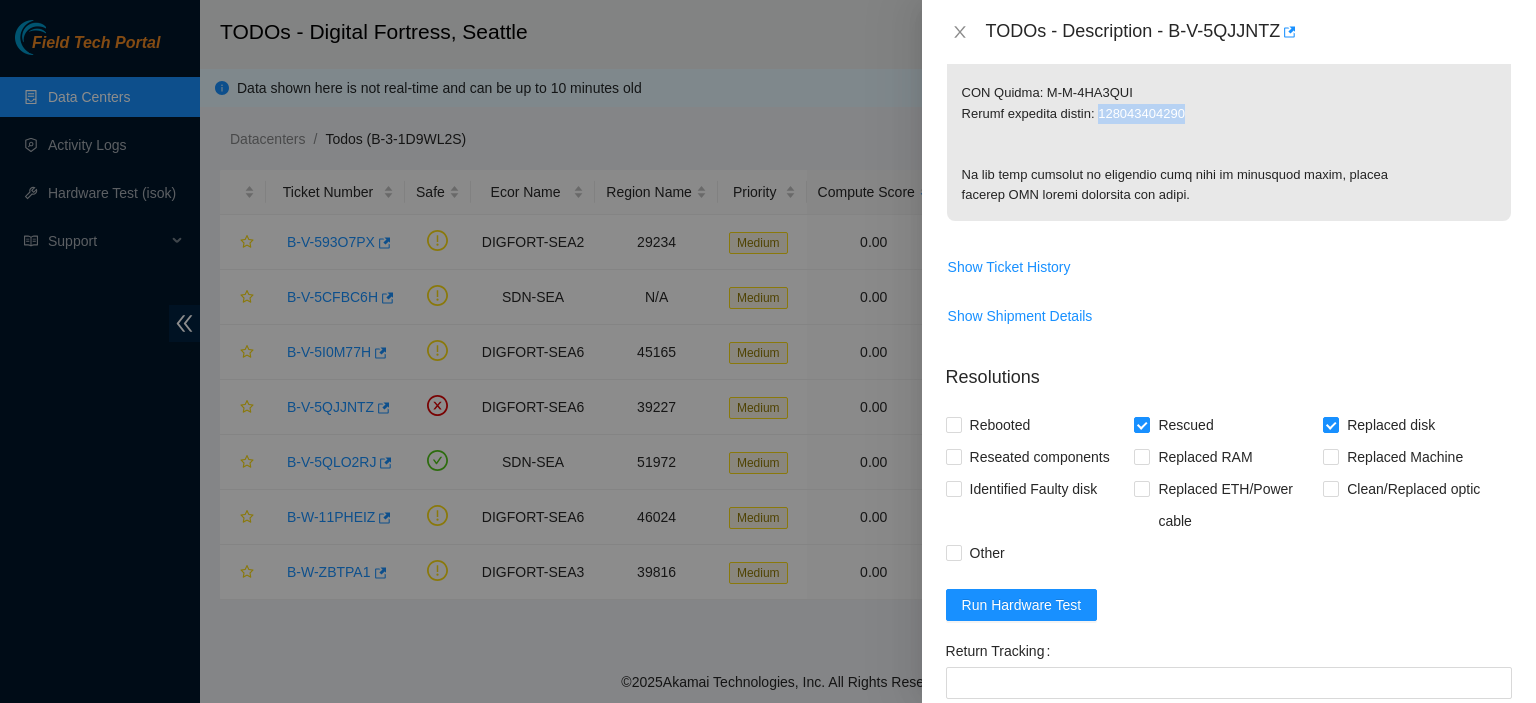 scroll, scrollTop: 1396, scrollLeft: 0, axis: vertical 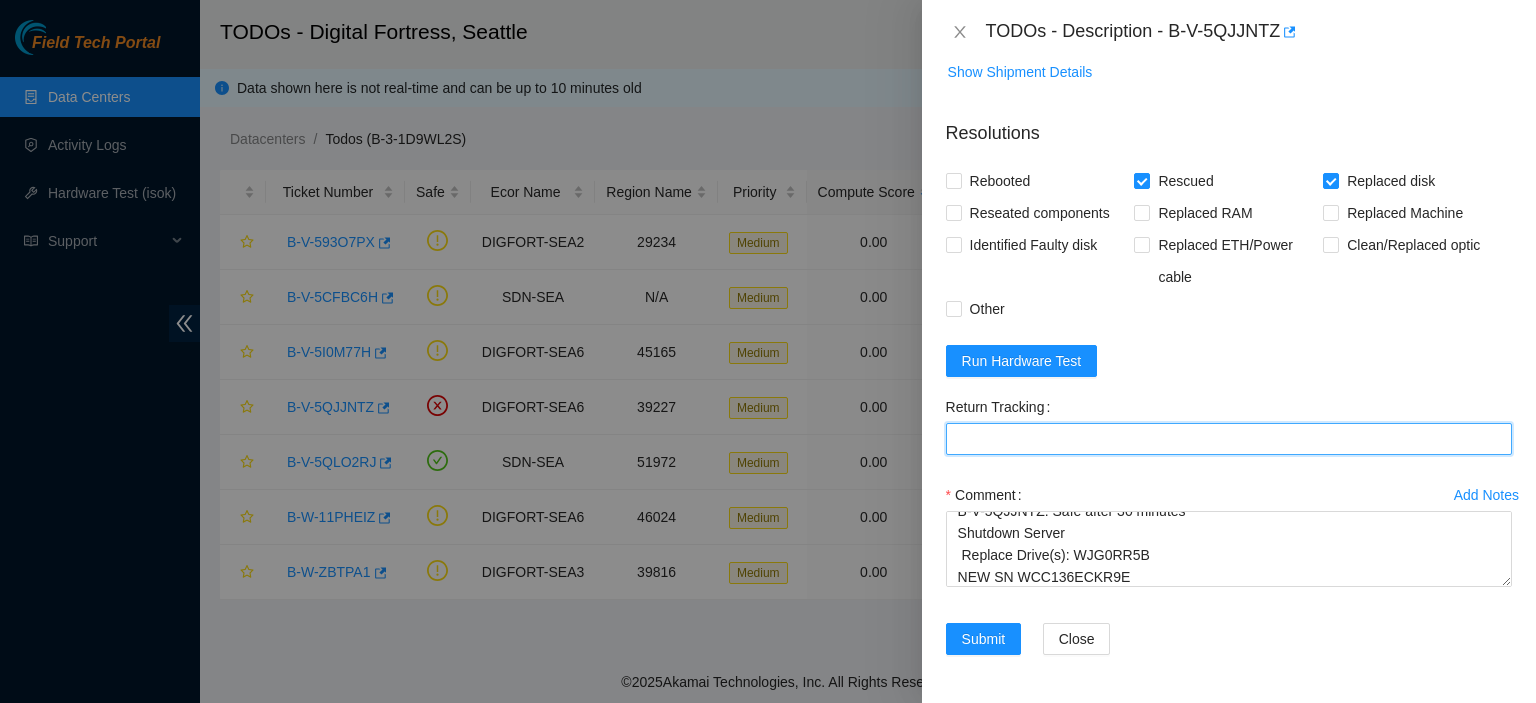 click on "Return Tracking" at bounding box center (1229, 439) 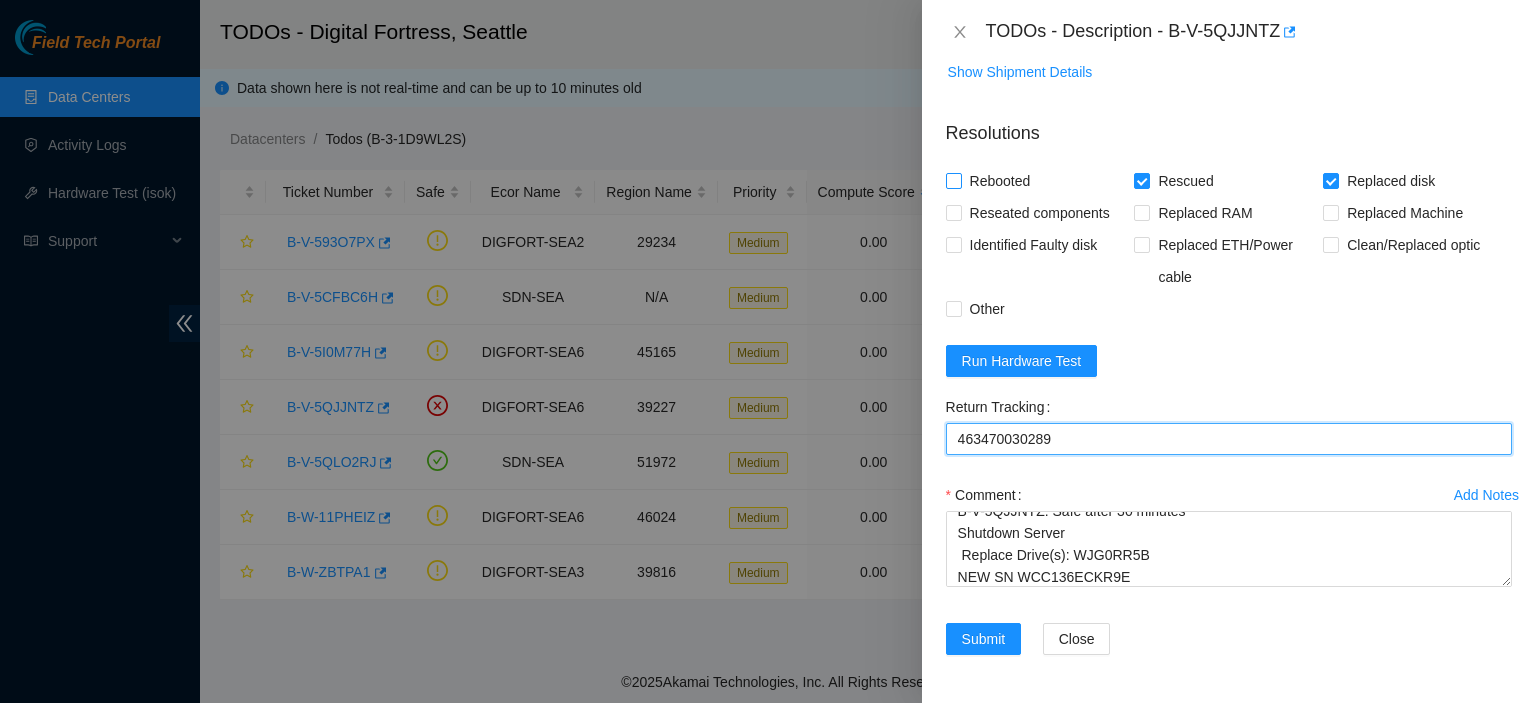 type on "463470030289" 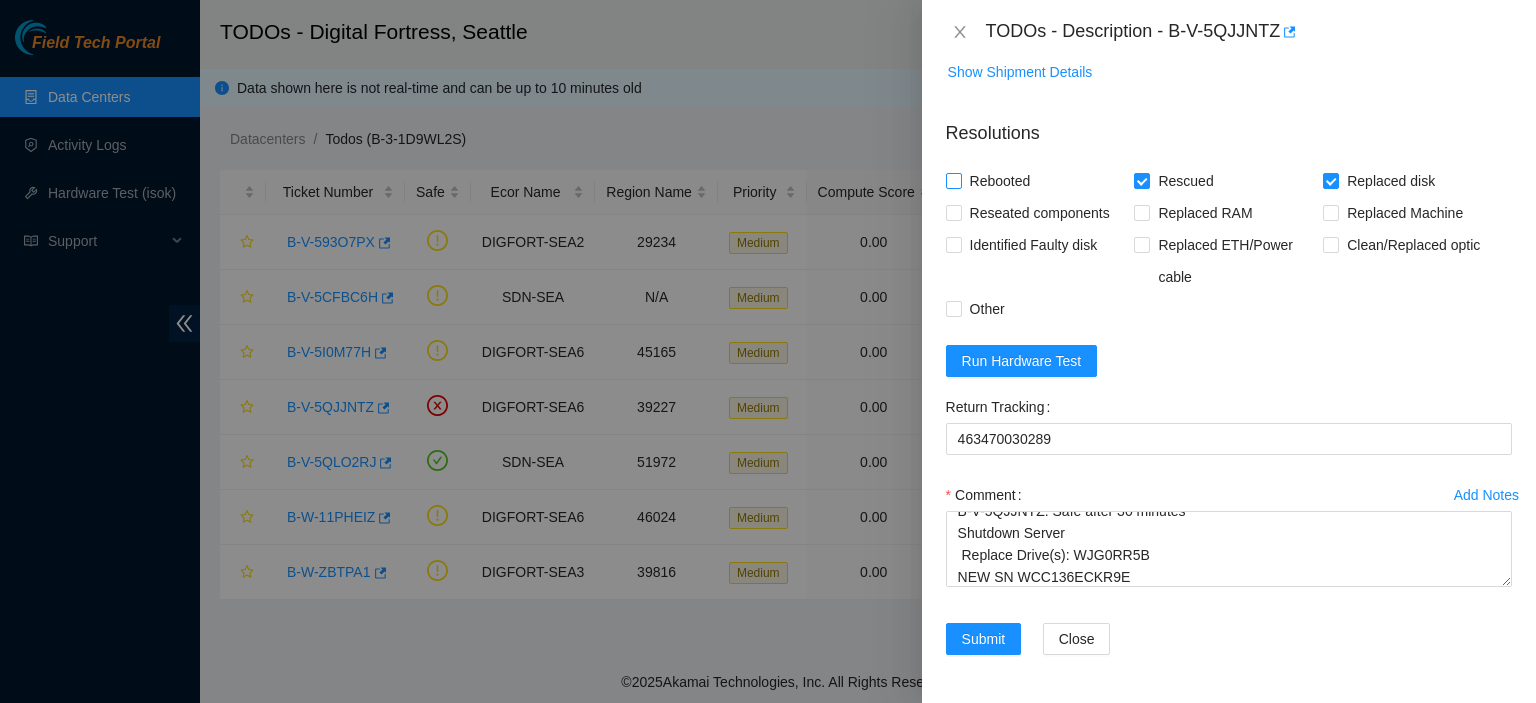 click on "Rebooted" at bounding box center [953, 180] 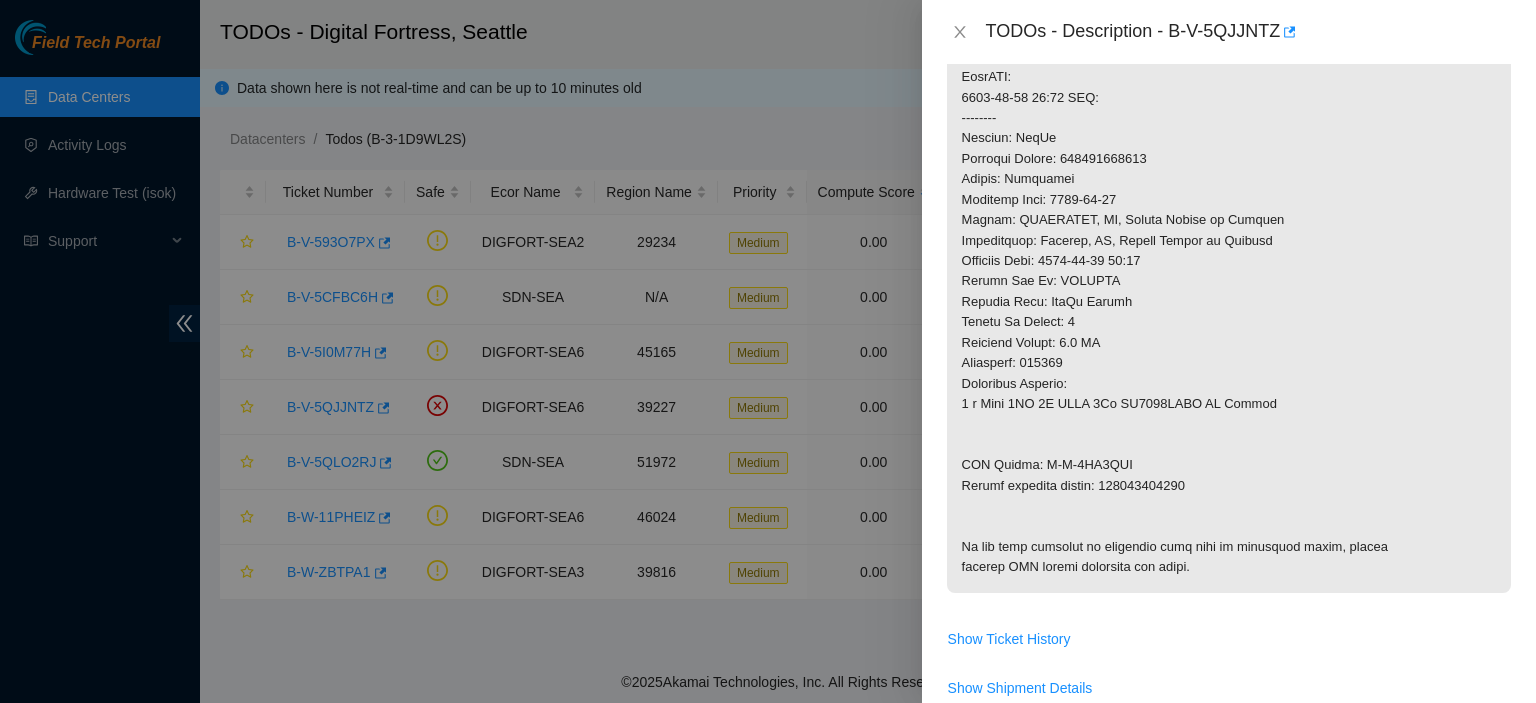 scroll, scrollTop: 1396, scrollLeft: 0, axis: vertical 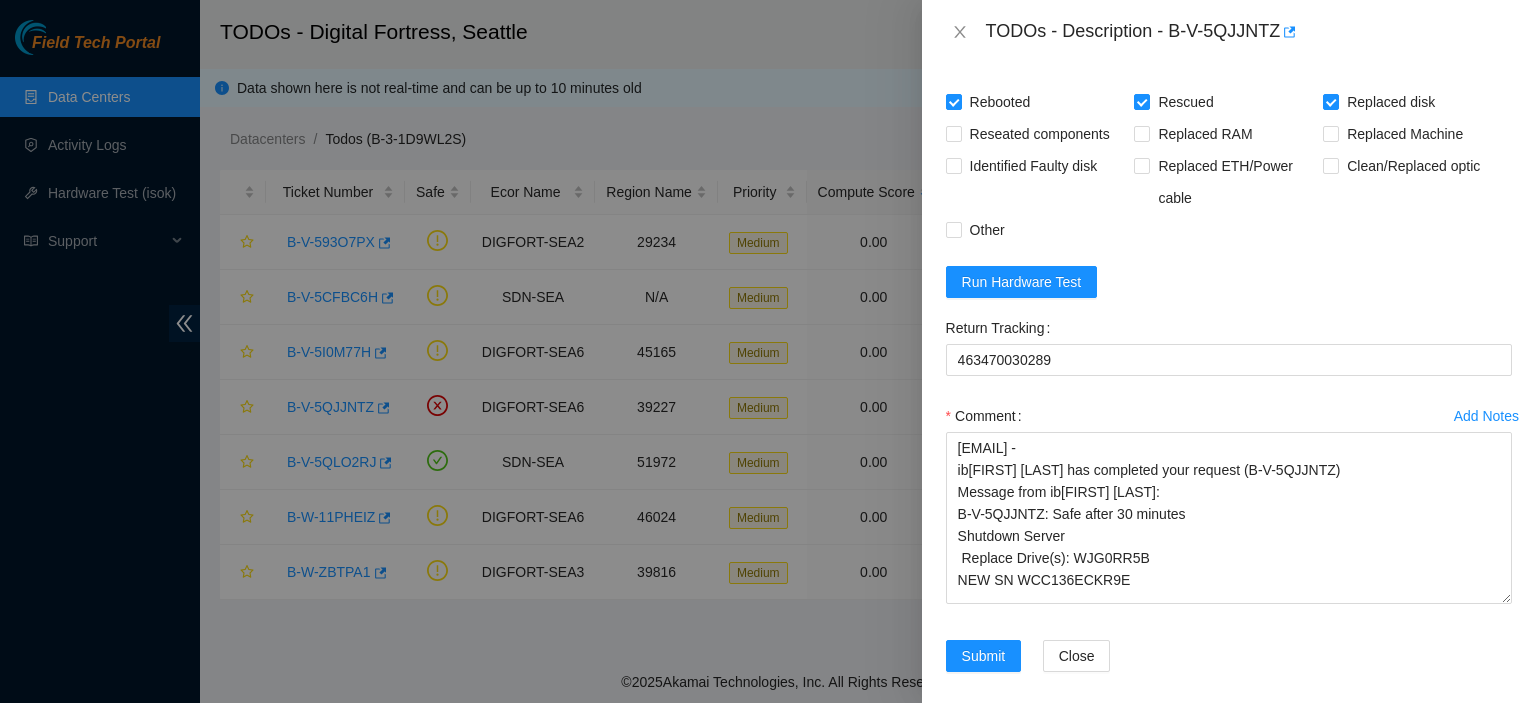 drag, startPoint x: 1484, startPoint y: 580, endPoint x: 1497, endPoint y: 677, distance: 97.867256 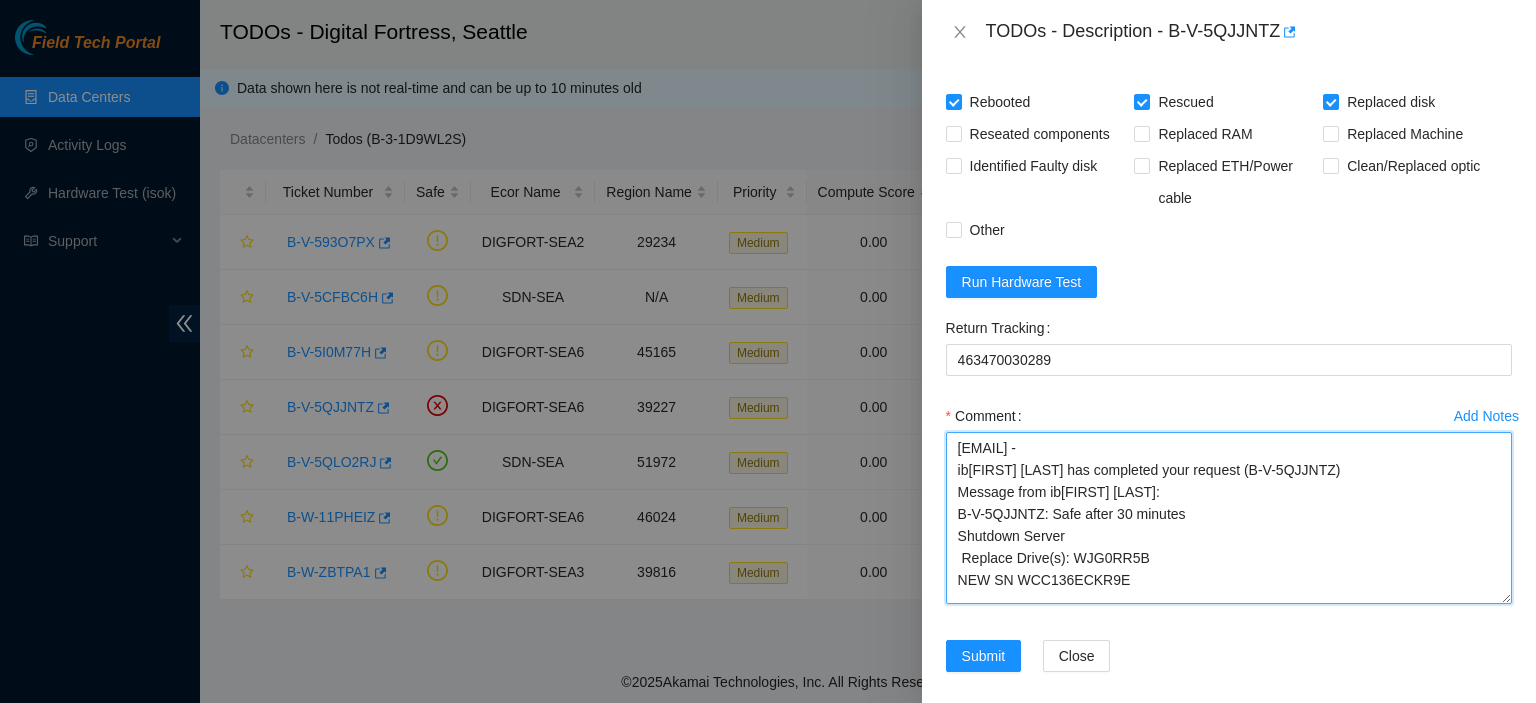 click on "kbbyrne23@gmail.com -
ibenahal has completed your request (B-V-5QJJNTZ)
Message from ibenahal:
B-V-5QJJNTZ: Safe after 30 minutes
Shutdown Server
Replace Drive(s): WJG0RR5B
NEW SN WCC136ECKR9E" at bounding box center [1229, 518] 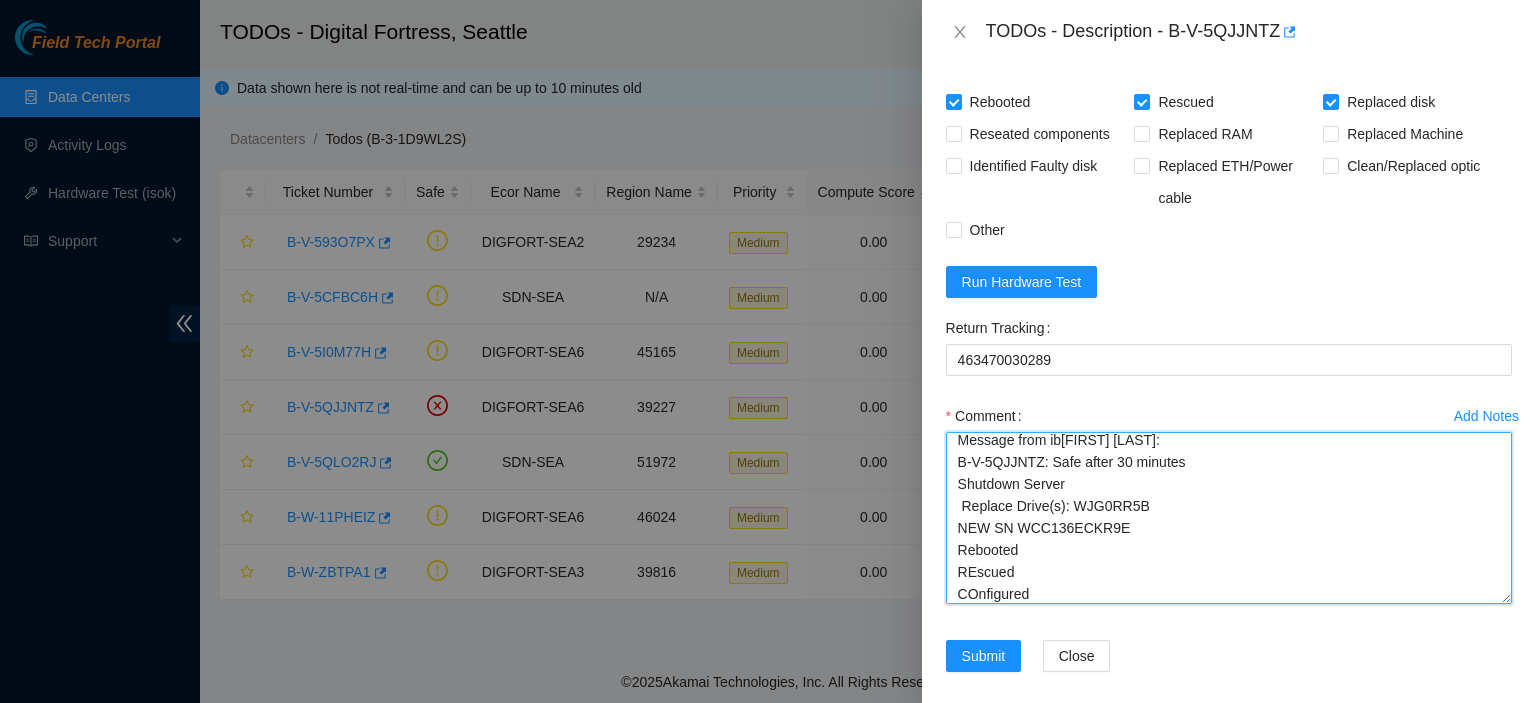 scroll, scrollTop: 74, scrollLeft: 0, axis: vertical 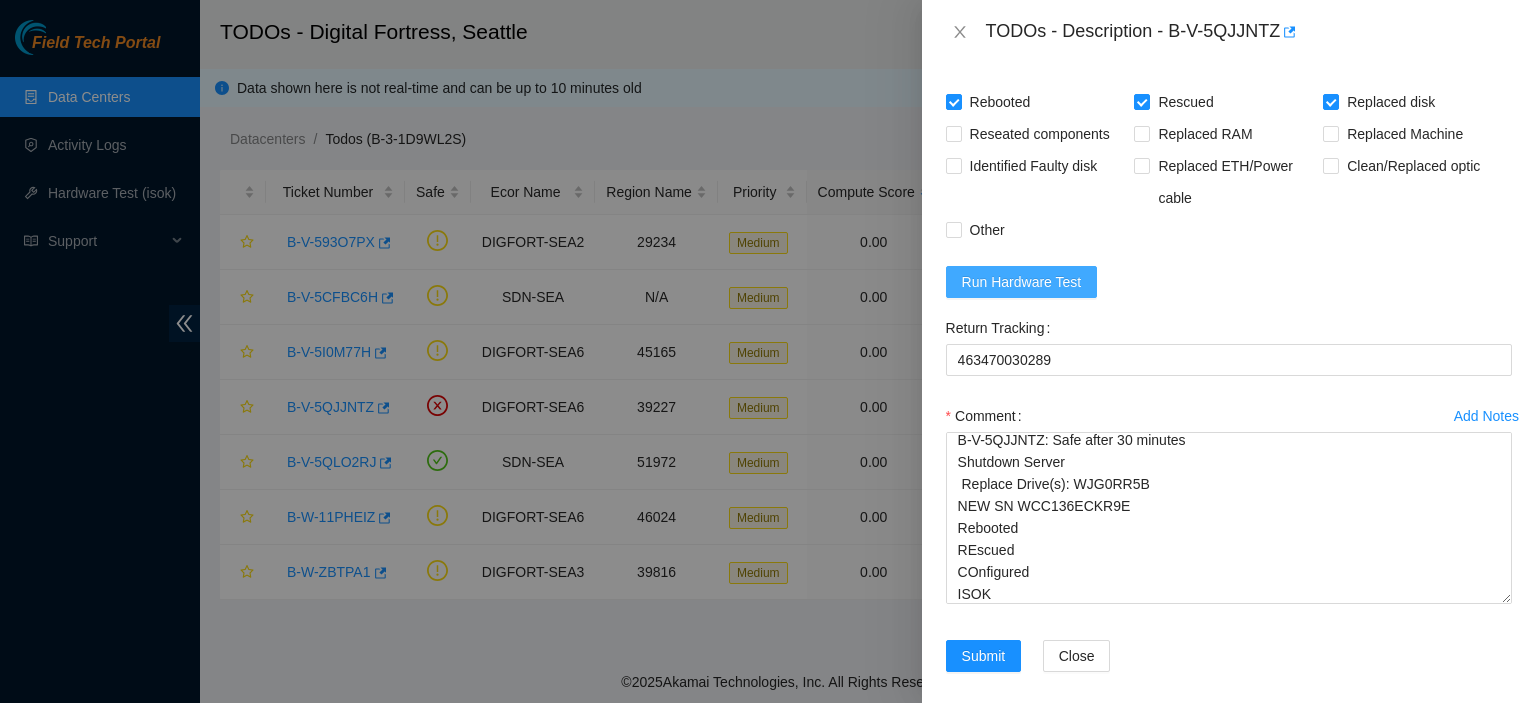 click on "Run Hardware Test" at bounding box center (1022, 282) 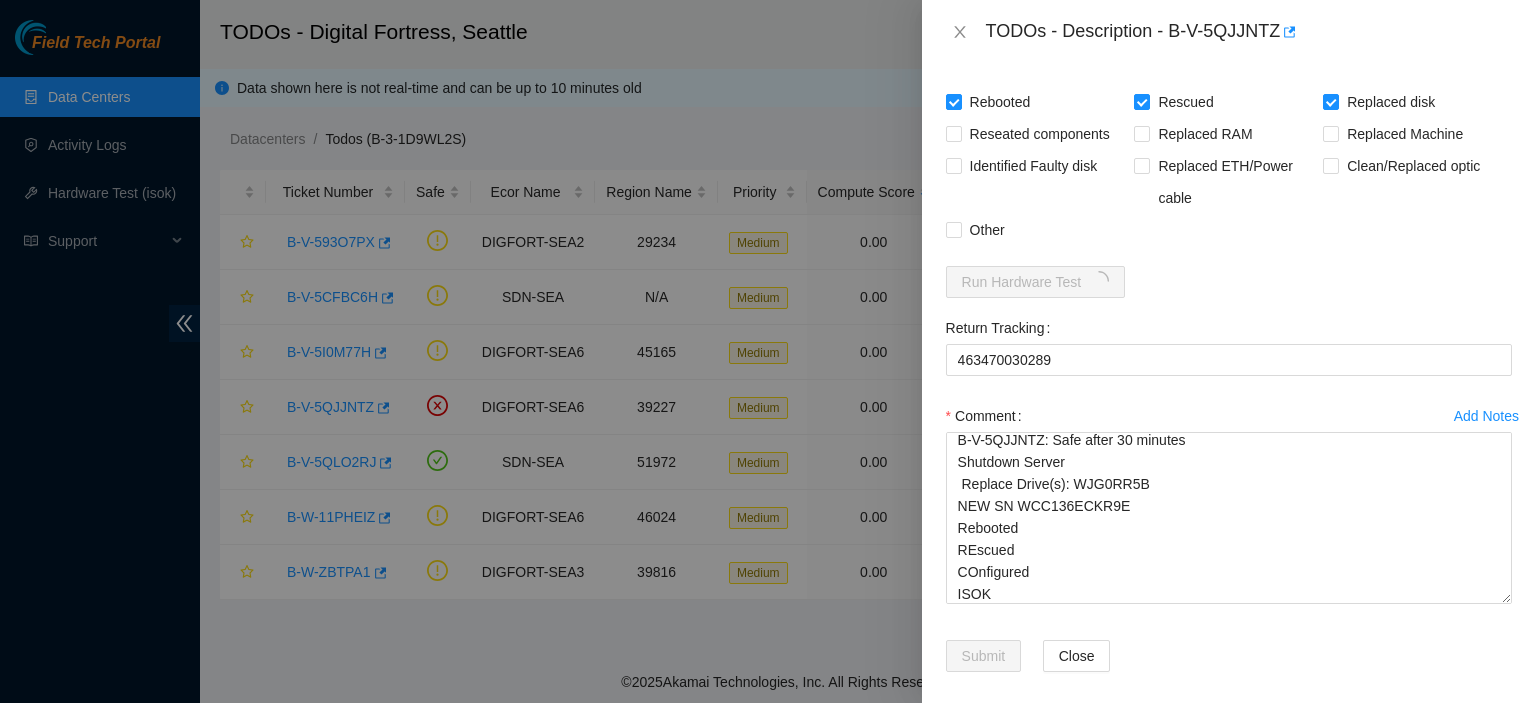 click on "Return Tracking" at bounding box center [1229, 328] 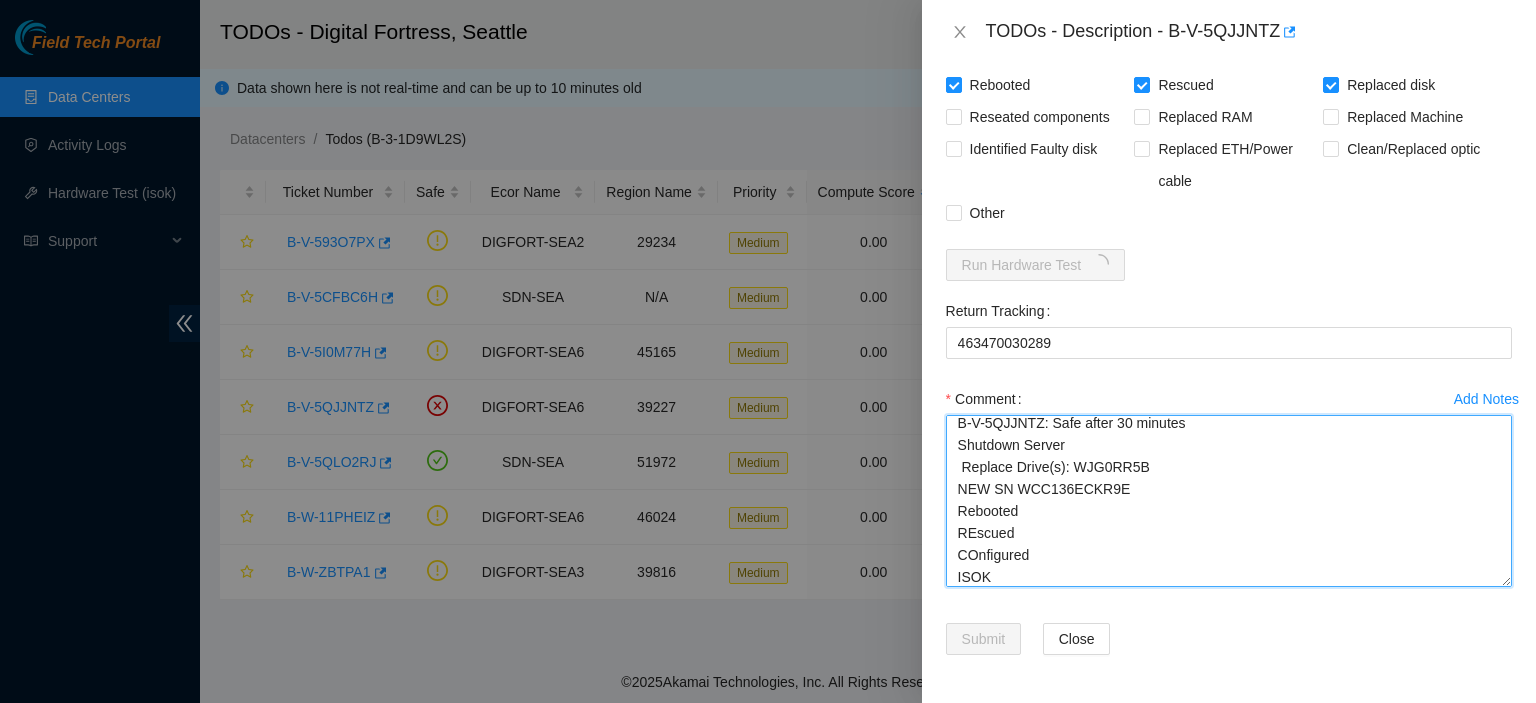 click on "kbbyrne23@gmail.com -
ibenahal has completed your request (B-V-5QJJNTZ)
Message from ibenahal:
B-V-5QJJNTZ: Safe after 30 minutes
Shutdown Server
Replace Drive(s): WJG0RR5B
NEW SN WCC136ECKR9E
Rebooted
REscued
COnfigured
ISOK" at bounding box center [1229, 501] 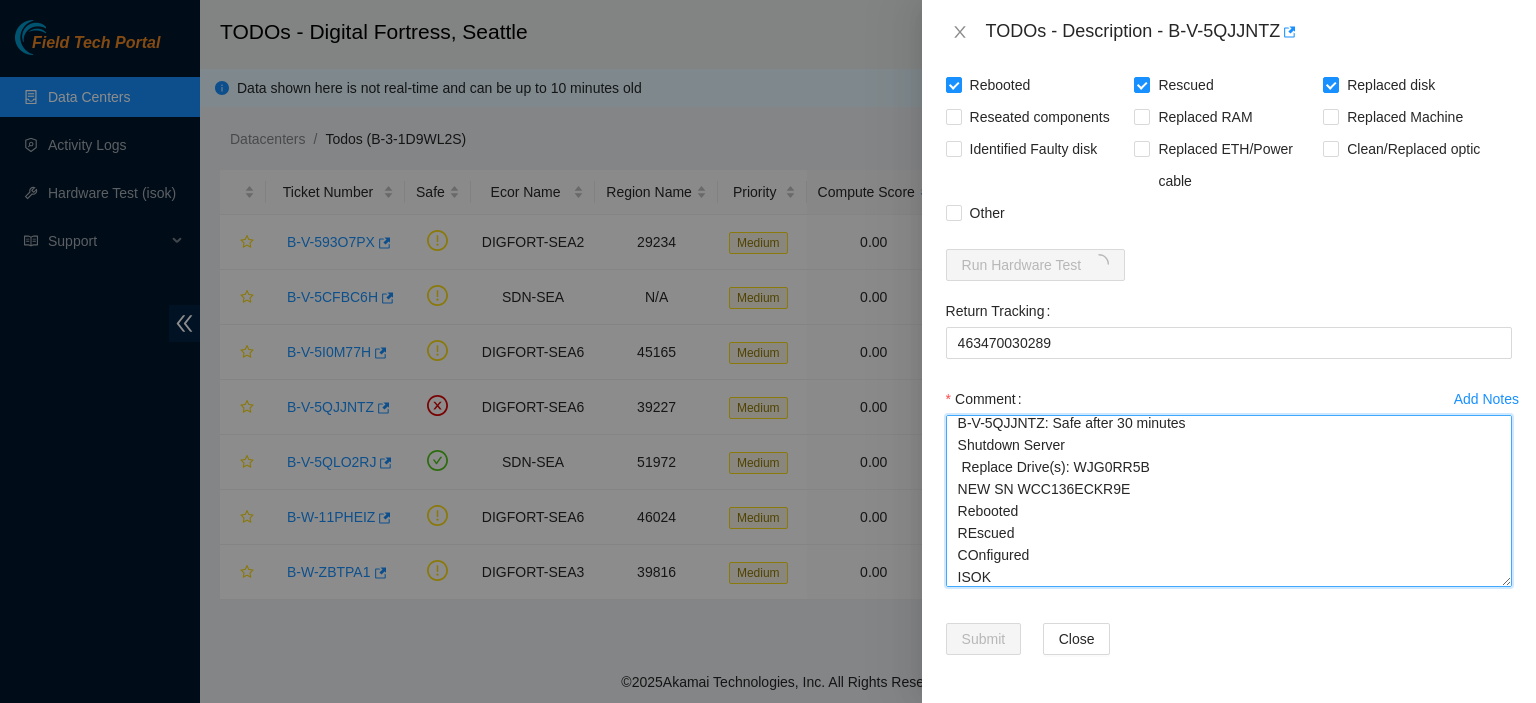 scroll, scrollTop: 96, scrollLeft: 0, axis: vertical 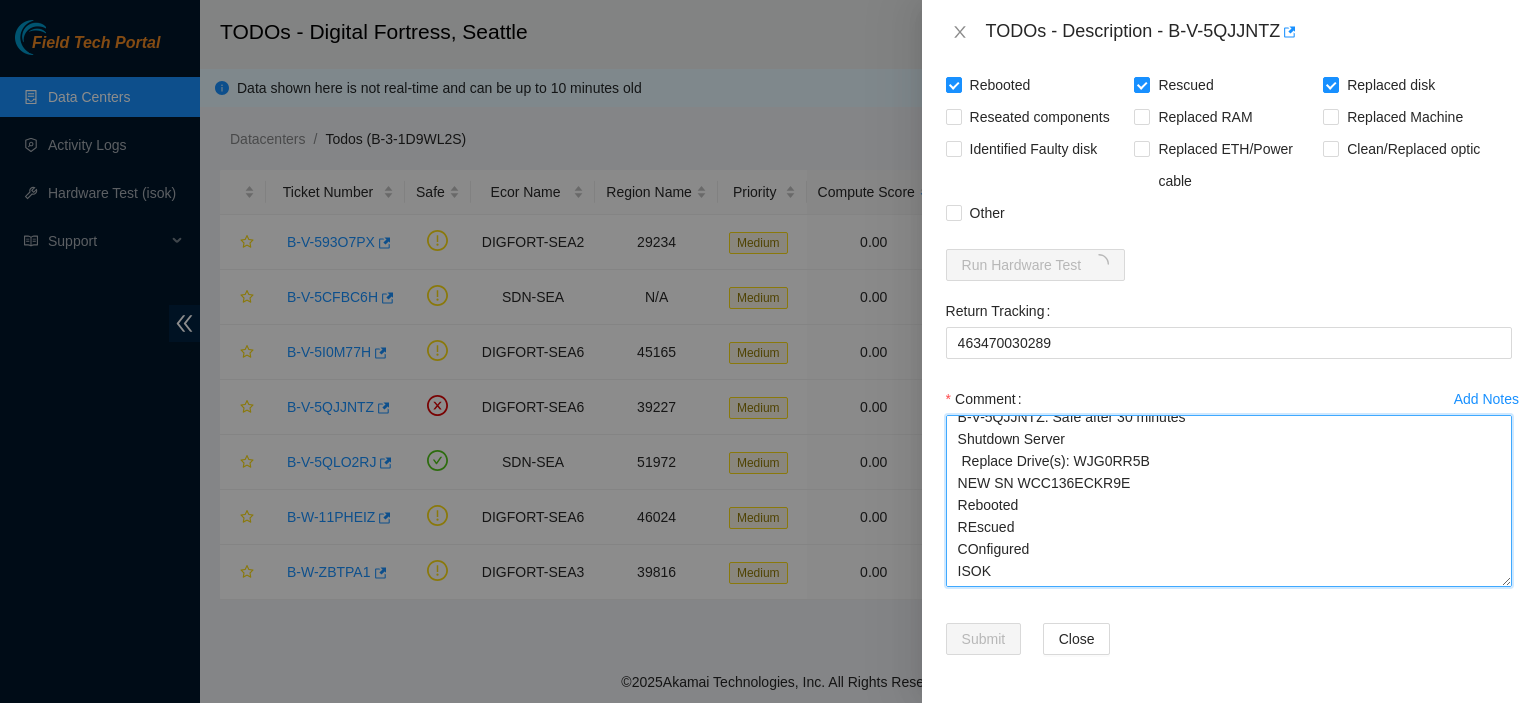 click on "kbbyrne23@gmail.com -
ibenahal has completed your request (B-V-5QJJNTZ)
Message from ibenahal:
B-V-5QJJNTZ: Safe after 30 minutes
Shutdown Server
Replace Drive(s): WJG0RR5B
NEW SN WCC136ECKR9E
Rebooted
REscued
COnfigured
ISOK" at bounding box center (1229, 501) 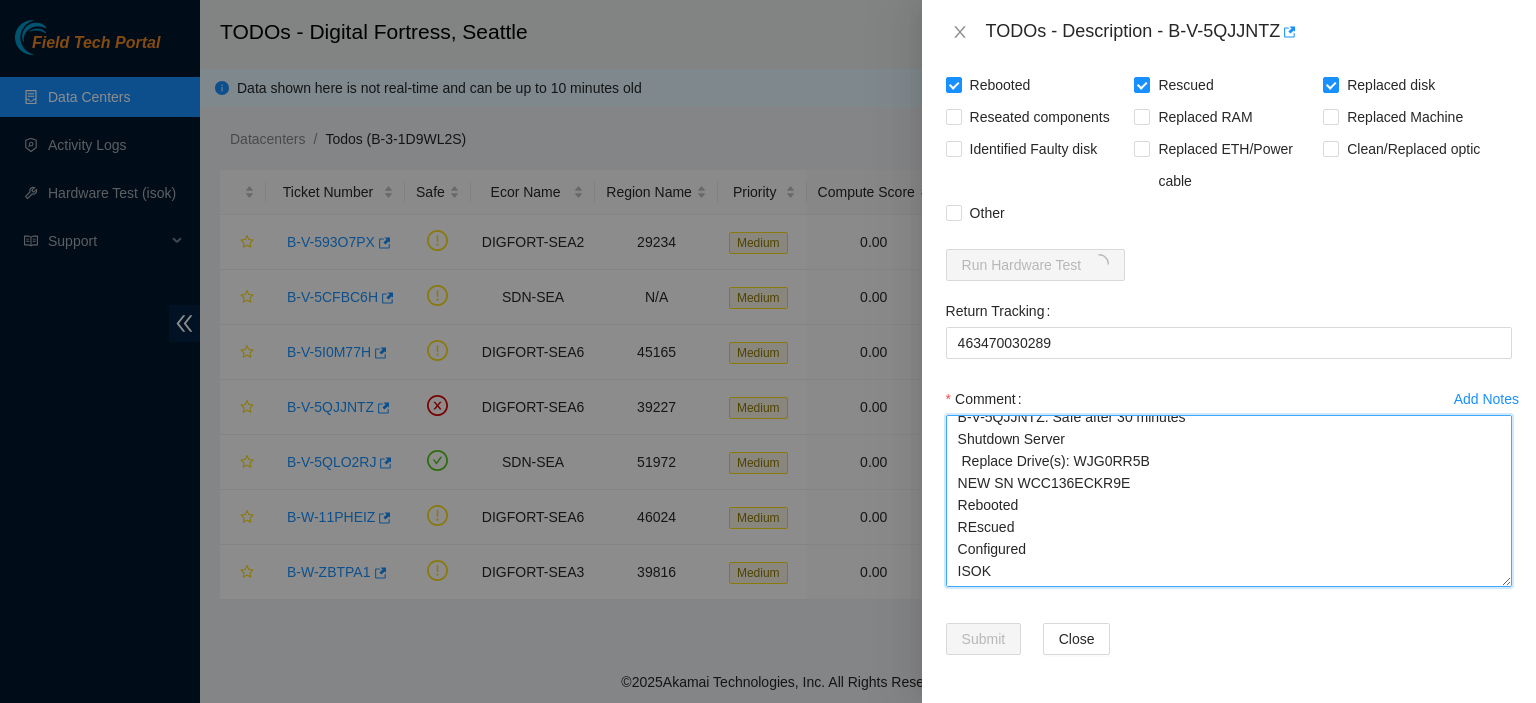 click on "kbbyrne23@gmail.com -
ibenahal has completed your request (B-V-5QJJNTZ)
Message from ibenahal:
B-V-5QJJNTZ: Safe after 30 minutes
Shutdown Server
Replace Drive(s): WJG0RR5B
NEW SN WCC136ECKR9E
Rebooted
REscued
Configured
ISOK" at bounding box center (1229, 501) 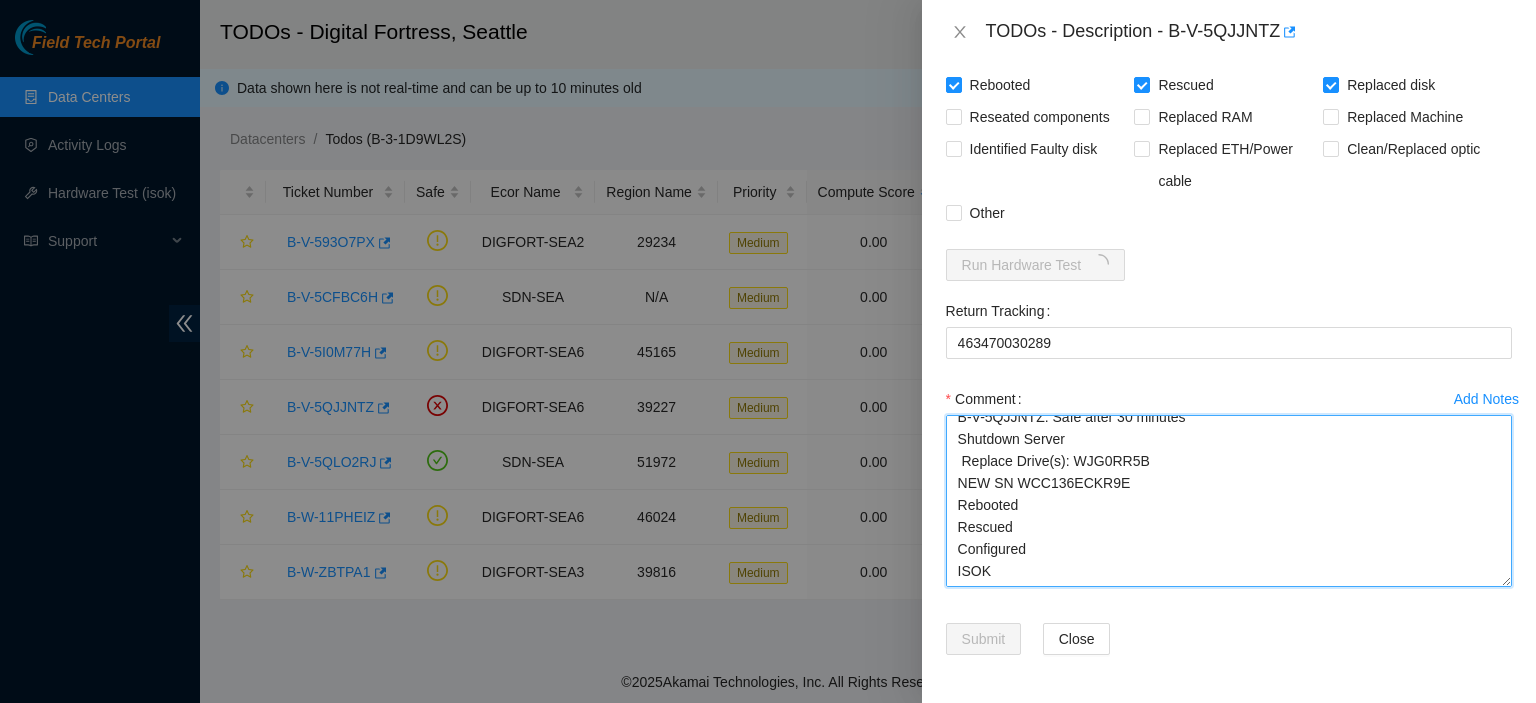 click on "kbbyrne23@gmail.com -
ibenahal has completed your request (B-V-5QJJNTZ)
Message from ibenahal:
B-V-5QJJNTZ: Safe after 30 minutes
Shutdown Server
Replace Drive(s): WJG0RR5B
NEW SN WCC136ECKR9E
Rebooted
Rescued
Configured
ISOK" at bounding box center [1229, 501] 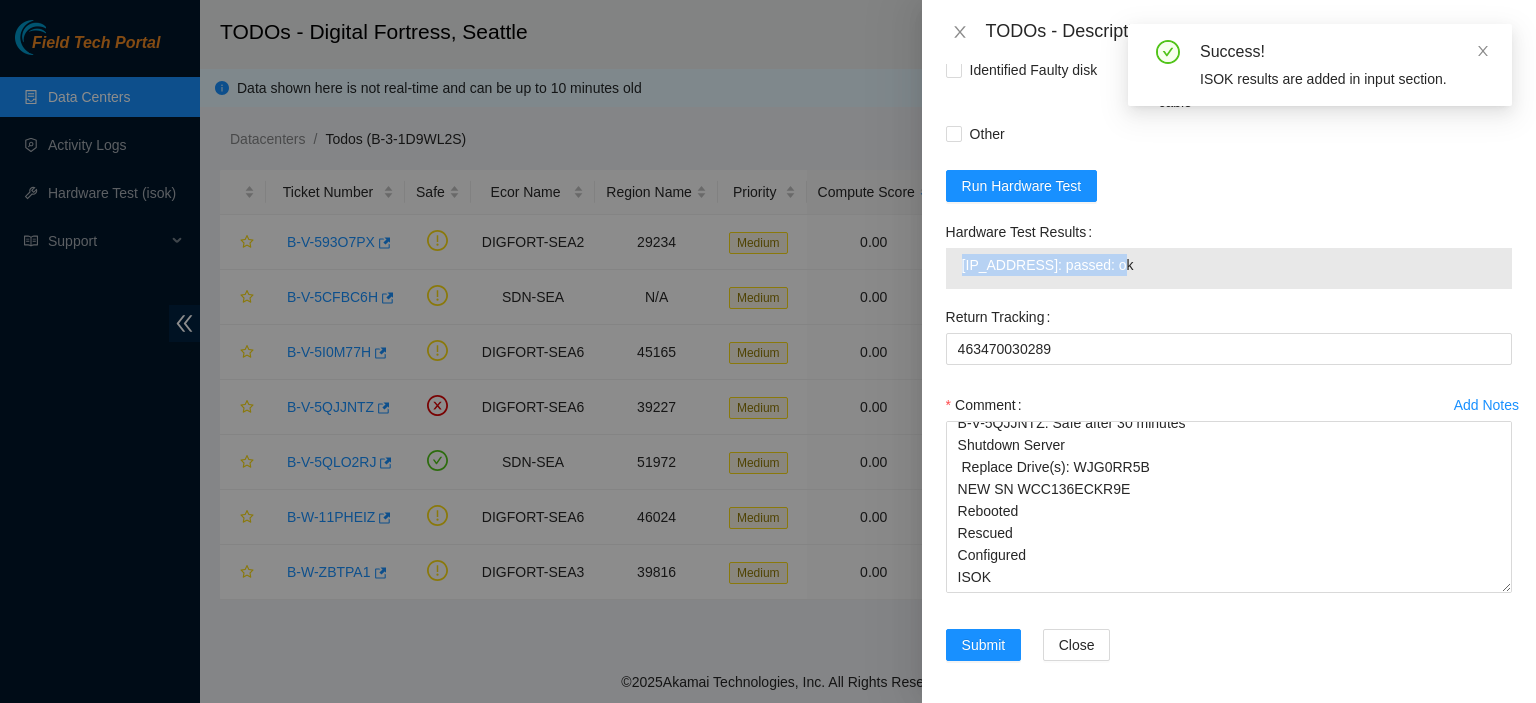 drag, startPoint x: 1126, startPoint y: 347, endPoint x: 954, endPoint y: 343, distance: 172.04651 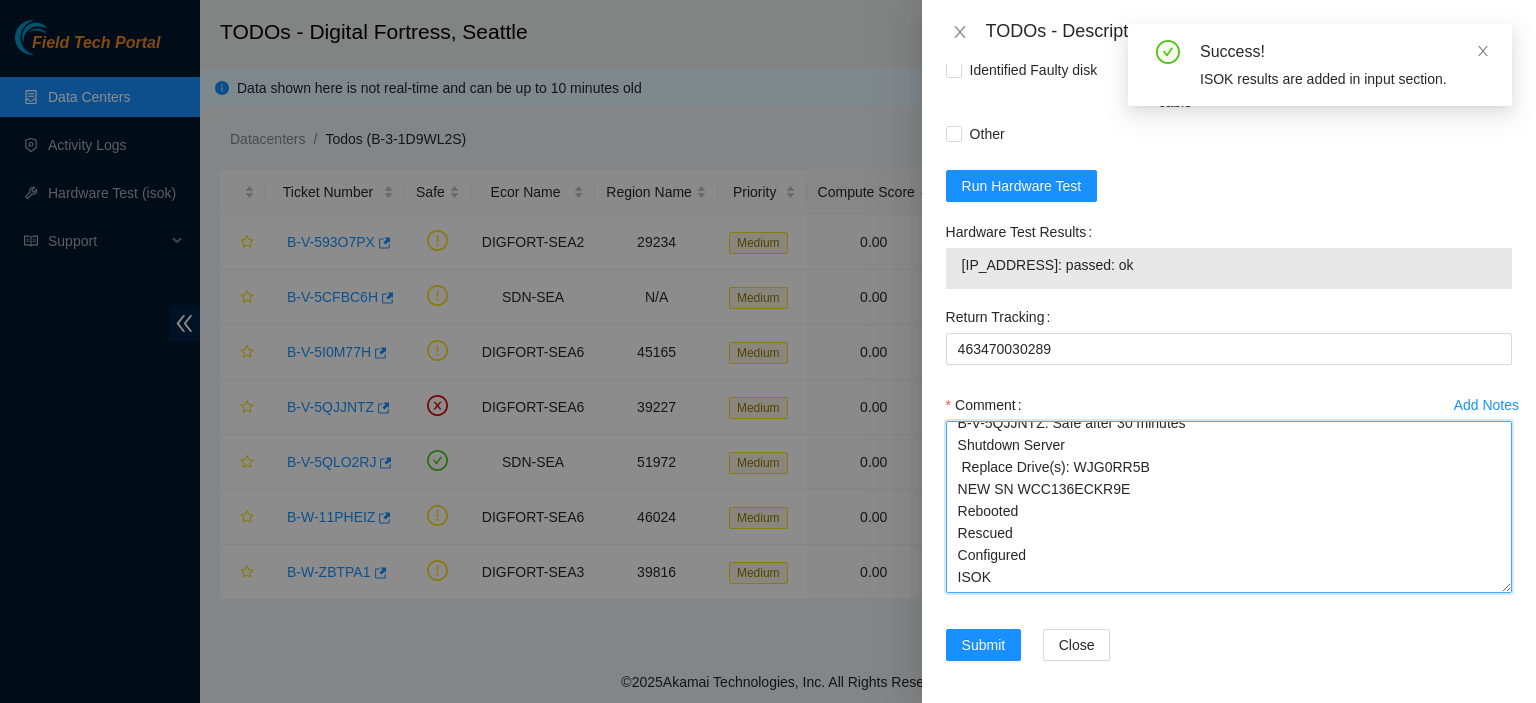 click on "kbbyrne23@gmail.com -
ibenahal has completed your request (B-V-5QJJNTZ)
Message from ibenahal:
B-V-5QJJNTZ: Safe after 30 minutes
Shutdown Server
Replace Drive(s): WJG0RR5B
NEW SN WCC136ECKR9E
Rebooted
Rescued
Configured
ISOK" at bounding box center (1229, 507) 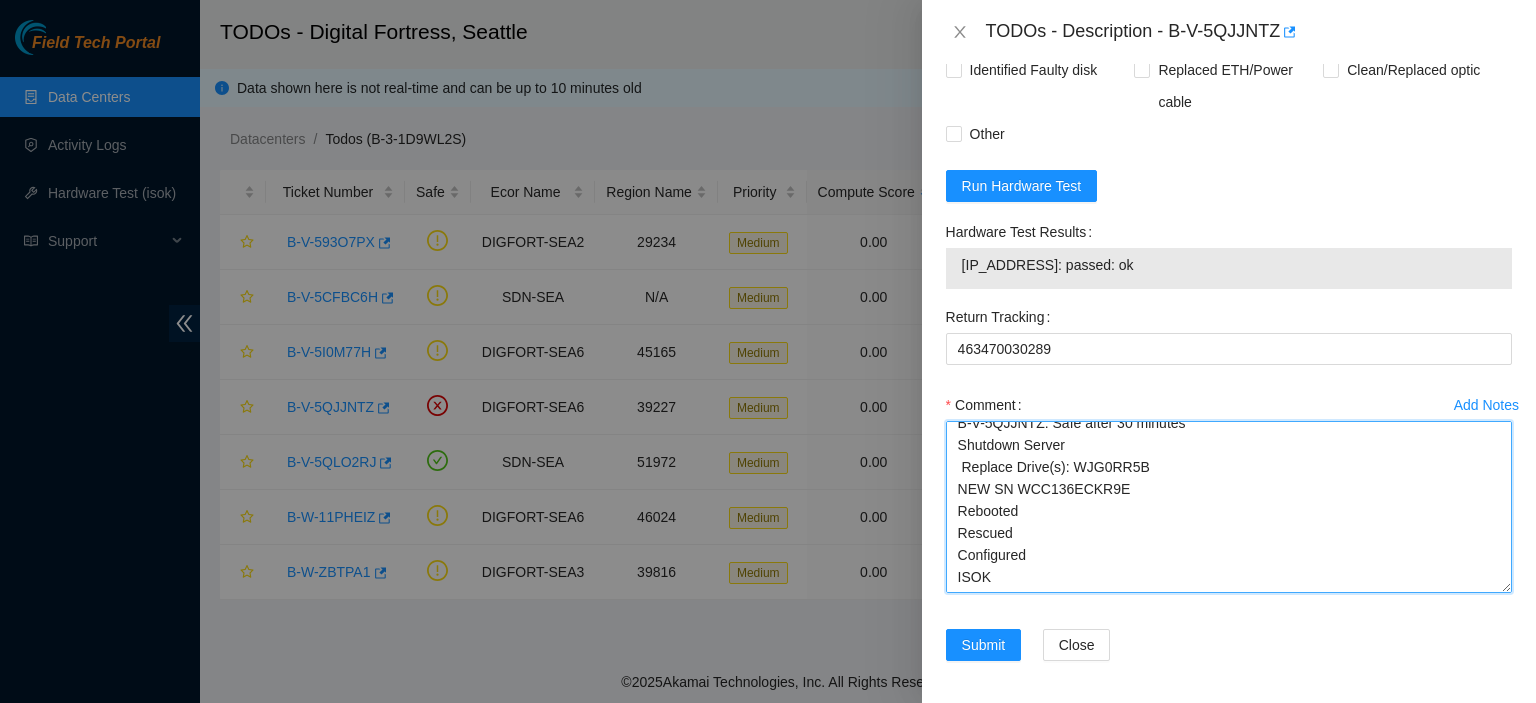 paste on "23.36.47.13: passed: ok" 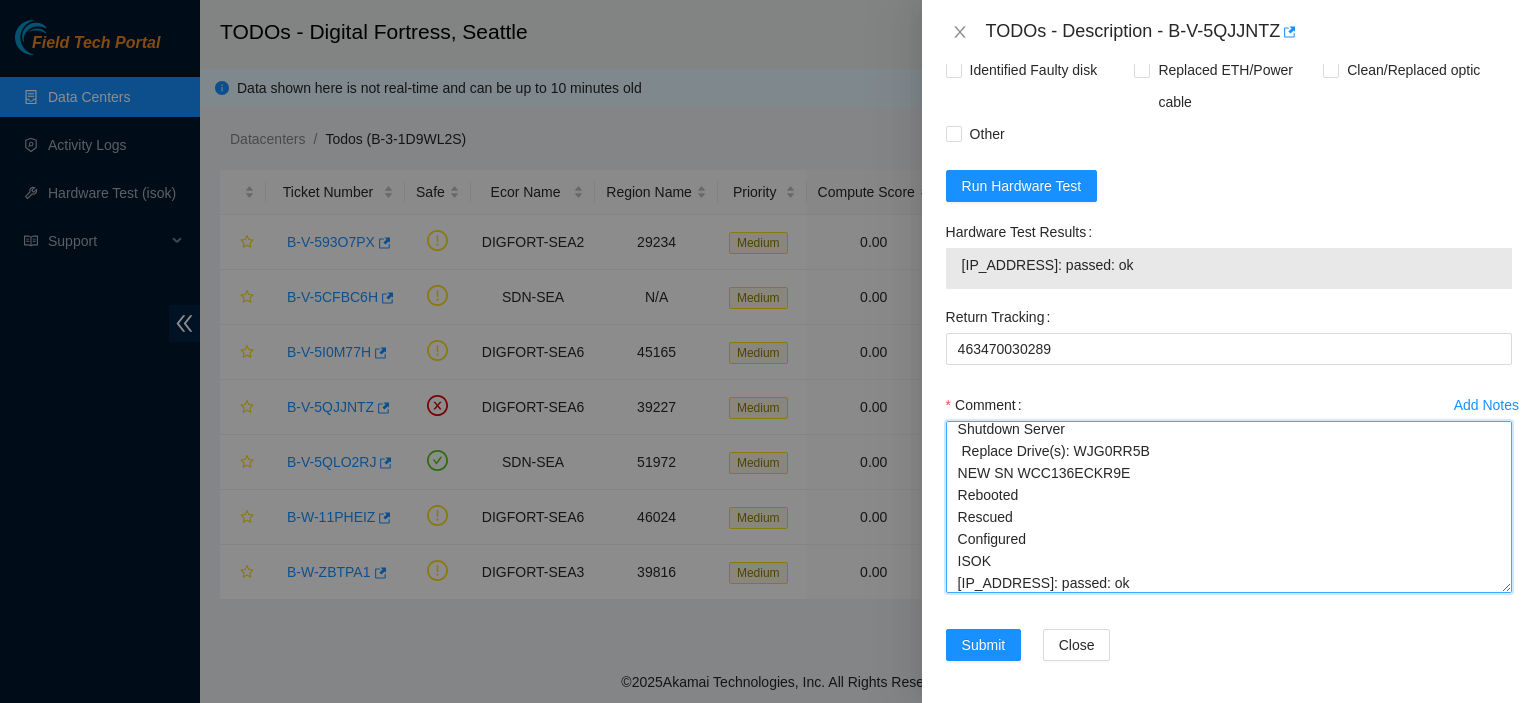 type on "kbbyrne23@gmail.com -
ibenahal has completed your request (B-V-5QJJNTZ)
Message from ibenahal:
B-V-5QJJNTZ: Safe after 30 minutes
Shutdown Server
Replace Drive(s): WJG0RR5B
NEW SN WCC136ECKR9E
Rebooted
Rescued
Configured
ISOK
23.36.47.13: passed: ok" 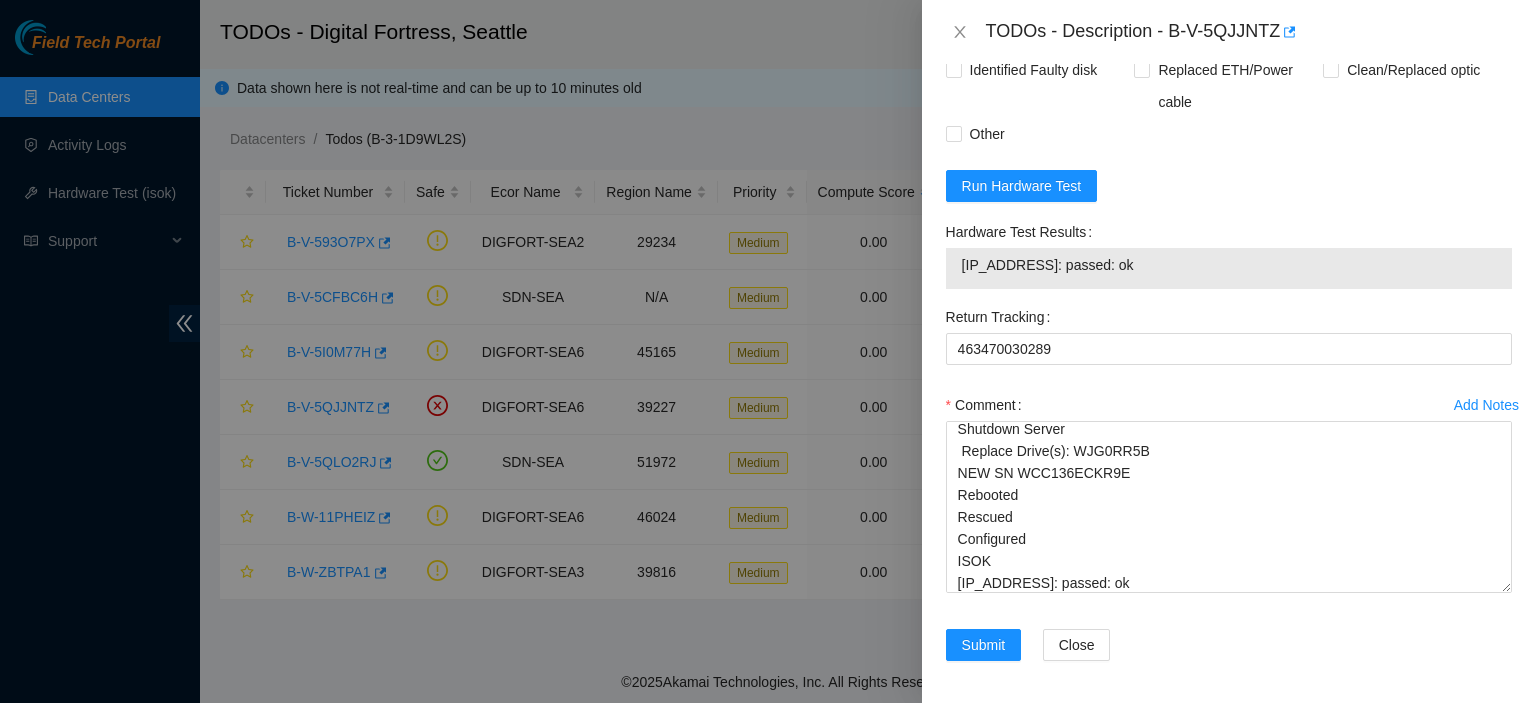 scroll, scrollTop: 1577, scrollLeft: 0, axis: vertical 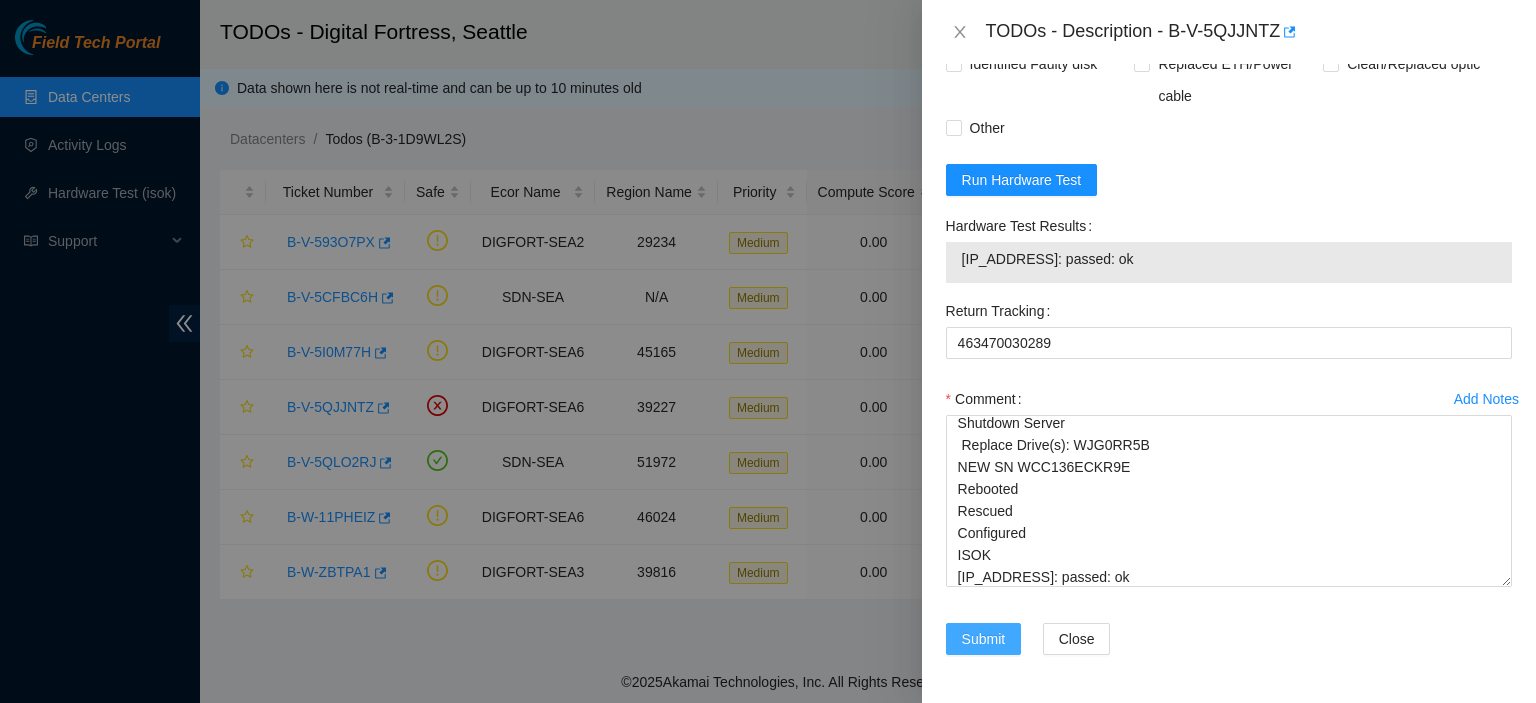 click on "Submit" at bounding box center (984, 639) 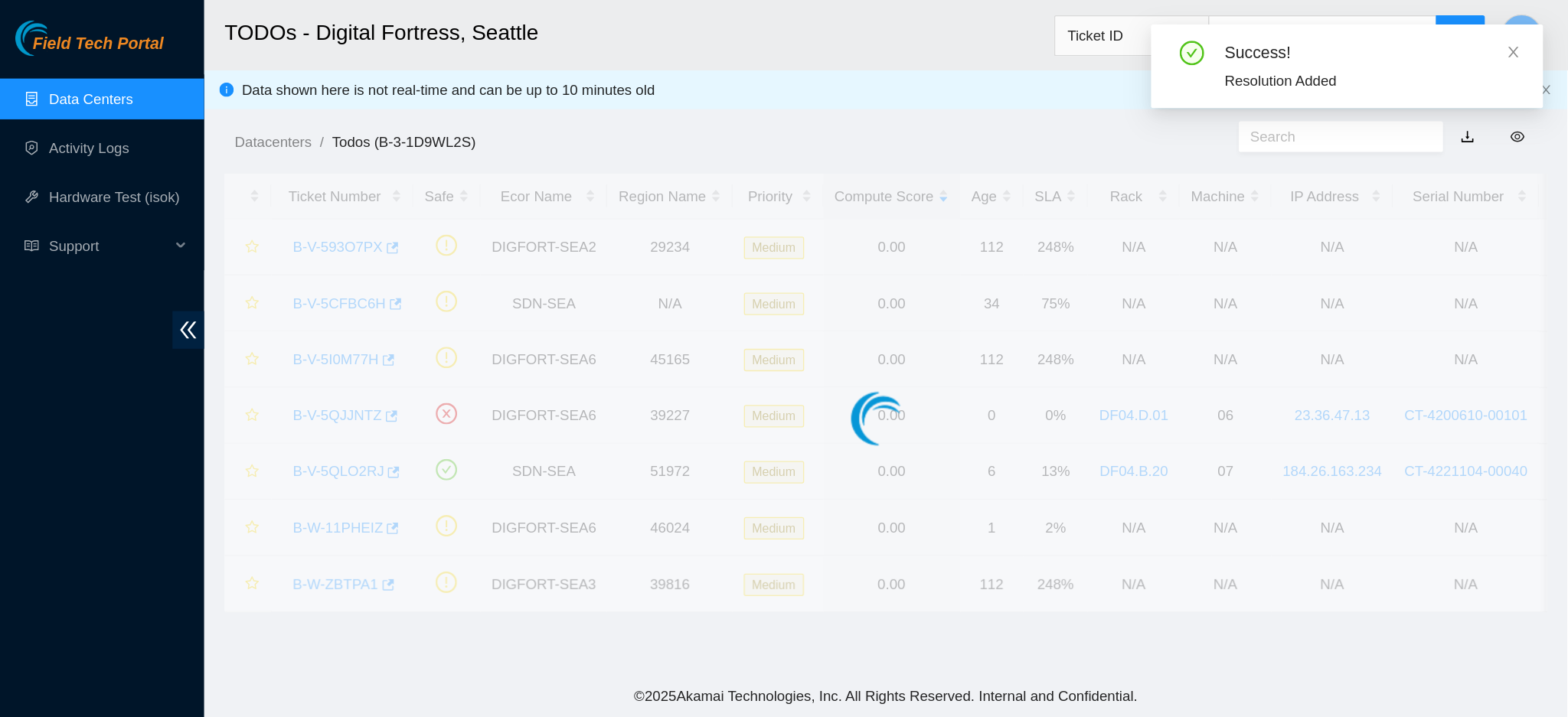 scroll, scrollTop: 471, scrollLeft: 0, axis: vertical 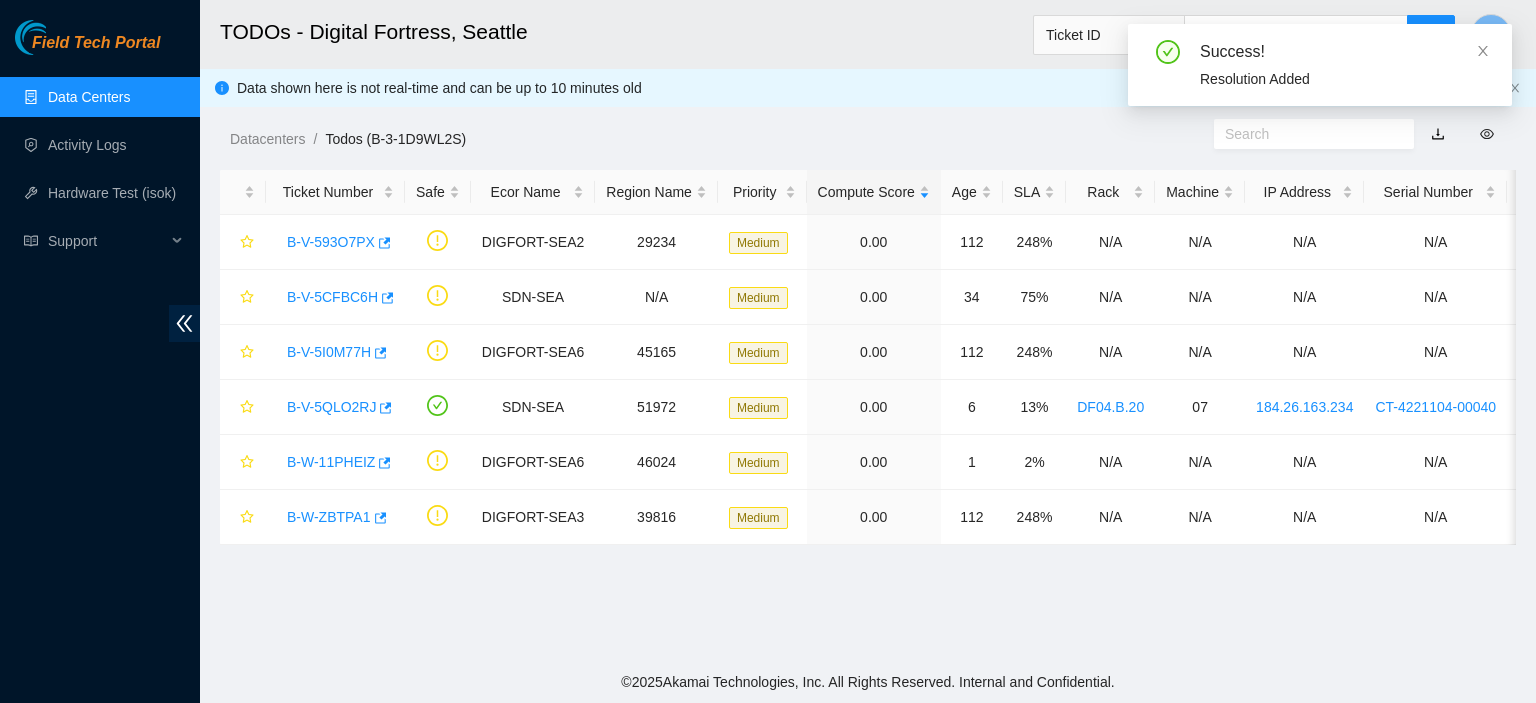 click on "TODOs - Digital Fortress, Seattle    Ticket ID K Data shown here is not real-time and can be up to 10 minutes old Datacenters / Todos (B-3-1D9WL2S) / Ticket Number Safe Ecor Name Region Name Priority Compute Score Age SLA Rack Machine IP Address Serial Number Server Type                               B-V-593O7PX DIGFORT-SEA2 29234 Medium 0.00 112 248% N/A N/A N/A N/A N/A   B-V-5CFBC6H SDN-SEA N/A Medium 0.00 34 75% N/A N/A N/A N/A N/A   B-V-5I0M77H DIGFORT-SEA6 45165 Medium 0.00 112 248% N/A N/A N/A N/A N/A   B-V-5QLO2RJ SDN-SEA 51972 Medium 0.00 6 13%  DF04.B.20    07 184.26.163.234 CT-4221104-00040 Ciara 1x8-Bison NVME-K Server {Rev H}{Fan-Crown HS-Dynatron}   B-W-11PHEIZ DIGFORT-SEA6 46024 Medium 0.00 1 2% N/A N/A N/A N/A N/A   B-W-ZBTPA1 DIGFORT-SEA3 39816 Medium 0.00 112 248% N/A N/A N/A N/A N/A" at bounding box center (868, 330) 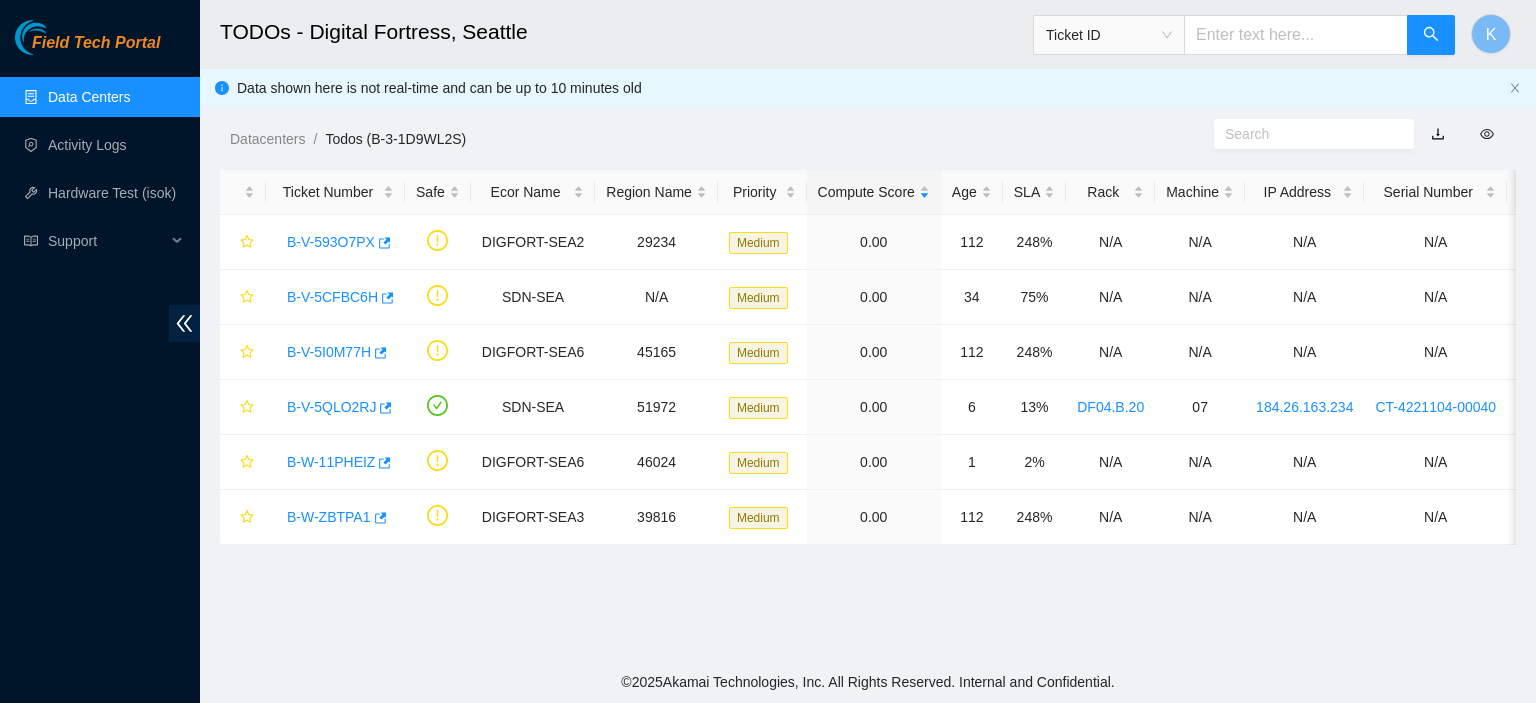 click on "TODOs - Digital Fortress, Seattle    Ticket ID K Data shown here is not real-time and can be up to 10 minutes old Datacenters / Todos (B-3-1D9WL2S) / Ticket Number Safe Ecor Name Region Name Priority Compute Score Age SLA Rack Machine IP Address Serial Number Server Type                               B-V-593O7PX DIGFORT-SEA2 29234 Medium 0.00 112 248% N/A N/A N/A N/A N/A   B-V-5CFBC6H SDN-SEA N/A Medium 0.00 34 75% N/A N/A N/A N/A N/A   B-V-5I0M77H DIGFORT-SEA6 45165 Medium 0.00 112 248% N/A N/A N/A N/A N/A   B-V-5QLO2RJ SDN-SEA 51972 Medium 0.00 6 13%  DF04.B.20    07 184.26.163.234 CT-4221104-00040 Ciara 1x8-Bison NVME-K Server {Rev H}{Fan-Crown HS-Dynatron}   B-W-11PHEIZ DIGFORT-SEA6 46024 Medium 0.00 1 2% N/A N/A N/A N/A N/A   B-W-ZBTPA1 DIGFORT-SEA3 39816 Medium 0.00 112 248% N/A N/A N/A N/A N/A" at bounding box center (868, 330) 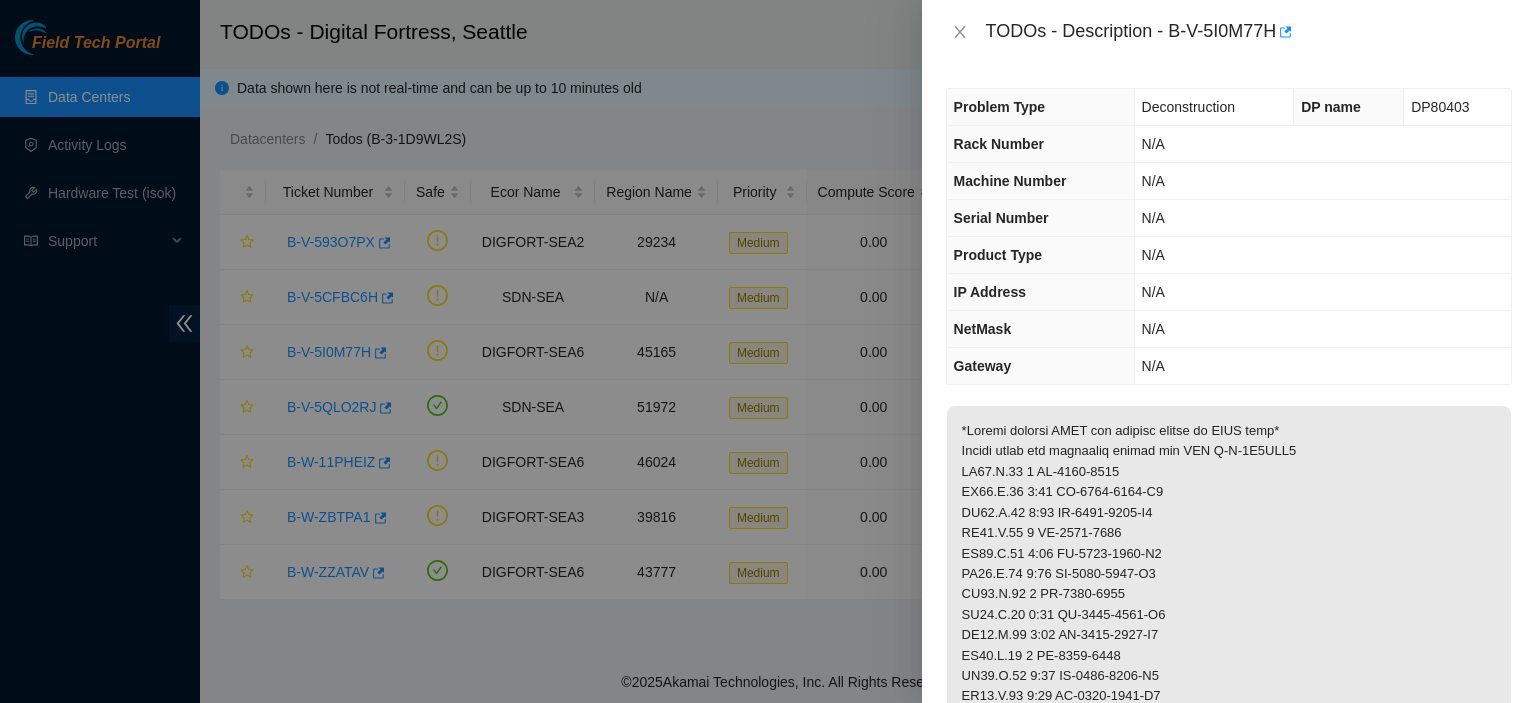 scroll, scrollTop: 0, scrollLeft: 0, axis: both 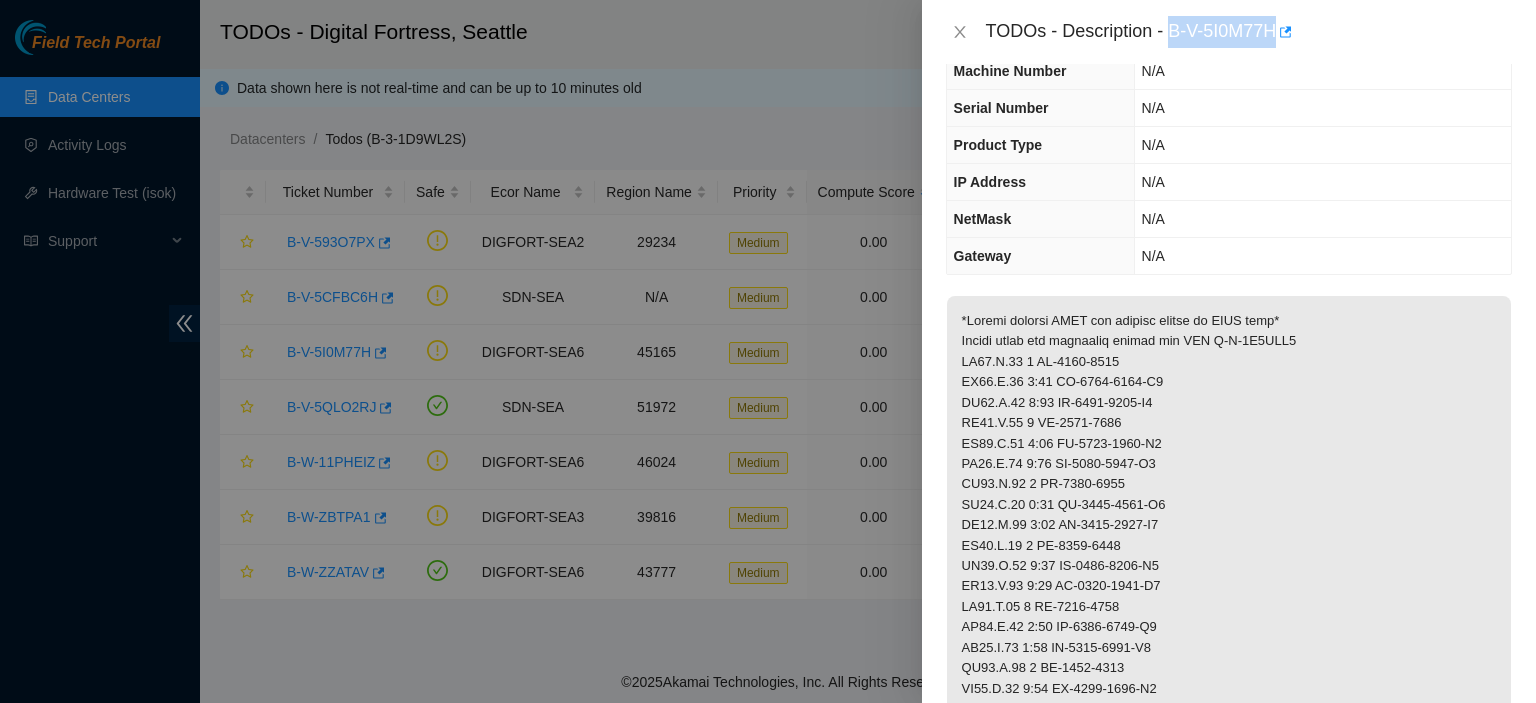 drag, startPoint x: 1170, startPoint y: 25, endPoint x: 1280, endPoint y: 23, distance: 110.01818 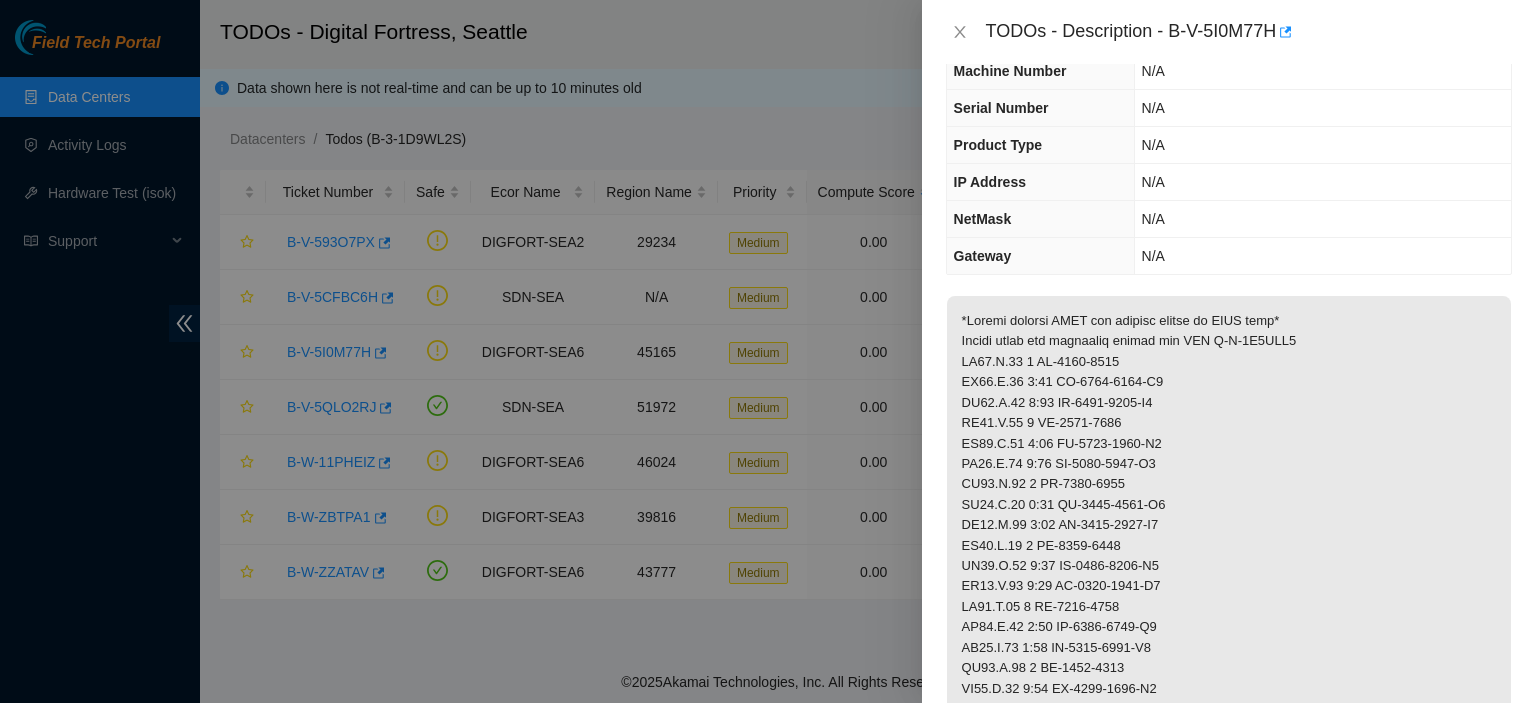 drag, startPoint x: 1028, startPoint y: 657, endPoint x: 1050, endPoint y: 644, distance: 25.553865 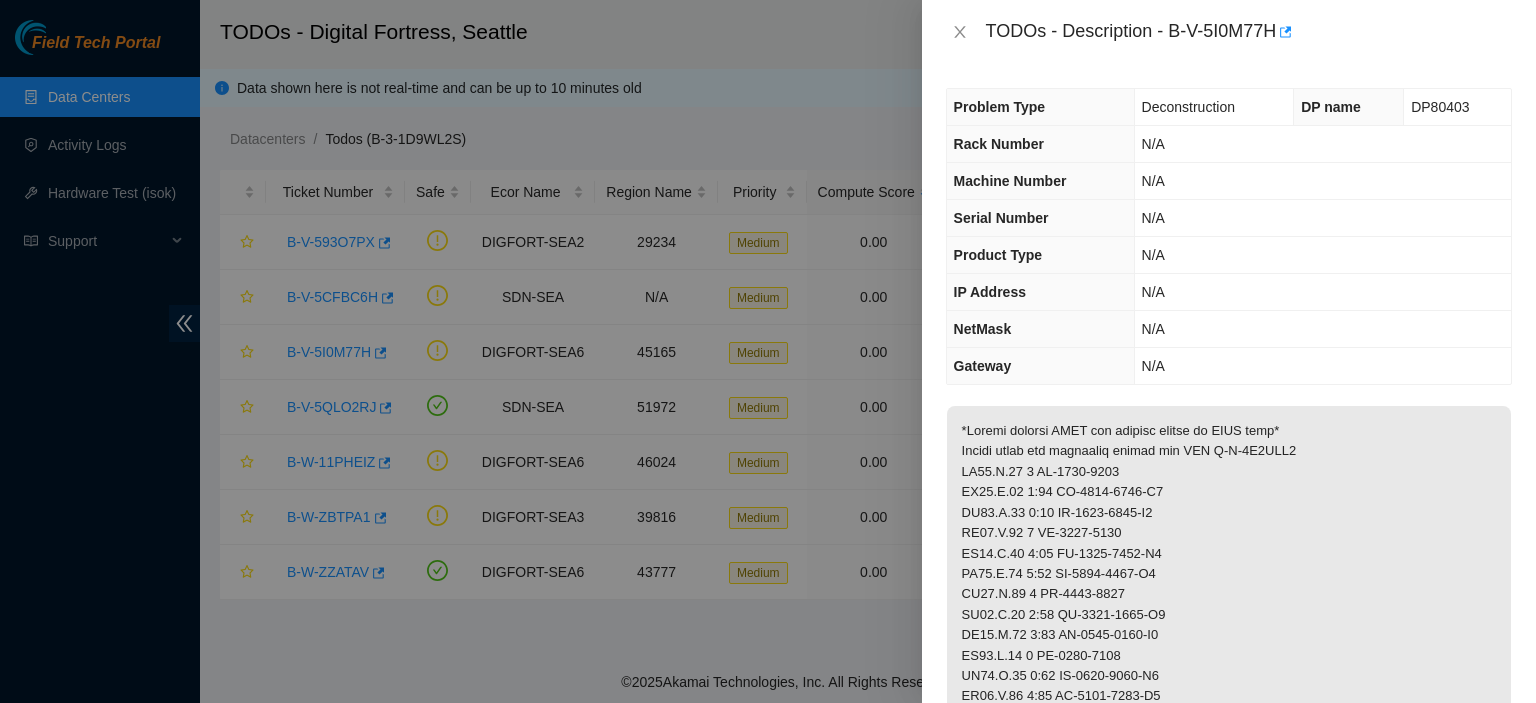 scroll, scrollTop: 0, scrollLeft: 0, axis: both 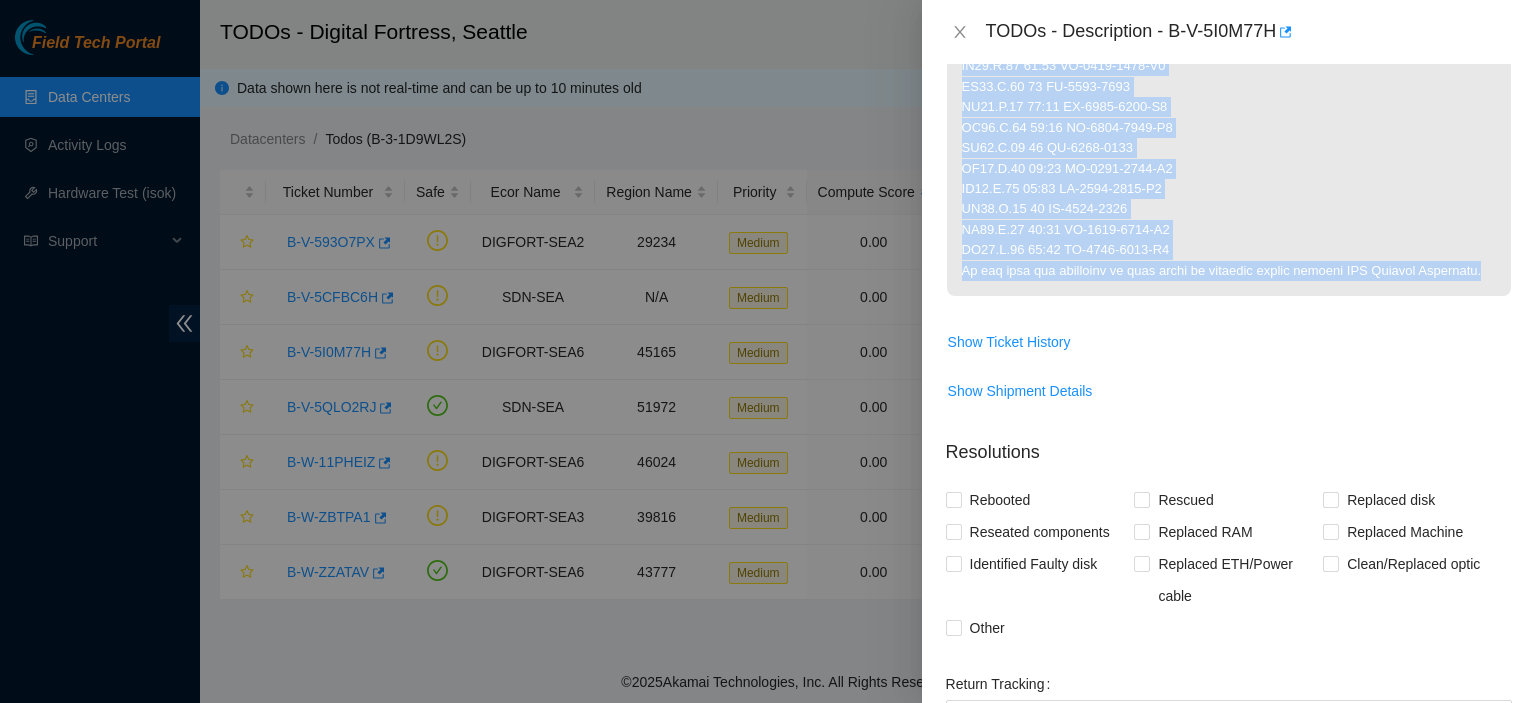 drag, startPoint x: 961, startPoint y: 197, endPoint x: 1260, endPoint y: 280, distance: 310.3063 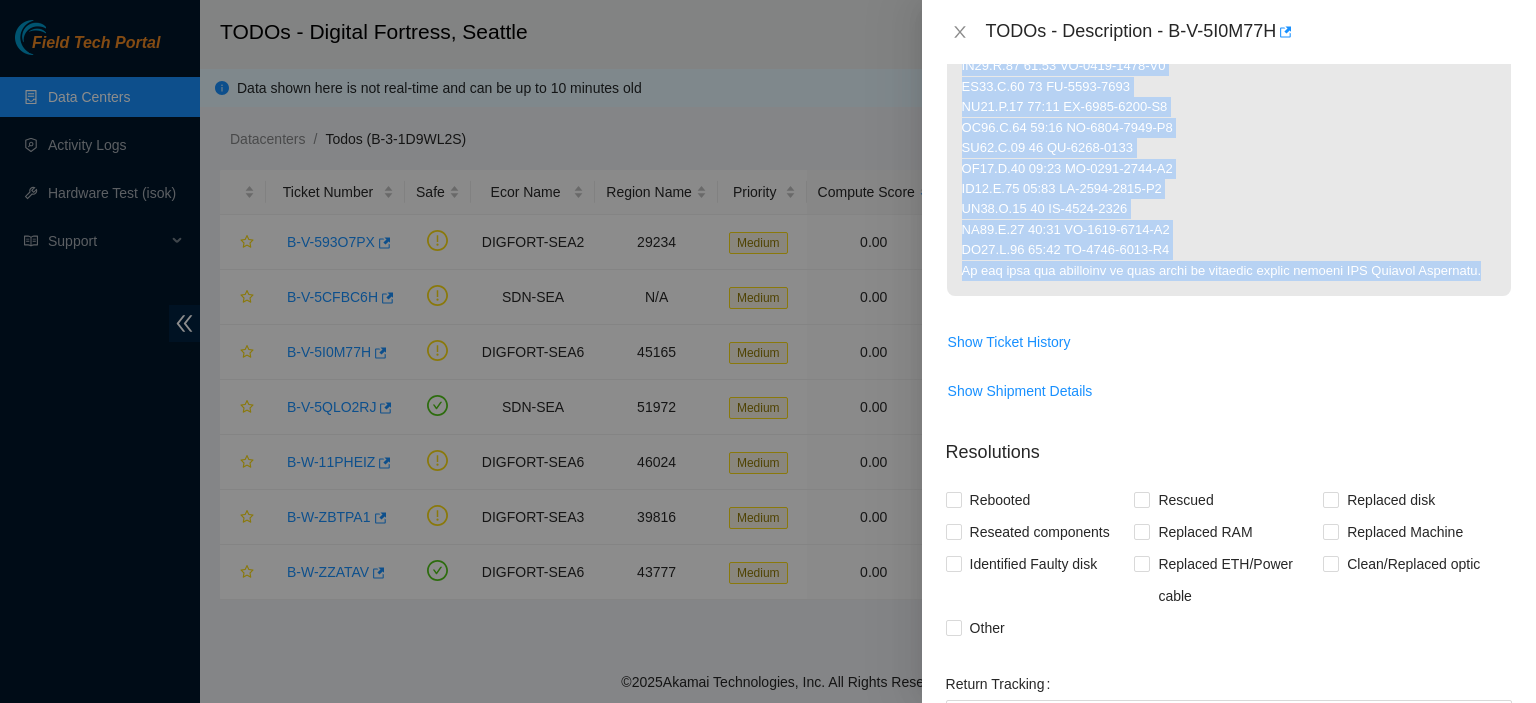 scroll, scrollTop: 990, scrollLeft: 0, axis: vertical 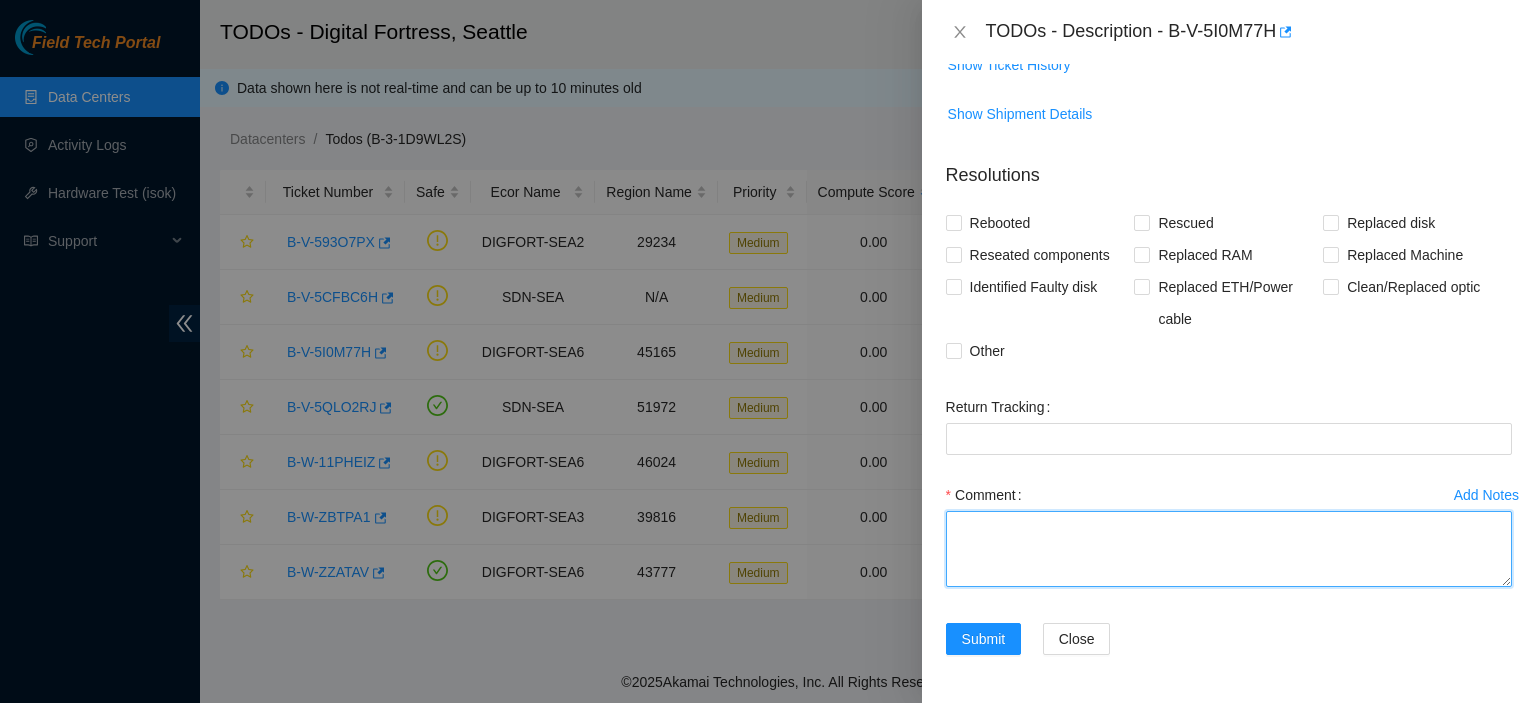 click on "Comment" at bounding box center (1229, 549) 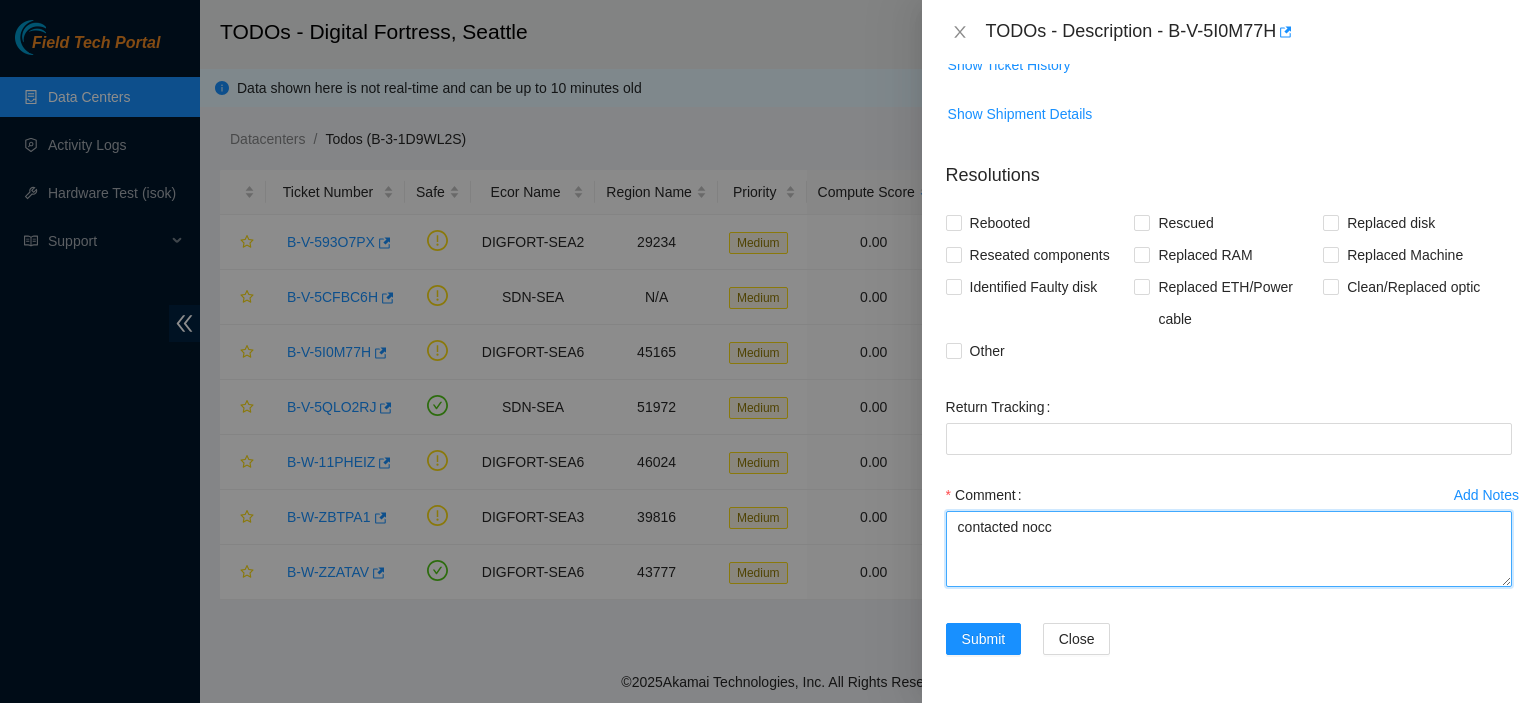 paste on "*Please contact NOCC and request access to ESSL rack*
Please decon the following assets for RMA B-V-5I1AKL1
DF05.G.11 1 MX-2149-0203
DF05.G.11 1:00 MX-2149-0203-N0
DF05.G.11 1:01 MX-2149-0203-N1
DF05.G.11 2 MX-2149-0208
DF05.G.11 2:00 MX-2149-0208-N0
DF05.G.11 2:01 MX-2149-0208-N1
DF05.G.11 3 MX-2149-0209
DF05.G.11 3:00 MX-2149-0209-N0
DF05.G.11 3:01 MX-2149-0209-N1
DF05.G.11 4 MX-2149-0210
DF05.G.11 4:00 MX-2149-0210-N0
DF05.G.11 4:01 MX-2149-0210-N1
DF05.G.11 5 MX-2149-0211
DF05.G.11 5:00 MX-2149-0211-N0
DF05.G.11 5:01 MX-2149-0211-N1
DF05.G.11 6 MX-2149-0212
DF05.G.11 6:00 MX-2149-0212-N0
DF05.G.11 6:01 MX-2149-0212-N1
DF05.G.11 7 MX-2149-0196
DF05.G.11 7:00 MX-2149-0196-N0
DF05.G.11 7:01 MX-2149-0196-N1
DF05.G.11 8 MX-2149-0172
DF05.G.11 8:00 MX-2149-0172-N0
DF05.G.11 8:01 MX-2149-0172-N1
DF05.G.11 9 MX-2149-0174
DF05.G.11 9:00 MX-2149-0174-N0
DF05.G.11 9:01 MX-2149-0174-N1
DF05.G.11 10 MX-2149-0178
DF05.G.11 10:00 MX-2149-0178-N0
DF05.G.11 10:01 MX-2149-0178-N1
DF05.G.11 11 MX-2149-0177
DF05.G.11 11:0..." 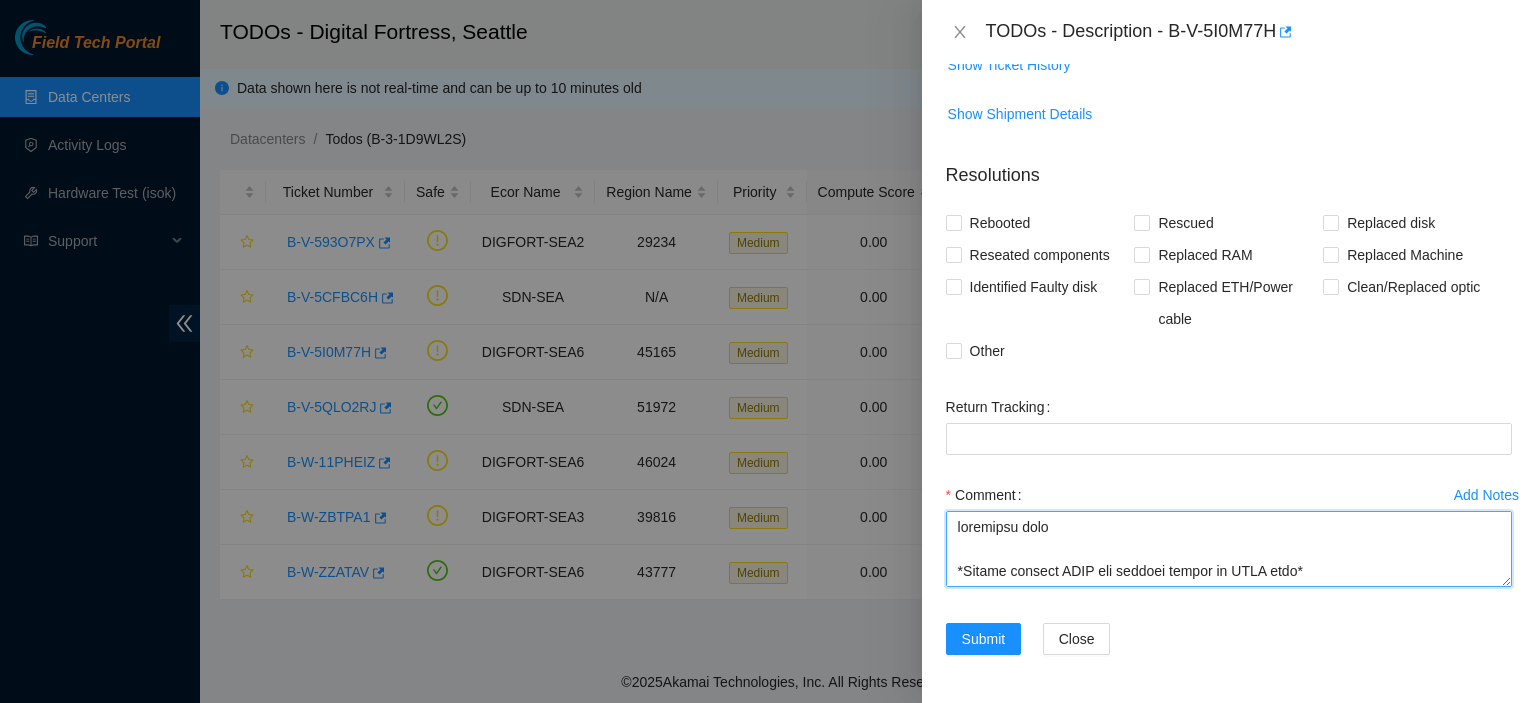 scroll, scrollTop: 1512, scrollLeft: 0, axis: vertical 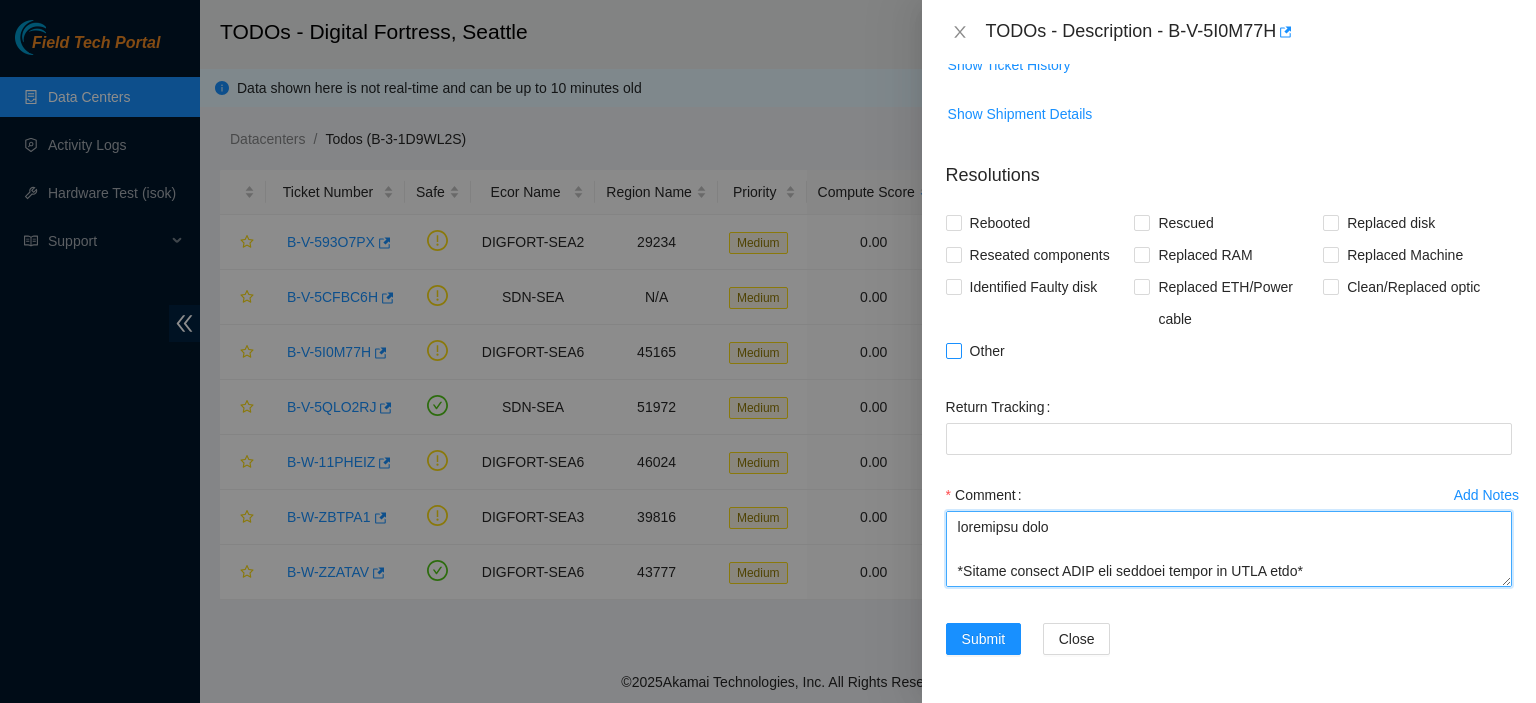 type on "contacted nocc
*Please contact NOCC and request access to ESSL rack*
Please decon the following assets for RMA B-V-5I1AKL1
DF05.G.11 1 MX-2149-0203
DF05.G.11 1:00 MX-2149-0203-N0
DF05.G.11 1:01 MX-2149-0203-N1
DF05.G.11 2 MX-2149-0208
DF05.G.11 2:00 MX-2149-0208-N0
DF05.G.11 2:01 MX-2149-0208-N1
DF05.G.11 3 MX-2149-0209
DF05.G.11 3:00 MX-2149-0209-N0
DF05.G.11 3:01 MX-2149-0209-N1
DF05.G.11 4 MX-2149-0210
DF05.G.11 4:00 MX-2149-0210-N0
DF05.G.11 4:01 MX-2149-0210-N1
DF05.G.11 5 MX-2149-0211
DF05.G.11 5:00 MX-2149-0211-N0
DF05.G.11 5:01 MX-2149-0211-N1
DF05.G.11 6 MX-2149-0212
DF05.G.11 6:00 MX-2149-0212-N0
DF05.G.11 6:01 MX-2149-0212-N1
DF05.G.11 7 MX-2149-0196
DF05.G.11 7:00 MX-2149-0196-N0
DF05.G.11 7:01 MX-2149-0196-N1
DF05.G.11 8 MX-2149-0172
DF05.G.11 8:00 MX-2149-0172-N0
DF05.G.11 8:01 MX-2149-0172-N1
DF05.G.11 9 MX-2149-0174
DF05.G.11 9:00 MX-2149-0174-N0
DF05.G.11 9:01 MX-2149-0174-N1
DF05.G.11 10 MX-2149-0178
DF05.G.11 10:00 MX-2149-0178-N0
DF05.G.11 10:01 MX-2149-0178-N1
DF05.G.11 11 MX-2149-017..." 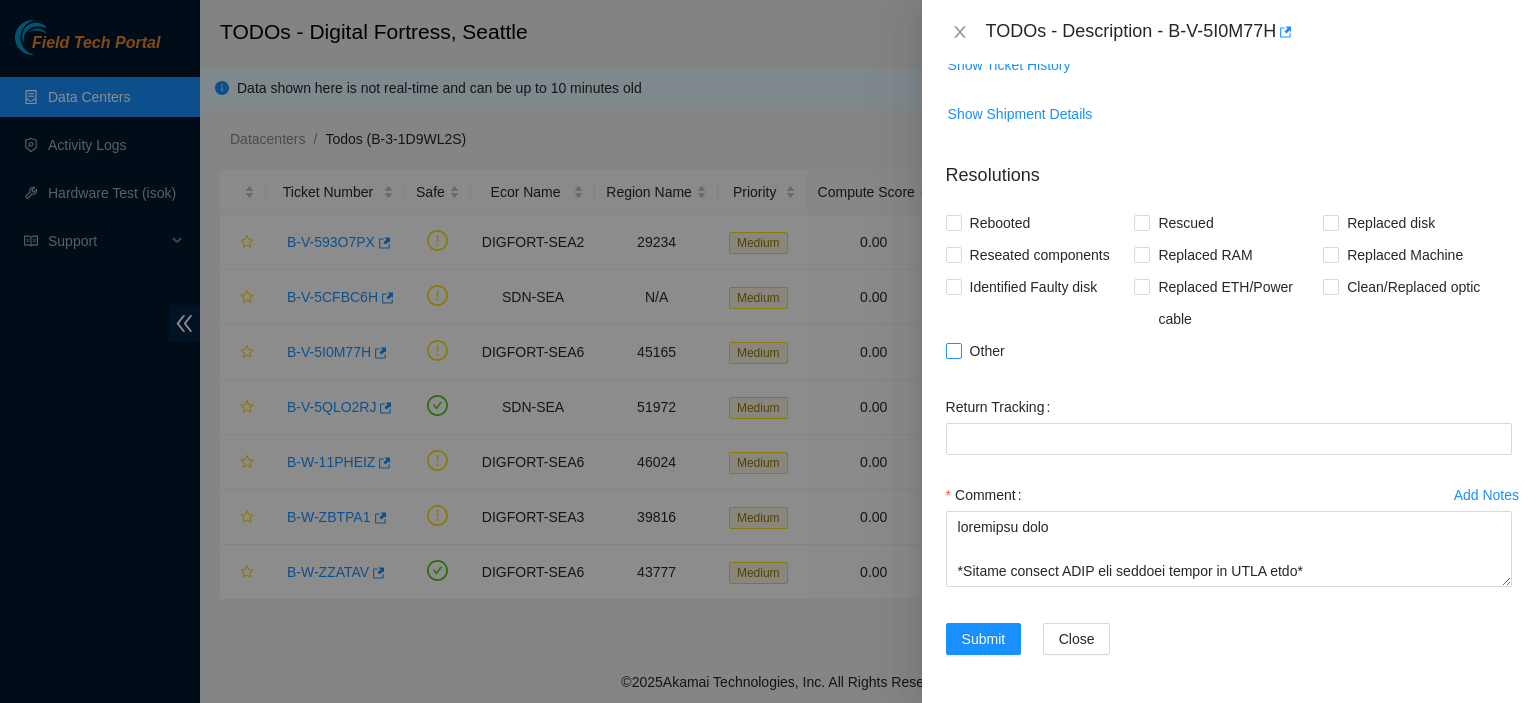 click on "Other" at bounding box center (953, 350) 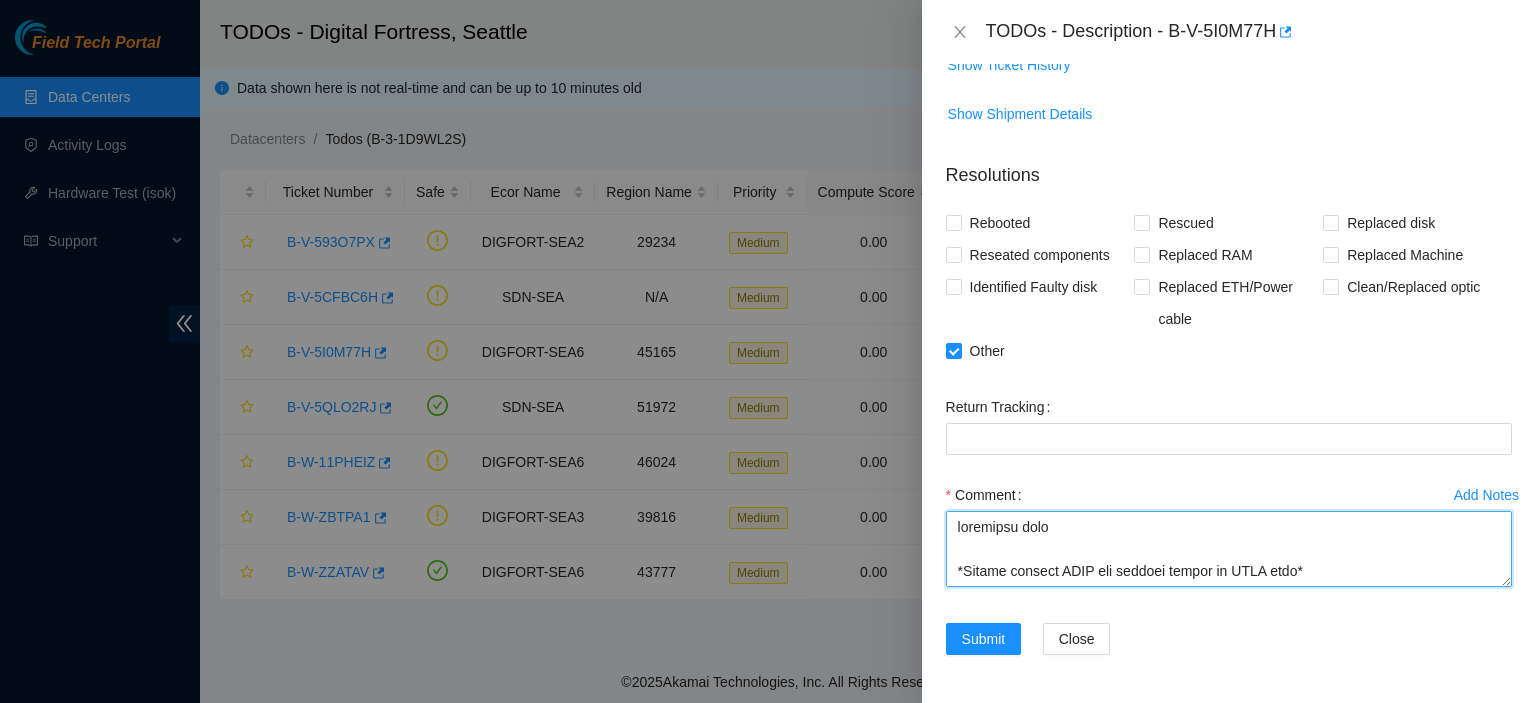 click on "Comment" at bounding box center (1229, 549) 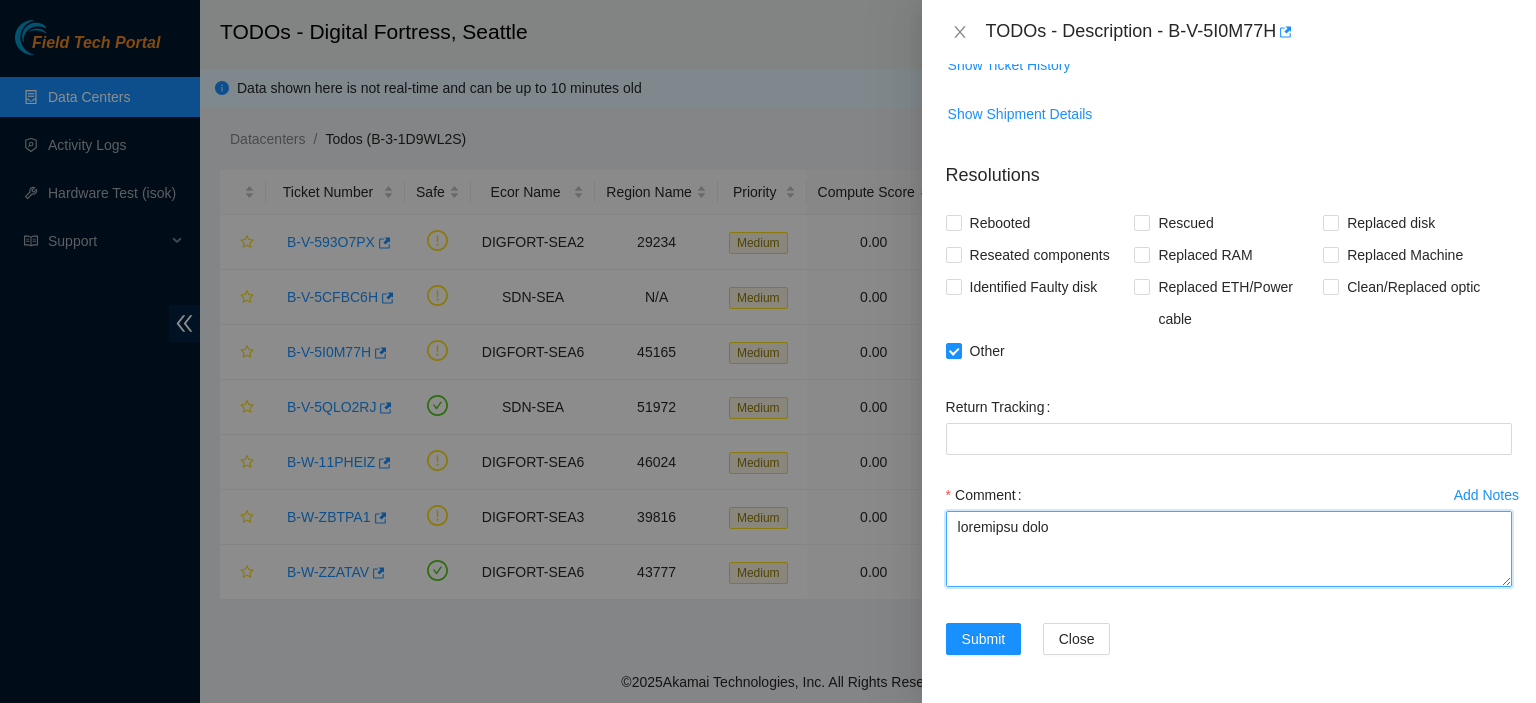 paste on "Secure Rack Access Request: B-W-12CWV0X,B-W-12CWV17" 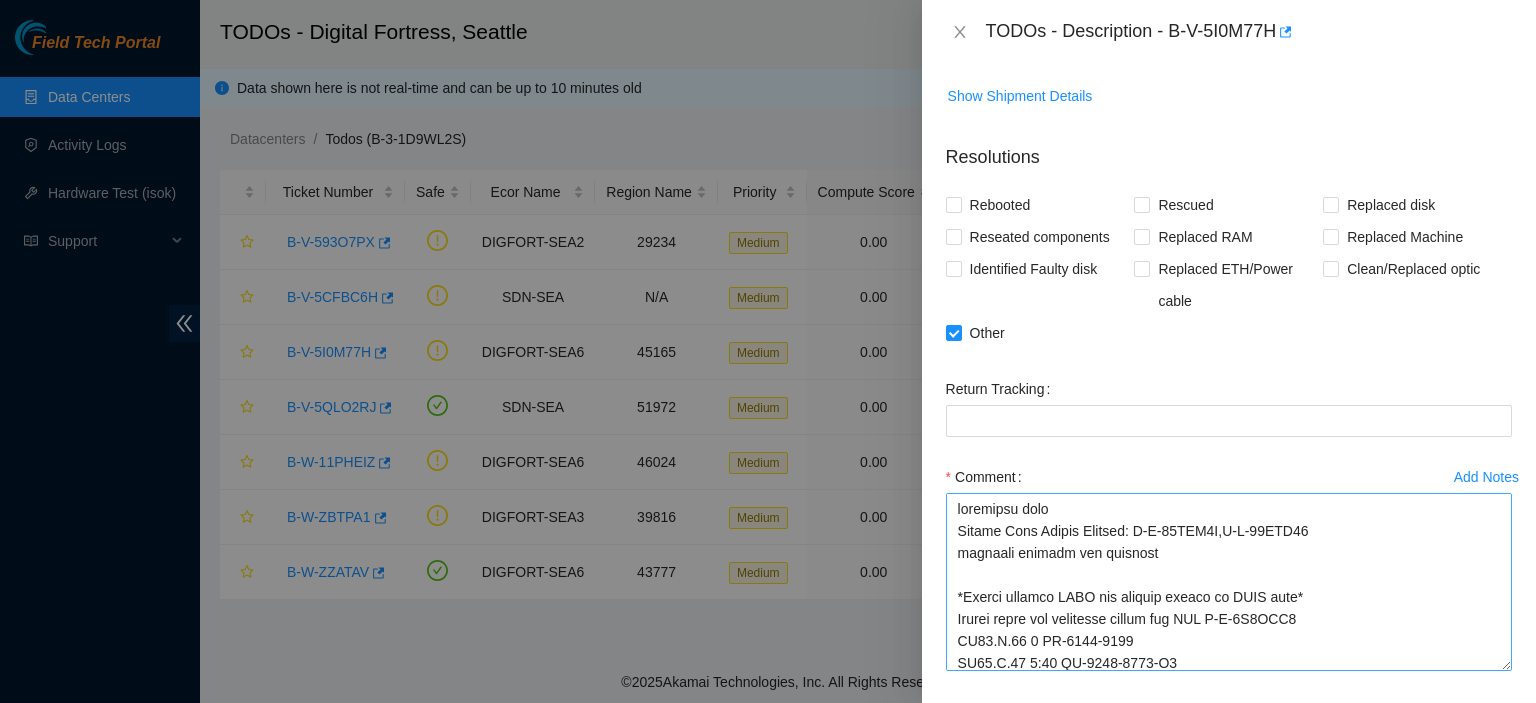 drag, startPoint x: 1486, startPoint y: 578, endPoint x: 1492, endPoint y: 690, distance: 112.1606 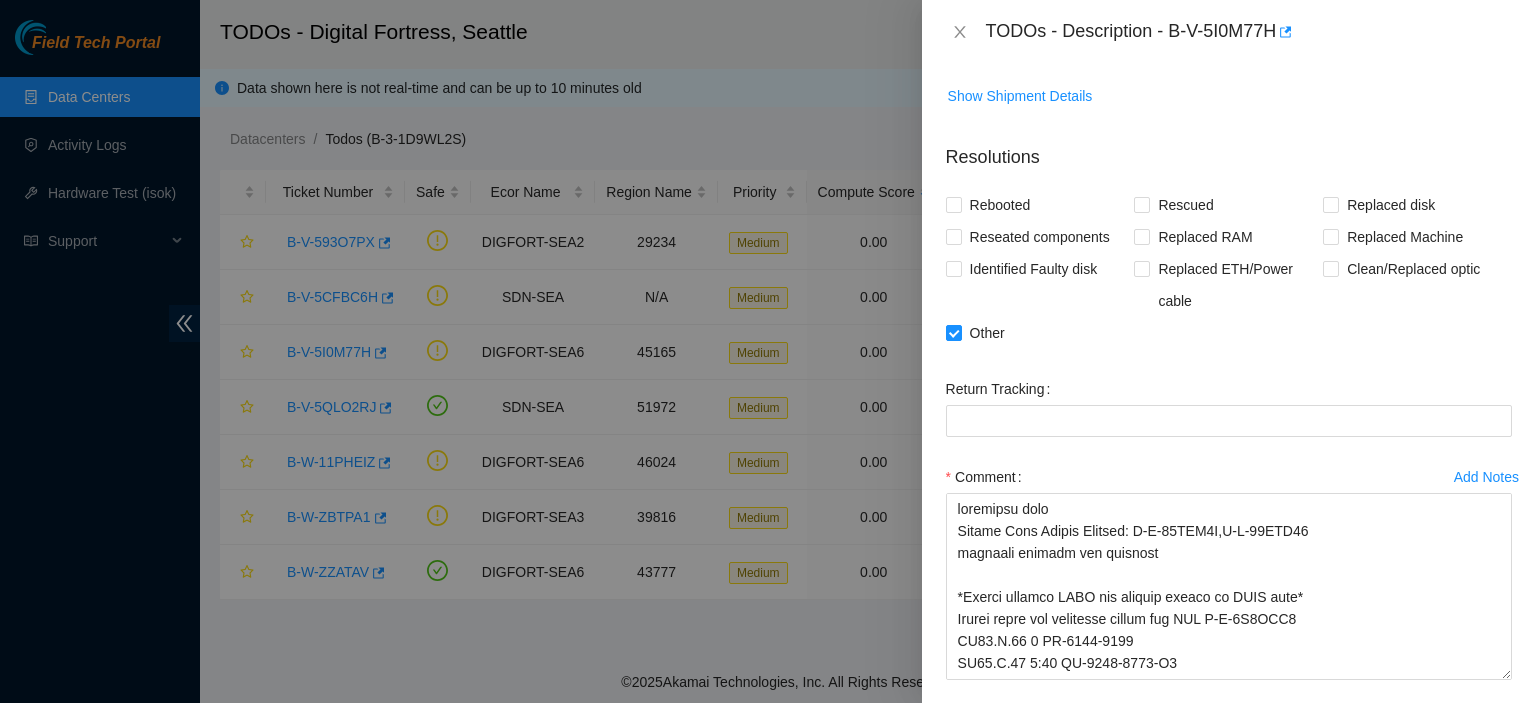 scroll, scrollTop: 1956, scrollLeft: 0, axis: vertical 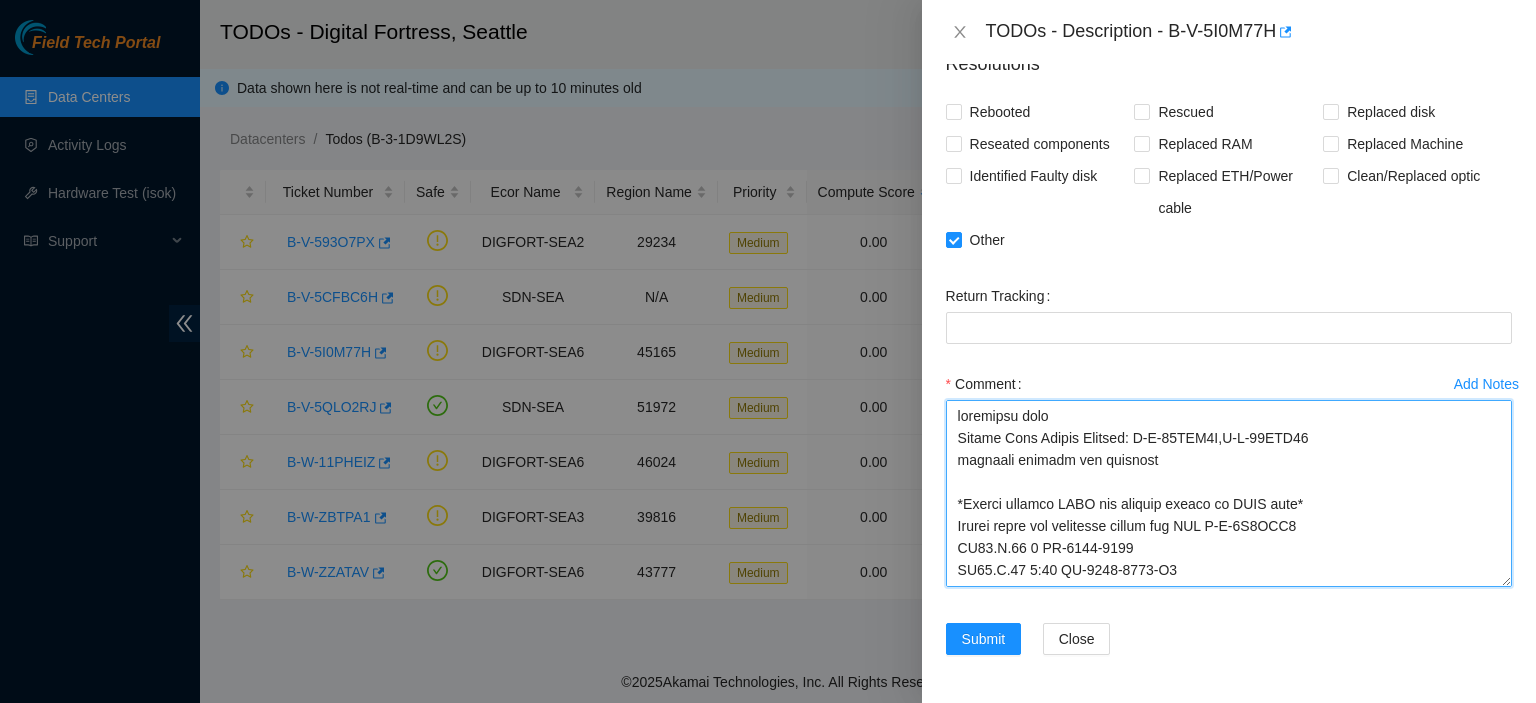 click on "Comment" at bounding box center (1229, 493) 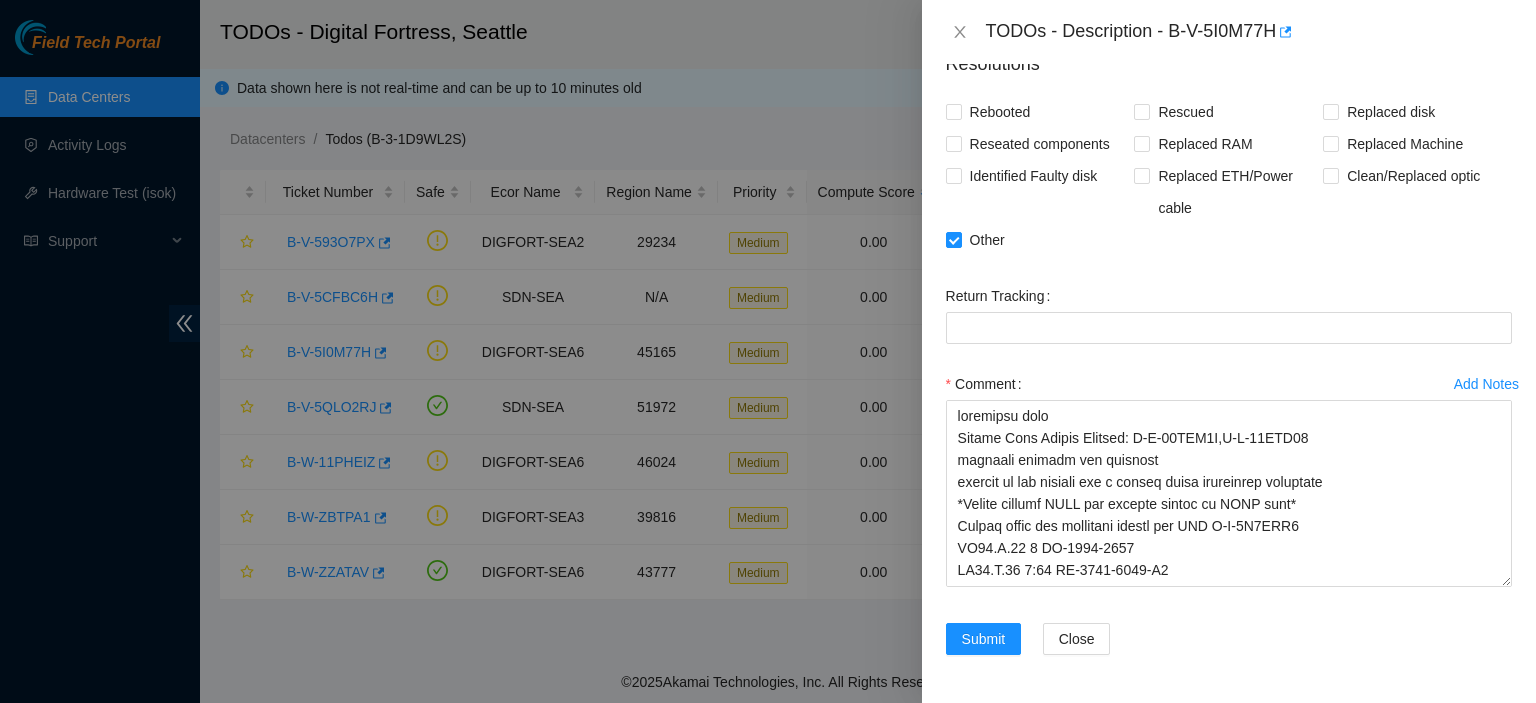 click on "Submit Close" at bounding box center (1229, 651) 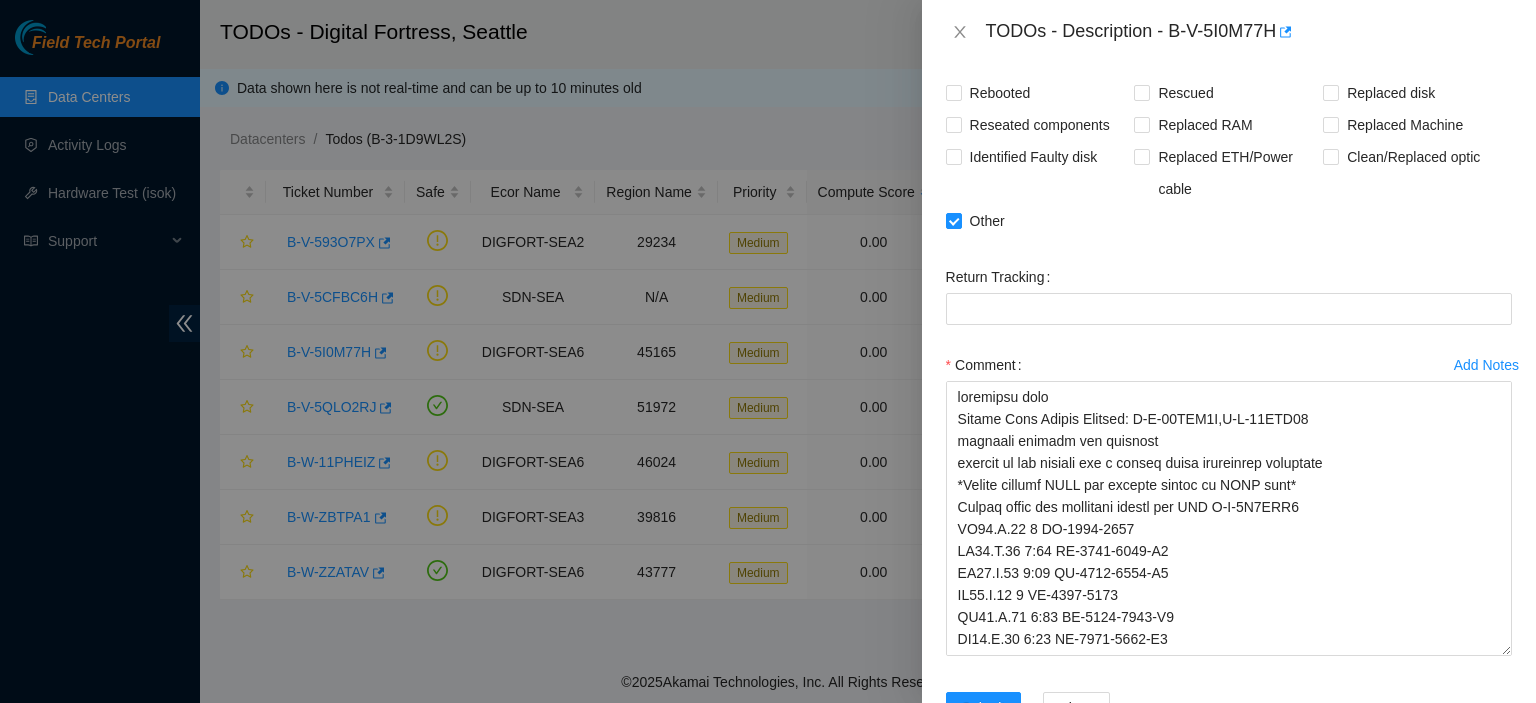 drag, startPoint x: 1490, startPoint y: 581, endPoint x: 1503, endPoint y: 671, distance: 90.934044 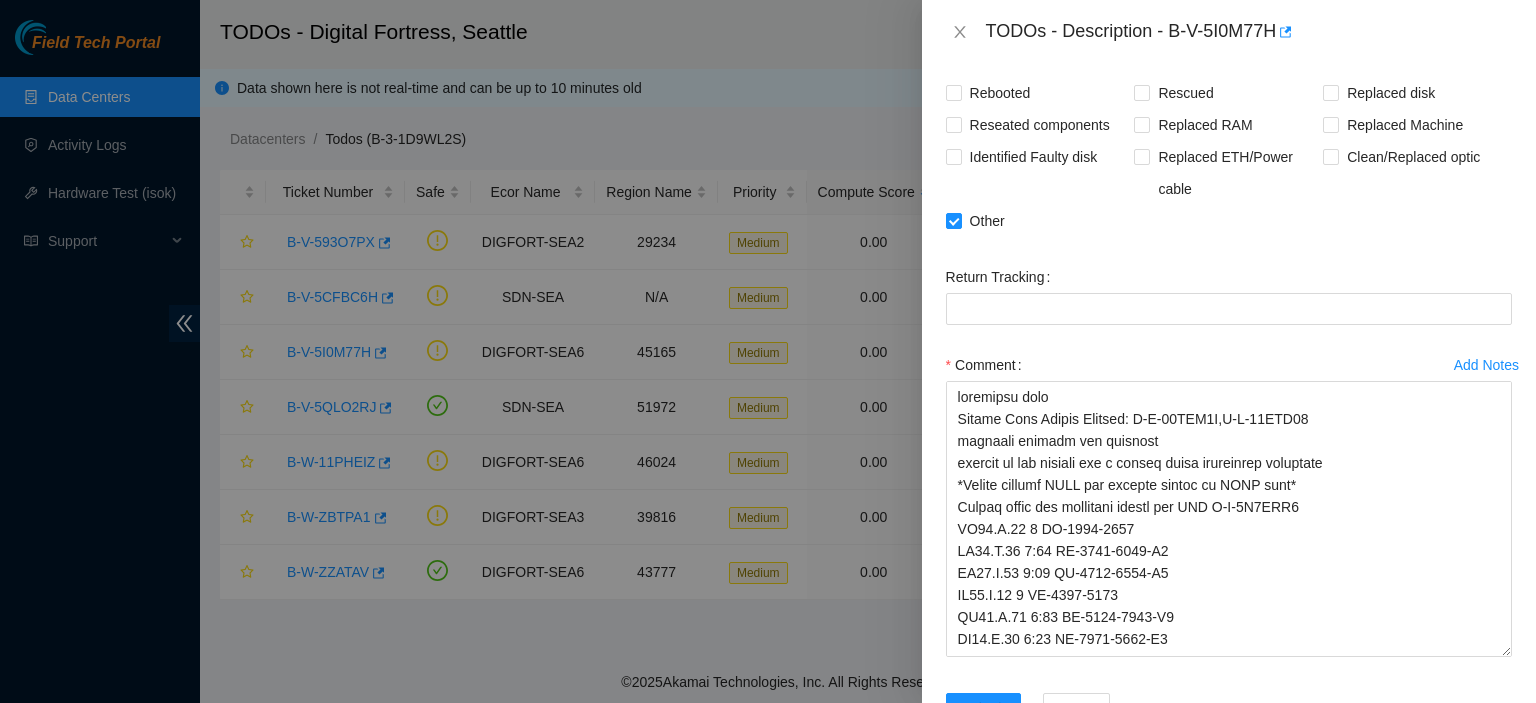 scroll, scrollTop: 2044, scrollLeft: 0, axis: vertical 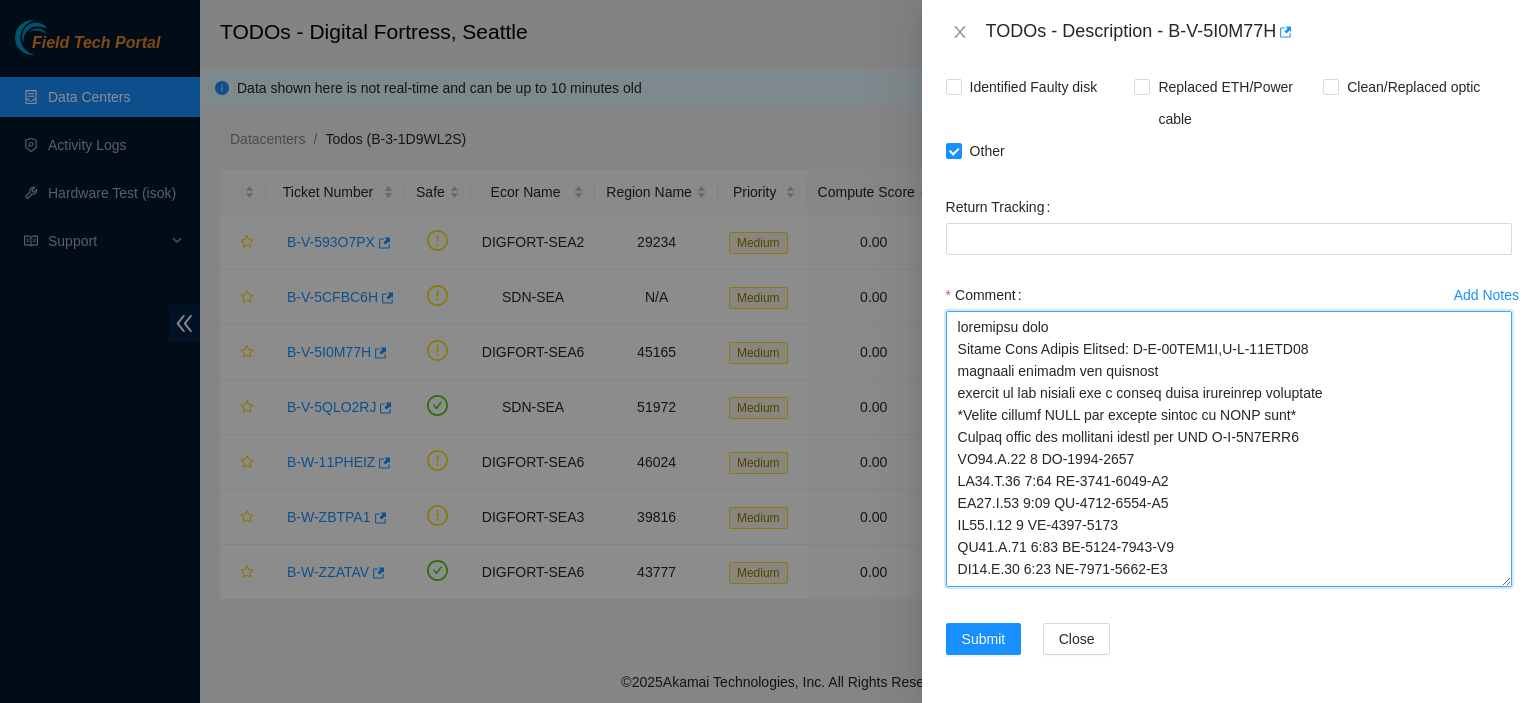 click on "Comment" at bounding box center (1229, 449) 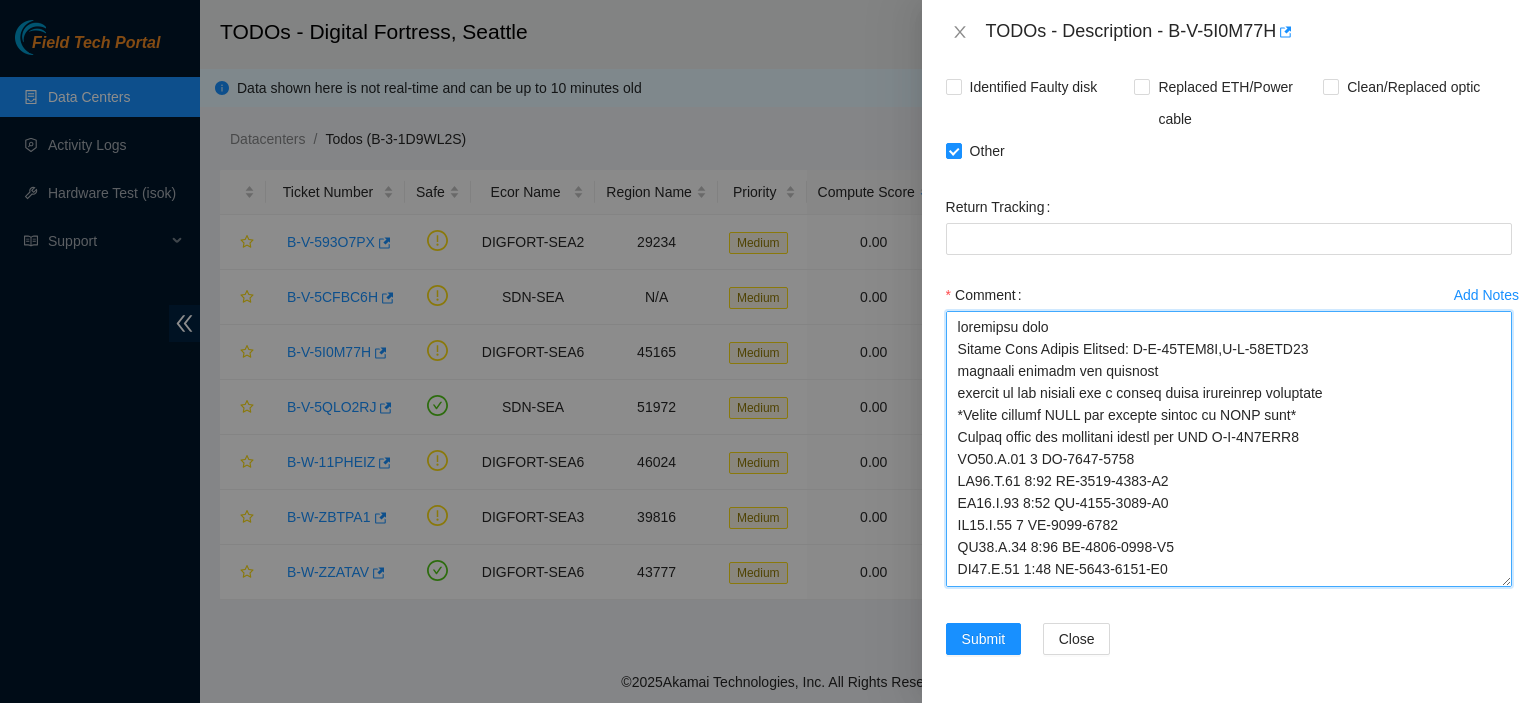 click on "Comment" at bounding box center [1229, 449] 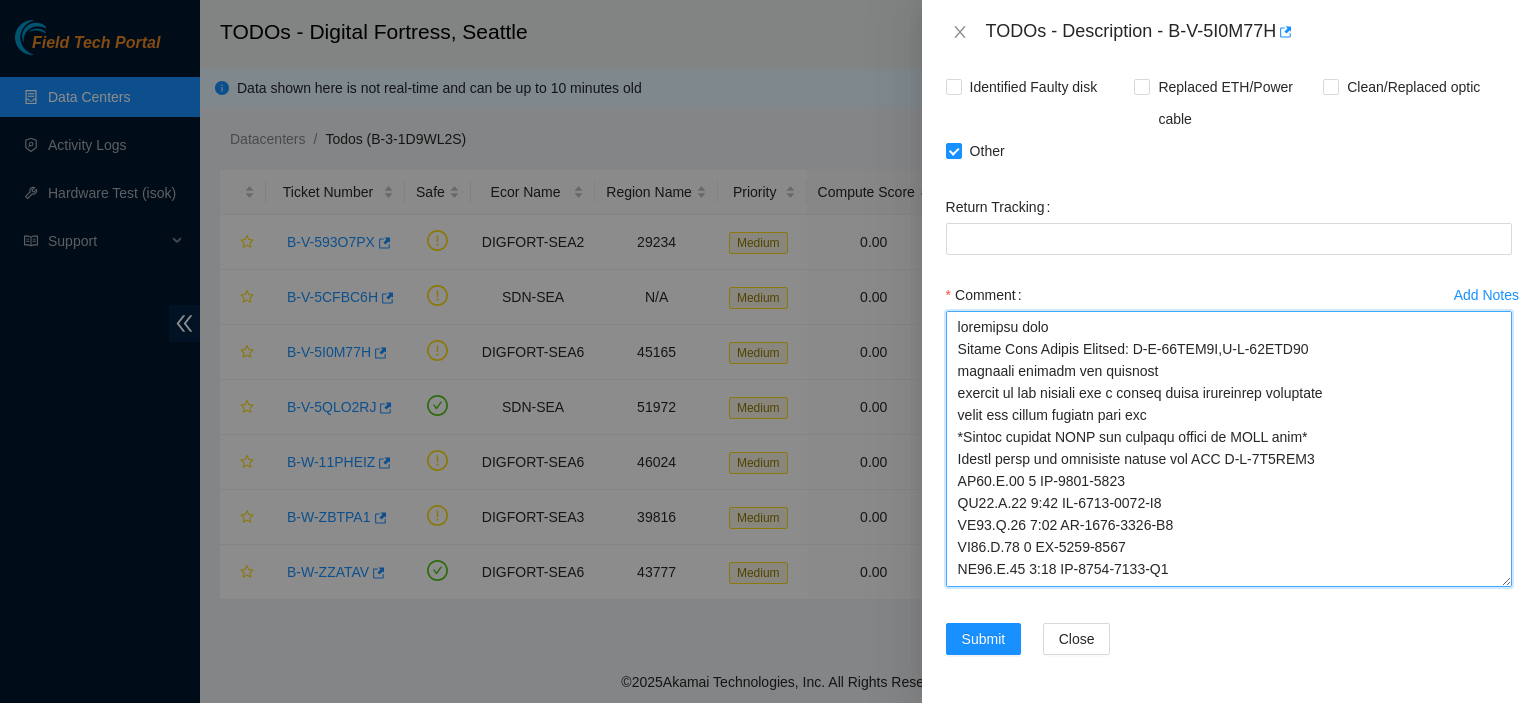click on "Comment" at bounding box center (1229, 449) 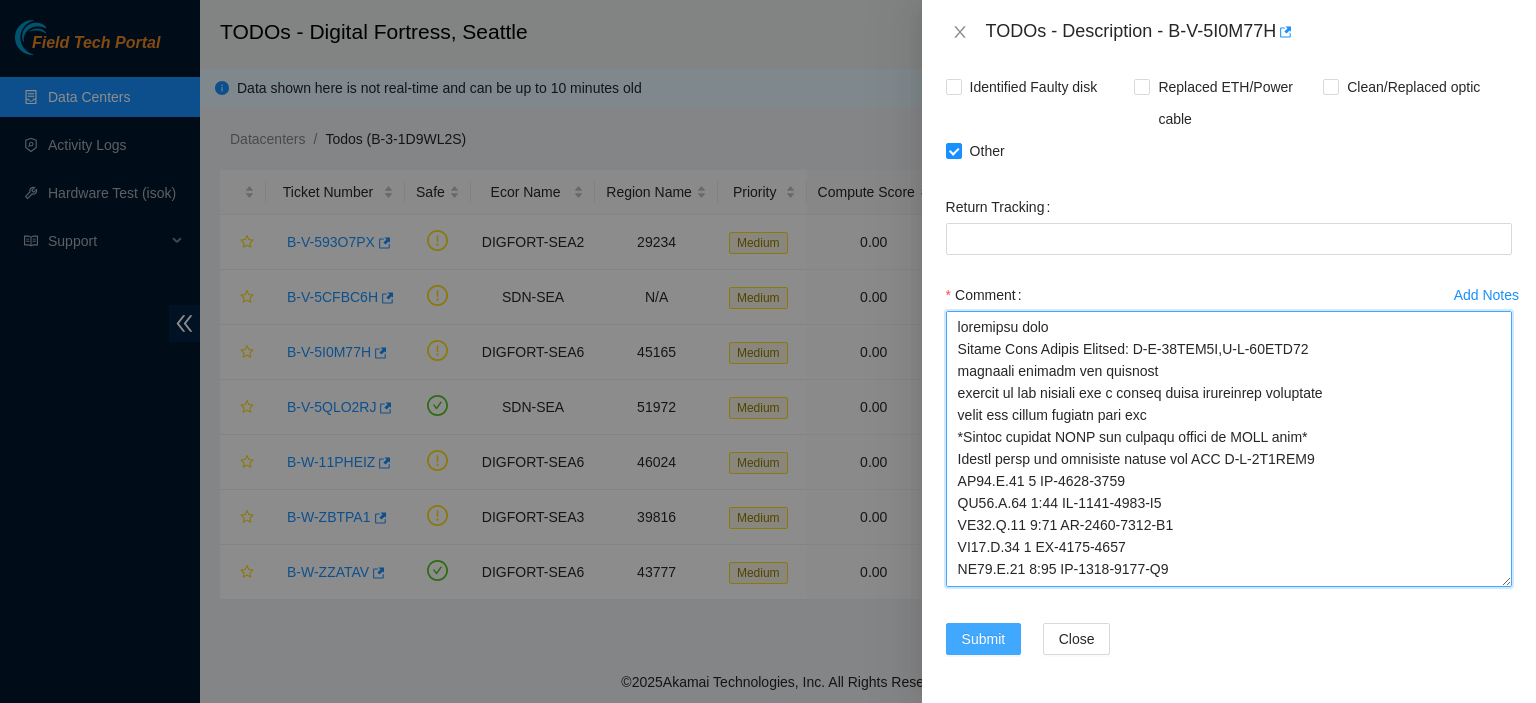 type on "contacted nocc
Secure Rack Access Request: B-W-12CWV0X,B-W-12CWV17
shutdown servers and uncabled
packing up all servers and a switch after contacting middleton
build out pallet plastic wrap etc
*Please contact NOCC and request access to ESSL rack*
Please decon the following assets for RMA B-V-5I1AKL1
DF05.G.11 1 MX-2149-0203
DF05.G.11 1:00 MX-2149-0203-N0
DF05.G.11 1:01 MX-2149-0203-N1
DF05.G.11 2 MX-2149-0208
DF05.G.11 2:00 MX-2149-0208-N0
DF05.G.11 2:01 MX-2149-0208-N1
DF05.G.11 3 MX-2149-0209
DF05.G.11 3:00 MX-2149-0209-N0
DF05.G.11 3:01 MX-2149-0209-N1
DF05.G.11 4 MX-2149-0210
DF05.G.11 4:00 MX-2149-0210-N0
DF05.G.11 4:01 MX-2149-0210-N1
DF05.G.11 5 MX-2149-0211
DF05.G.11 5:00 MX-2149-0211-N0
DF05.G.11 5:01 MX-2149-0211-N1
DF05.G.11 6 MX-2149-0212
DF05.G.11 6:00 MX-2149-0212-N0
DF05.G.11 6:01 MX-2149-0212-N1
DF05.G.11 7 MX-2149-0196
DF05.G.11 7:00 MX-2149-0196-N0
DF05.G.11 7:01 MX-2149-0196-N1
DF05.G.11 8 MX-2149-0172
DF05.G.11 8:00 MX-2149-0172-N0
DF05.G.11 8:01 MX-2149-0172-N1
DF05.G.11 9 MX-2149-017..." 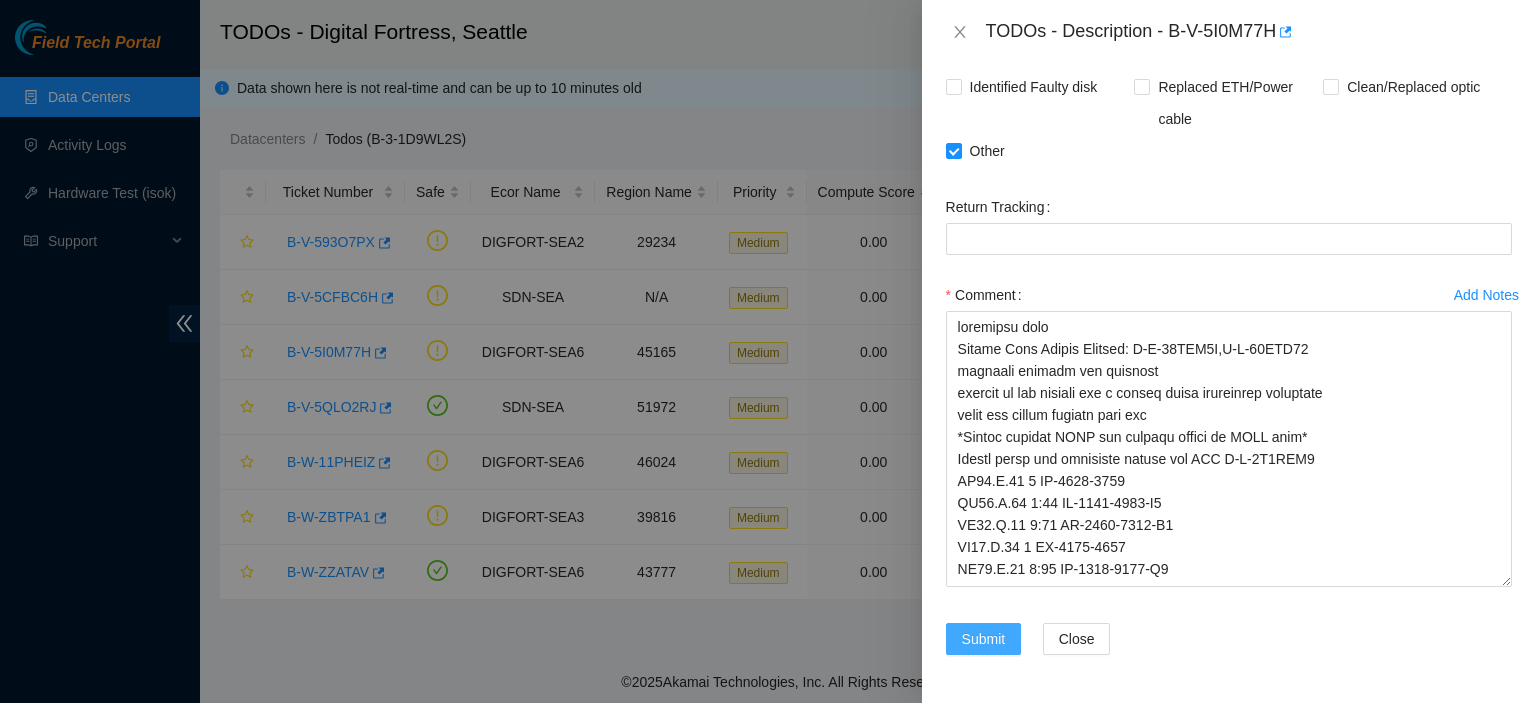 click on "Submit" at bounding box center [984, 639] 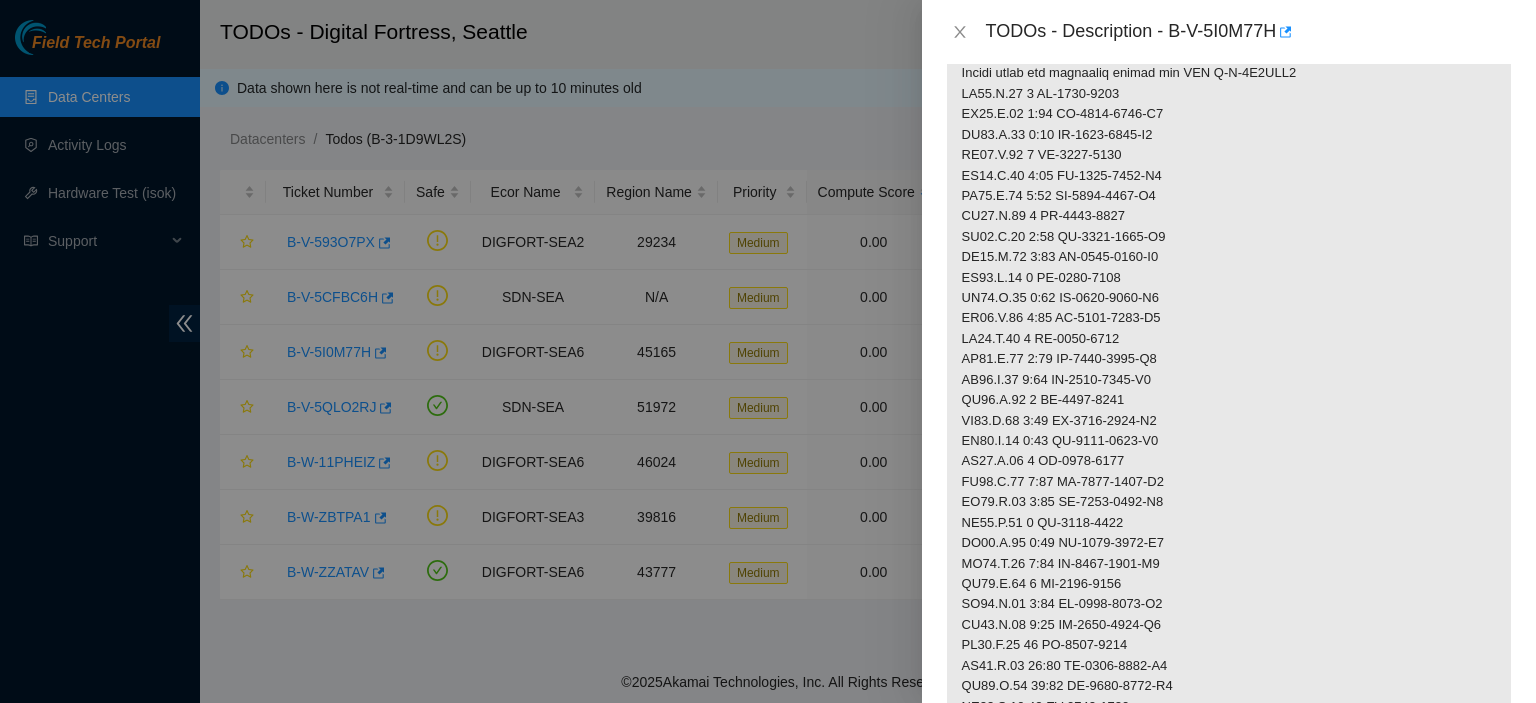 scroll, scrollTop: 285, scrollLeft: 0, axis: vertical 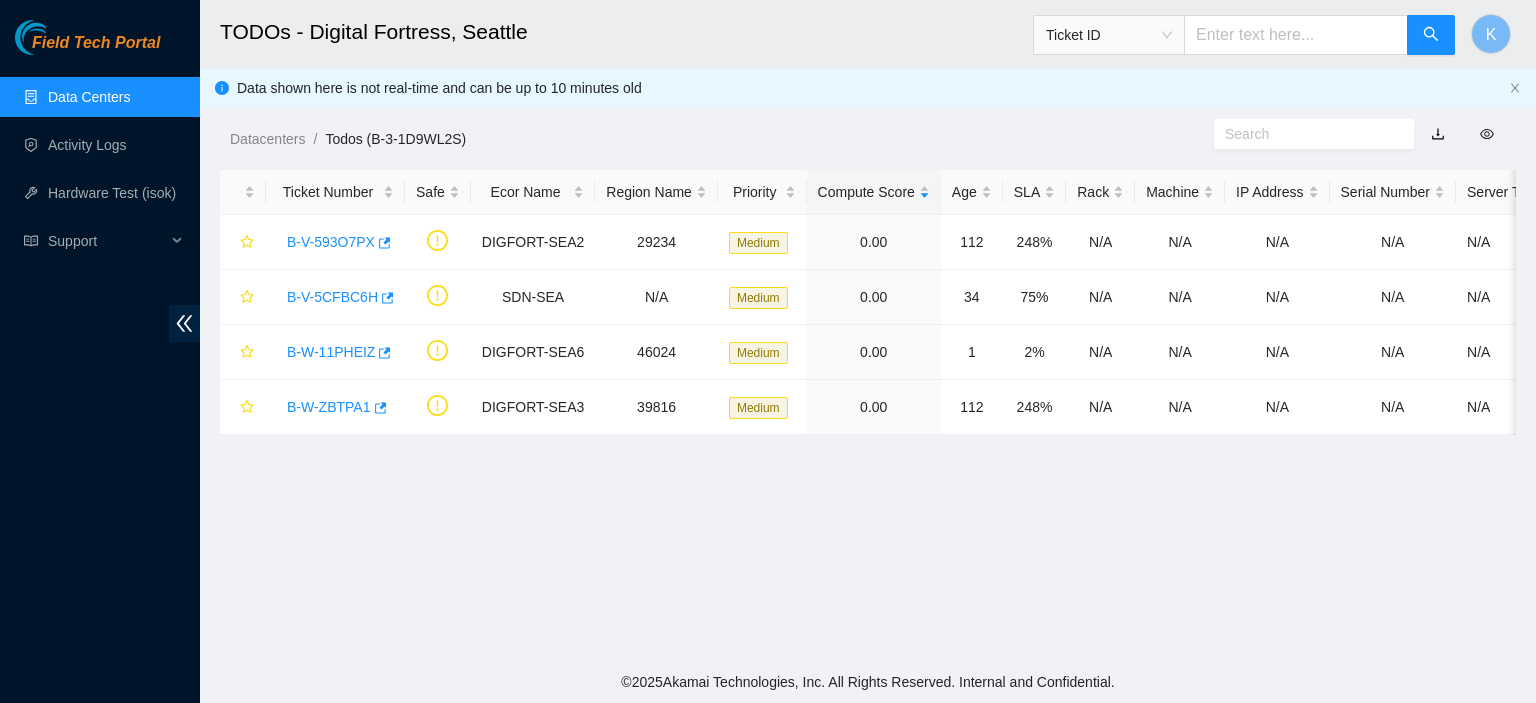 click on "TODOs - Digital Fortress, Seattle    Ticket ID K Data shown here is not real-time and can be up to 10 minutes old Datacenters / Todos (B-3-1D9WL2S) / Ticket Number Safe Ecor Name Region Name Priority Compute Score Age SLA Rack Machine IP Address Serial Number Server Type                               B-V-593O7PX DIGFORT-SEA2 29234 Medium 0.00 112 248% N/A N/A N/A N/A N/A   B-V-5CFBC6H SDN-SEA N/A Medium 0.00 34 75% N/A N/A N/A N/A N/A   B-W-11PHEIZ DIGFORT-SEA6 46024 Medium 0.00 1 2% N/A N/A N/A N/A N/A   B-W-ZBTPA1 DIGFORT-SEA3 39816 Medium 0.00 112 248% N/A N/A N/A N/A N/A" at bounding box center (868, 330) 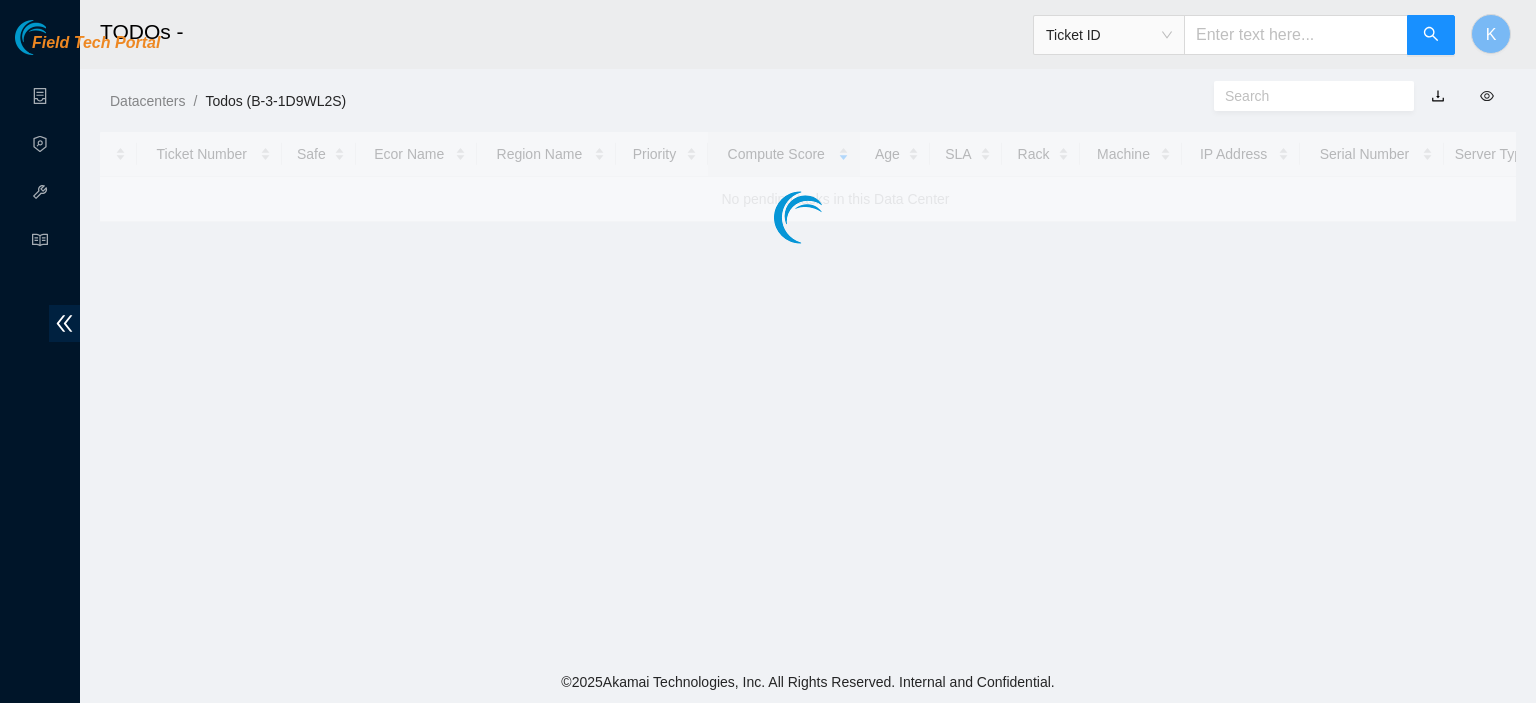 scroll, scrollTop: 0, scrollLeft: 0, axis: both 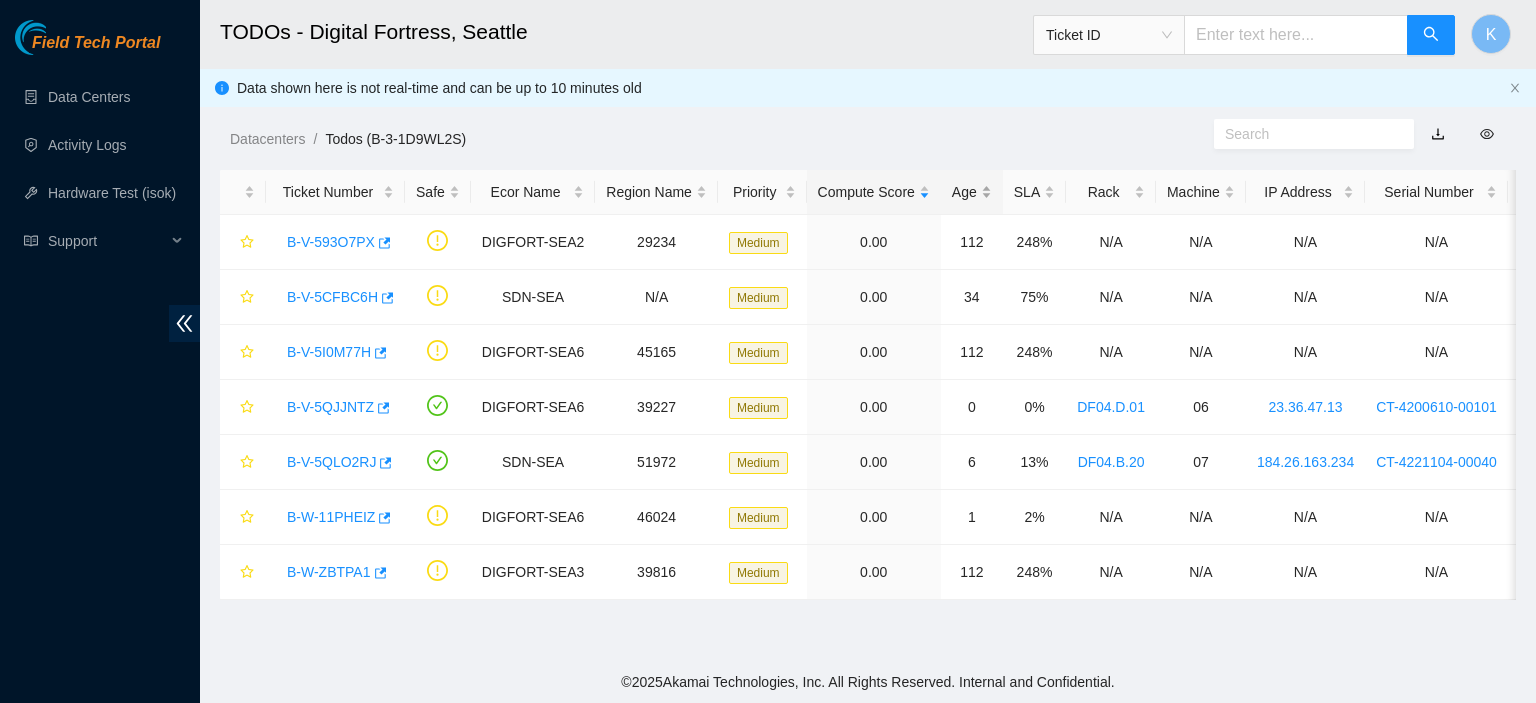 click on "Age" at bounding box center [972, 192] 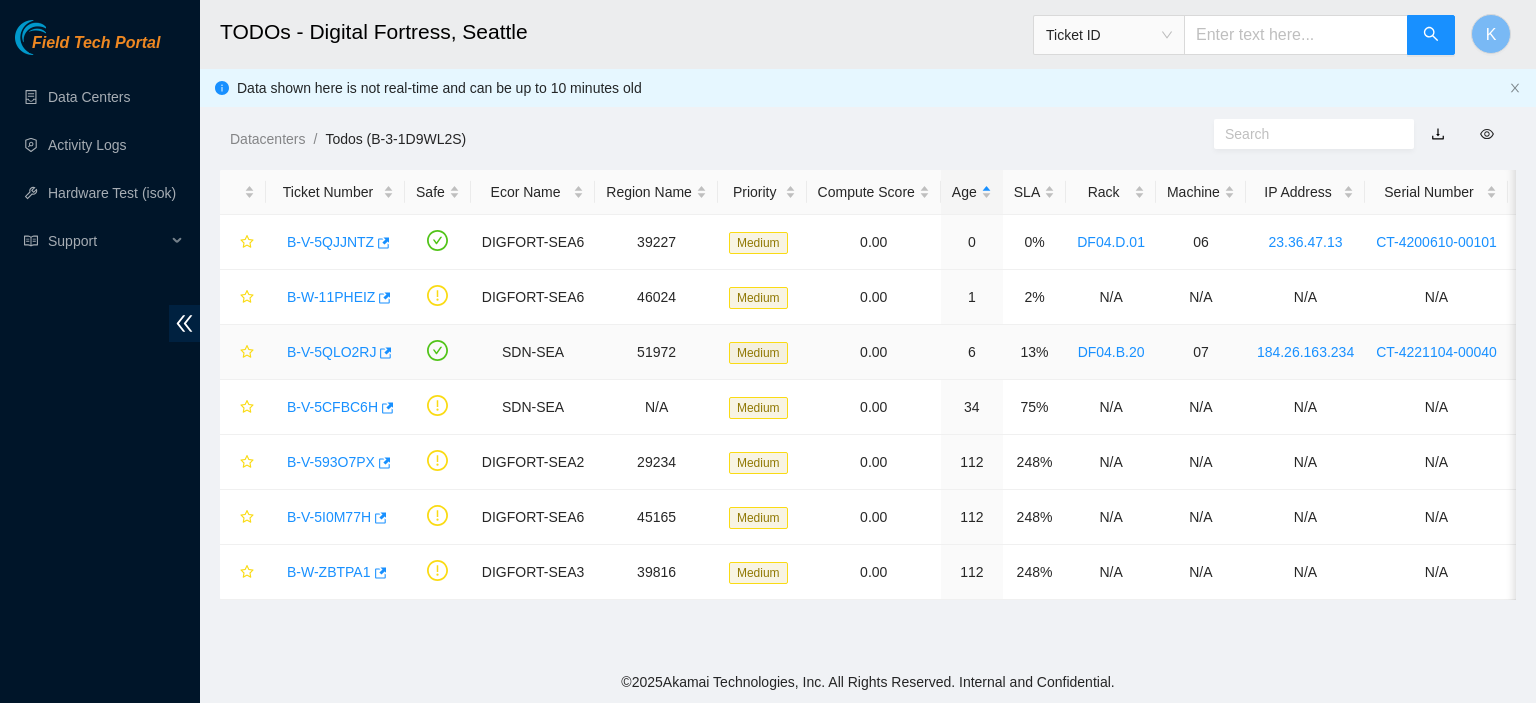 click on "B-V-5QLO2RJ" at bounding box center [331, 352] 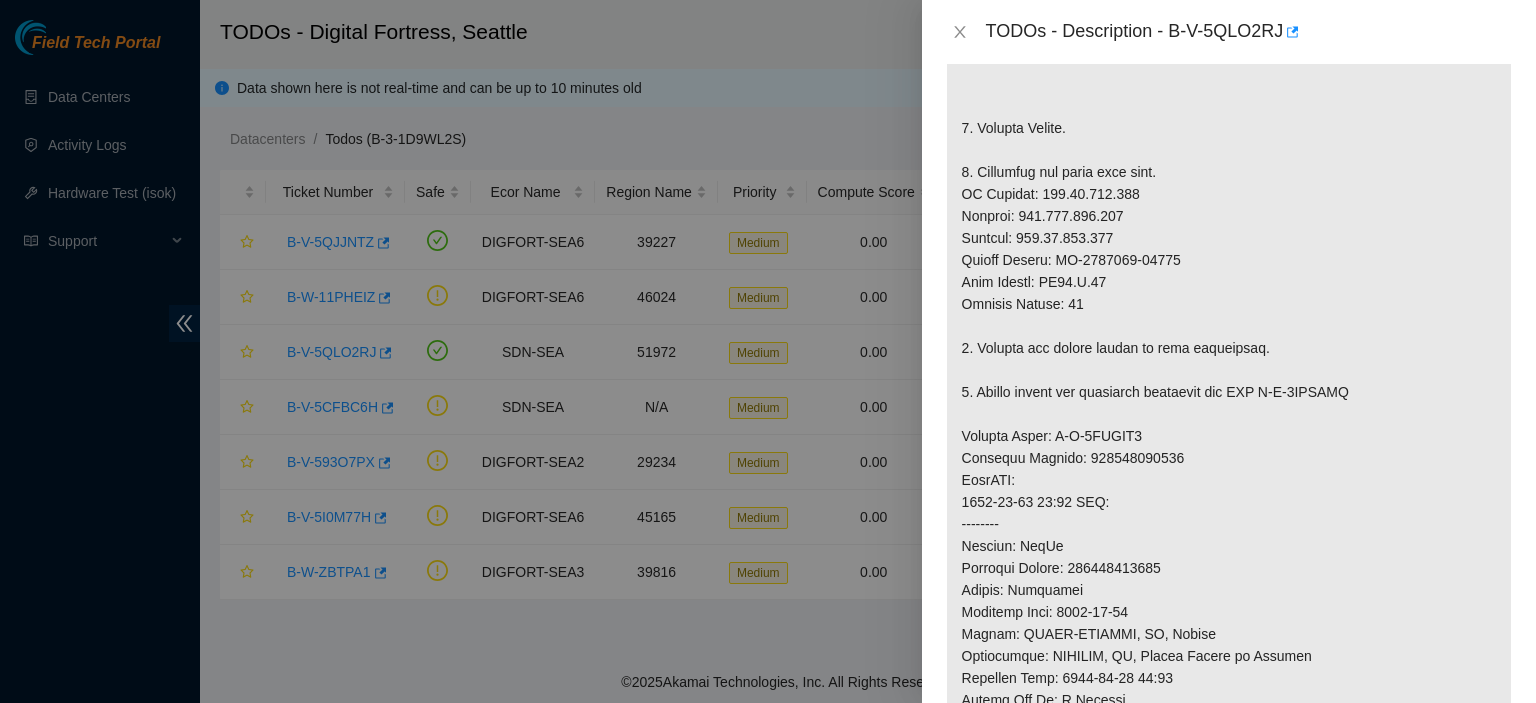scroll, scrollTop: 656, scrollLeft: 0, axis: vertical 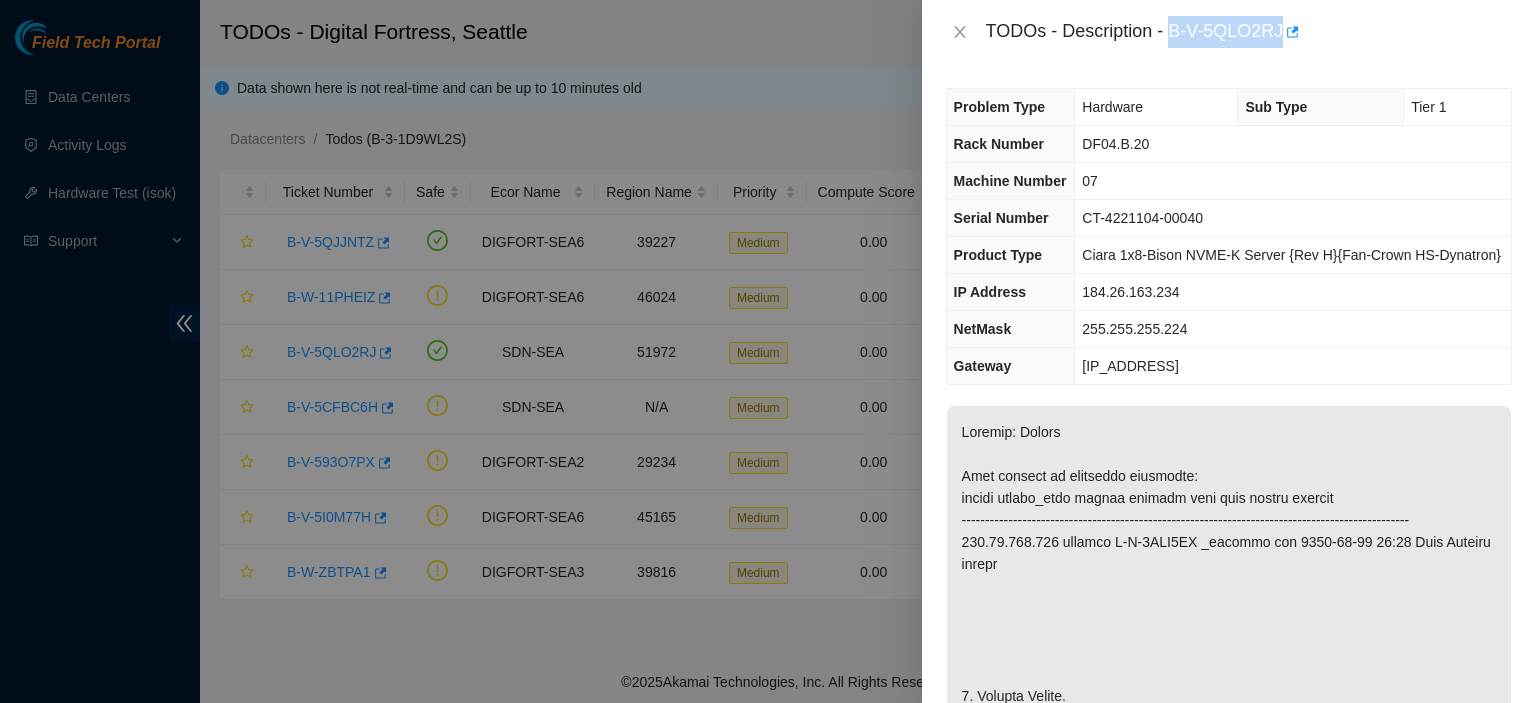 drag, startPoint x: 1169, startPoint y: 29, endPoint x: 1280, endPoint y: 34, distance: 111.11256 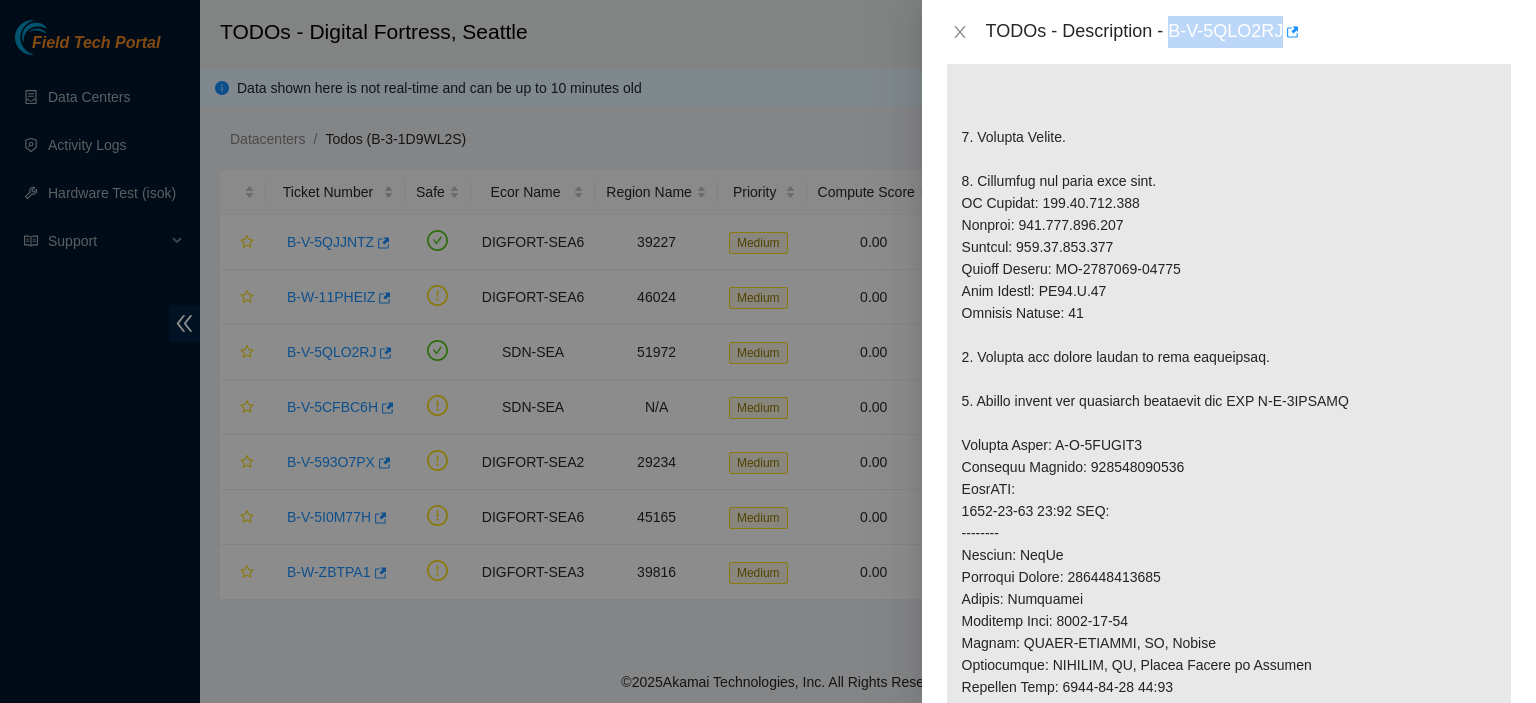scroll, scrollTop: 0, scrollLeft: 0, axis: both 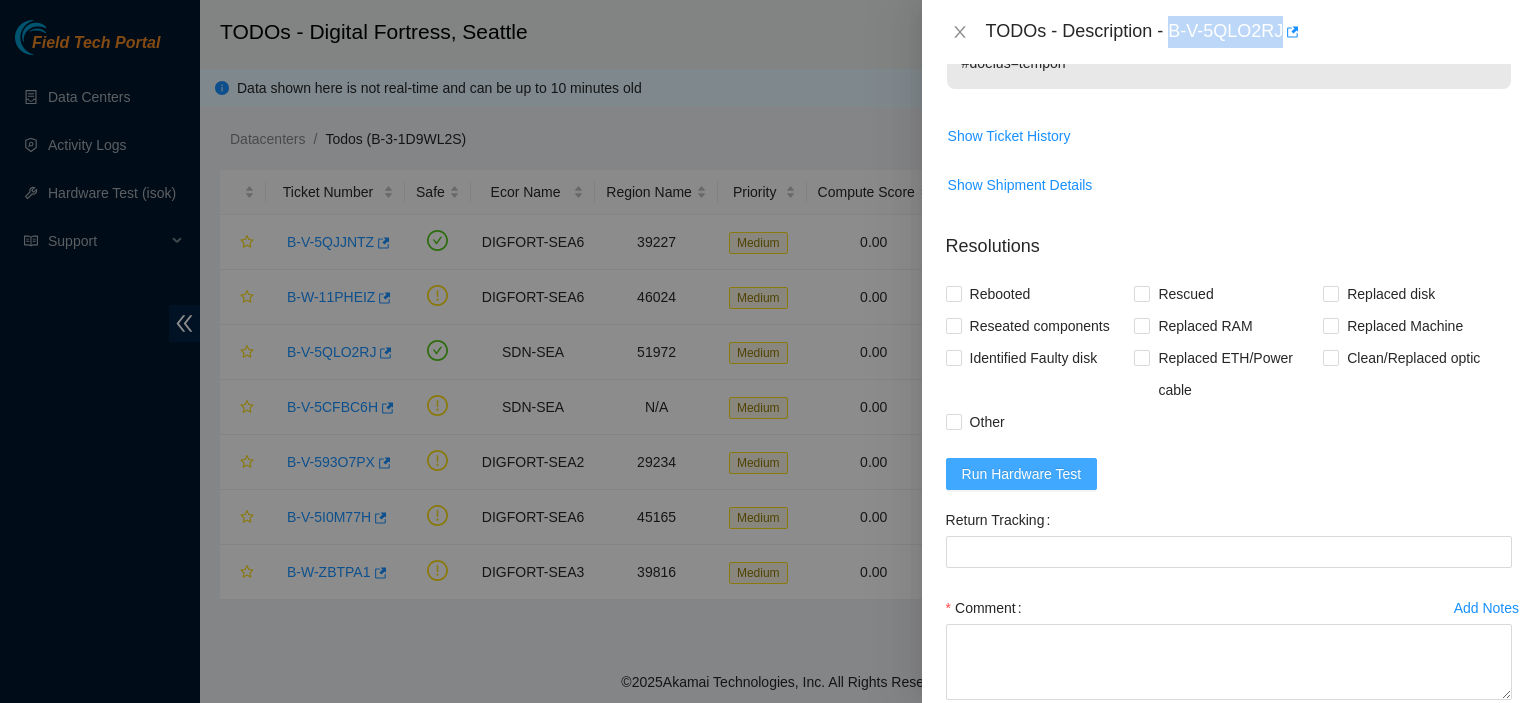 click on "Run Hardware Test" at bounding box center [1022, 474] 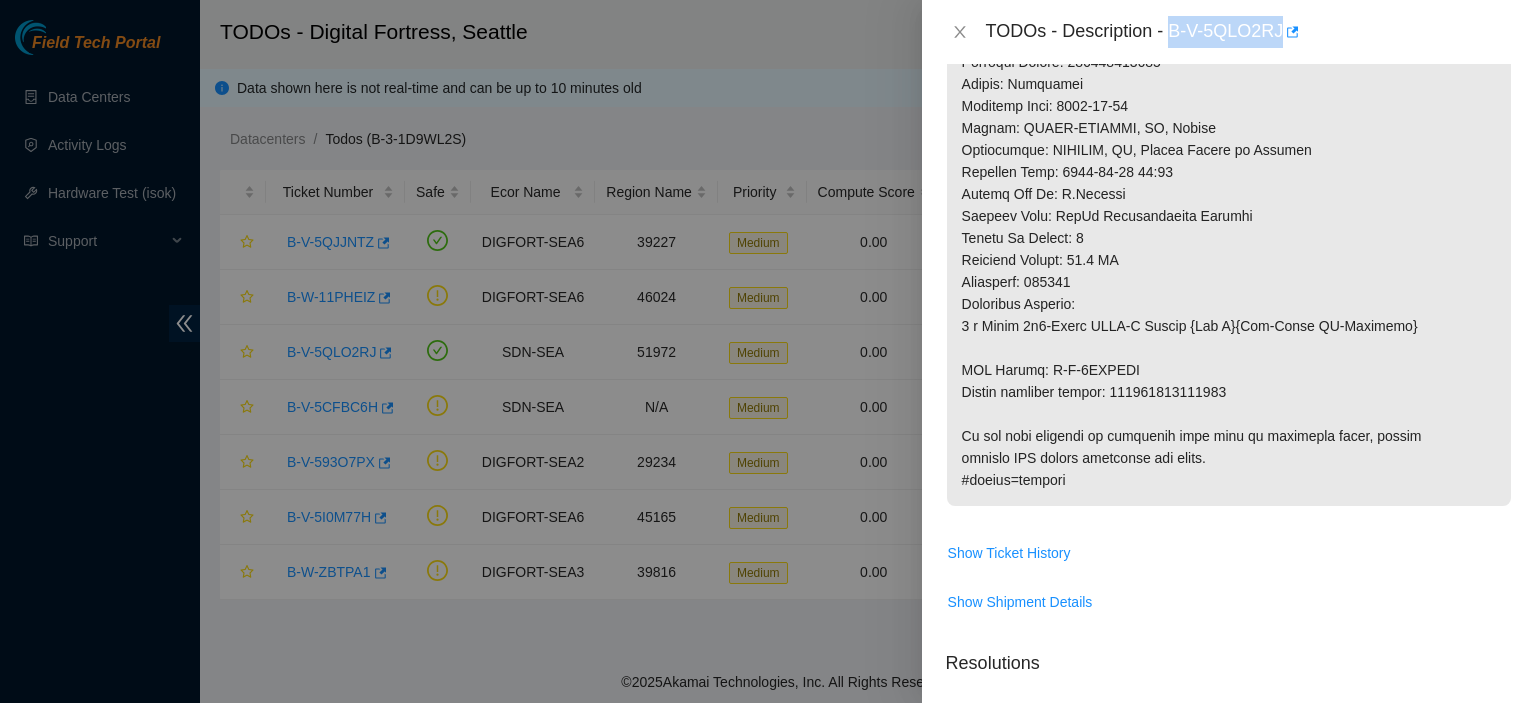 scroll, scrollTop: 1061, scrollLeft: 0, axis: vertical 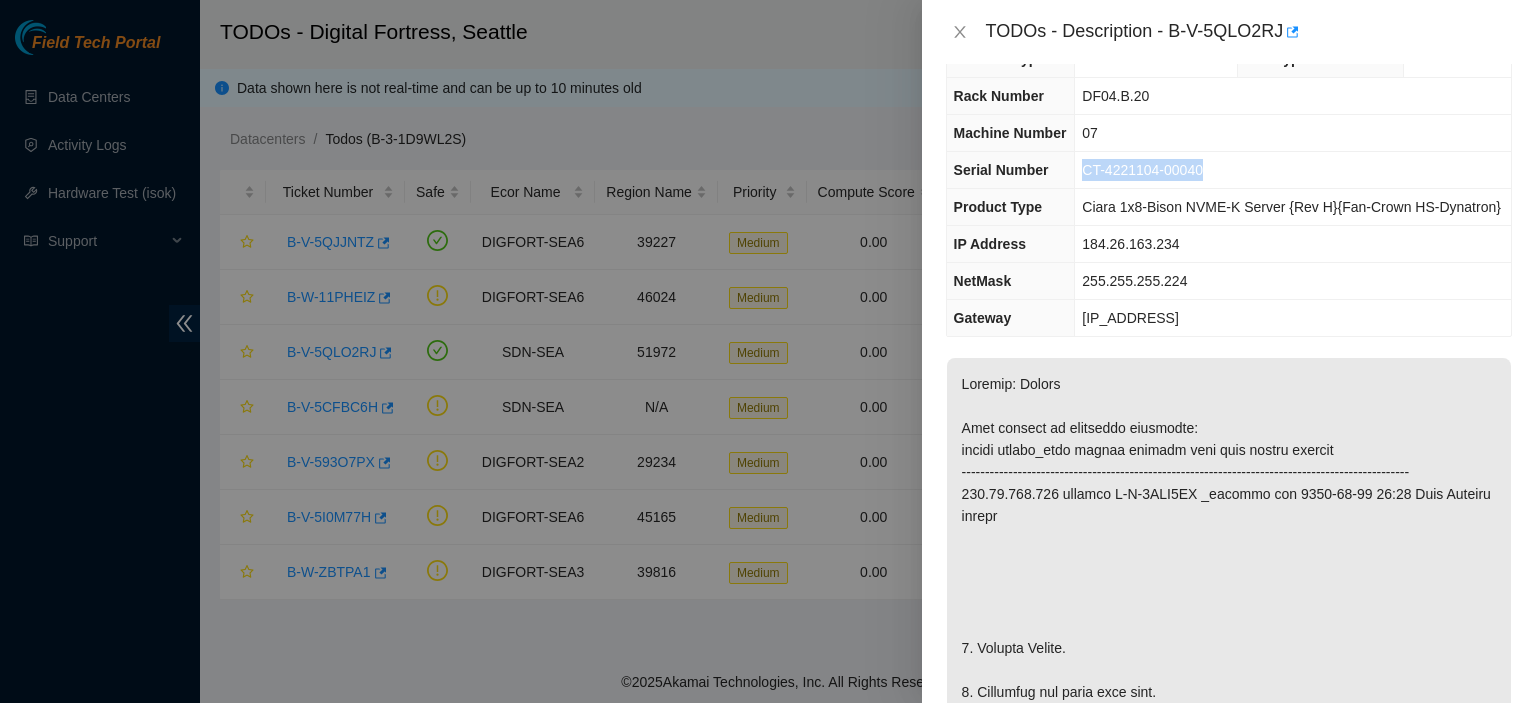 drag, startPoint x: 1078, startPoint y: 163, endPoint x: 1216, endPoint y: 183, distance: 139.44174 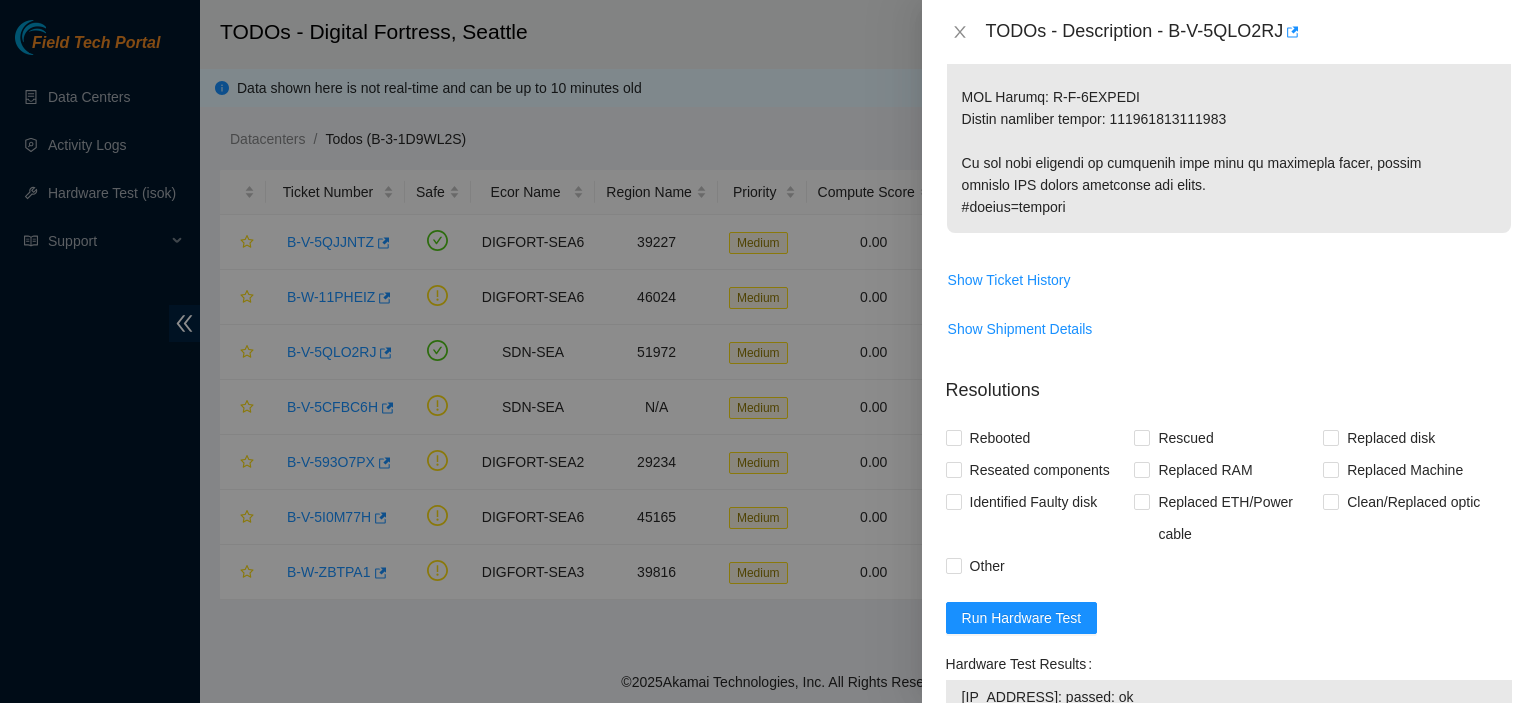 scroll, scrollTop: 1708, scrollLeft: 0, axis: vertical 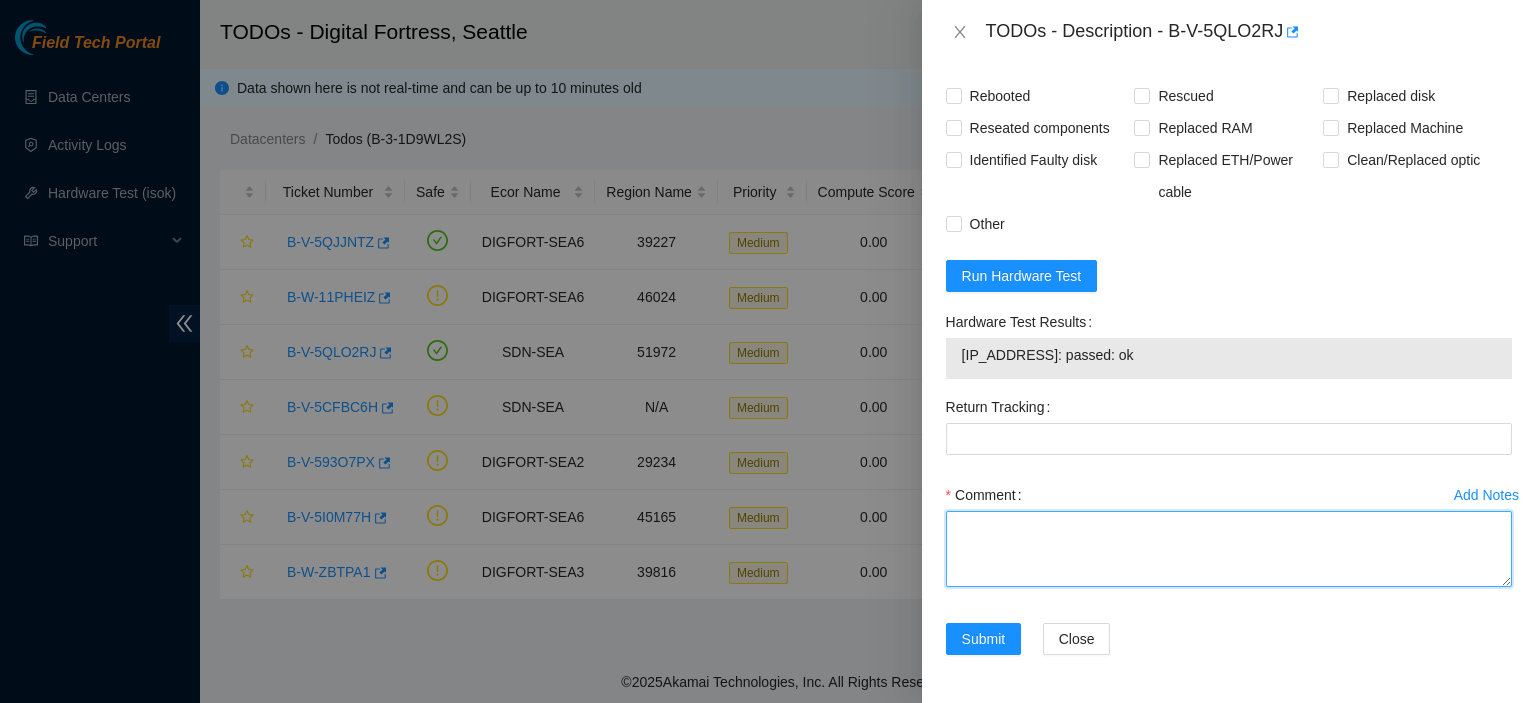 click on "Comment" at bounding box center (1229, 549) 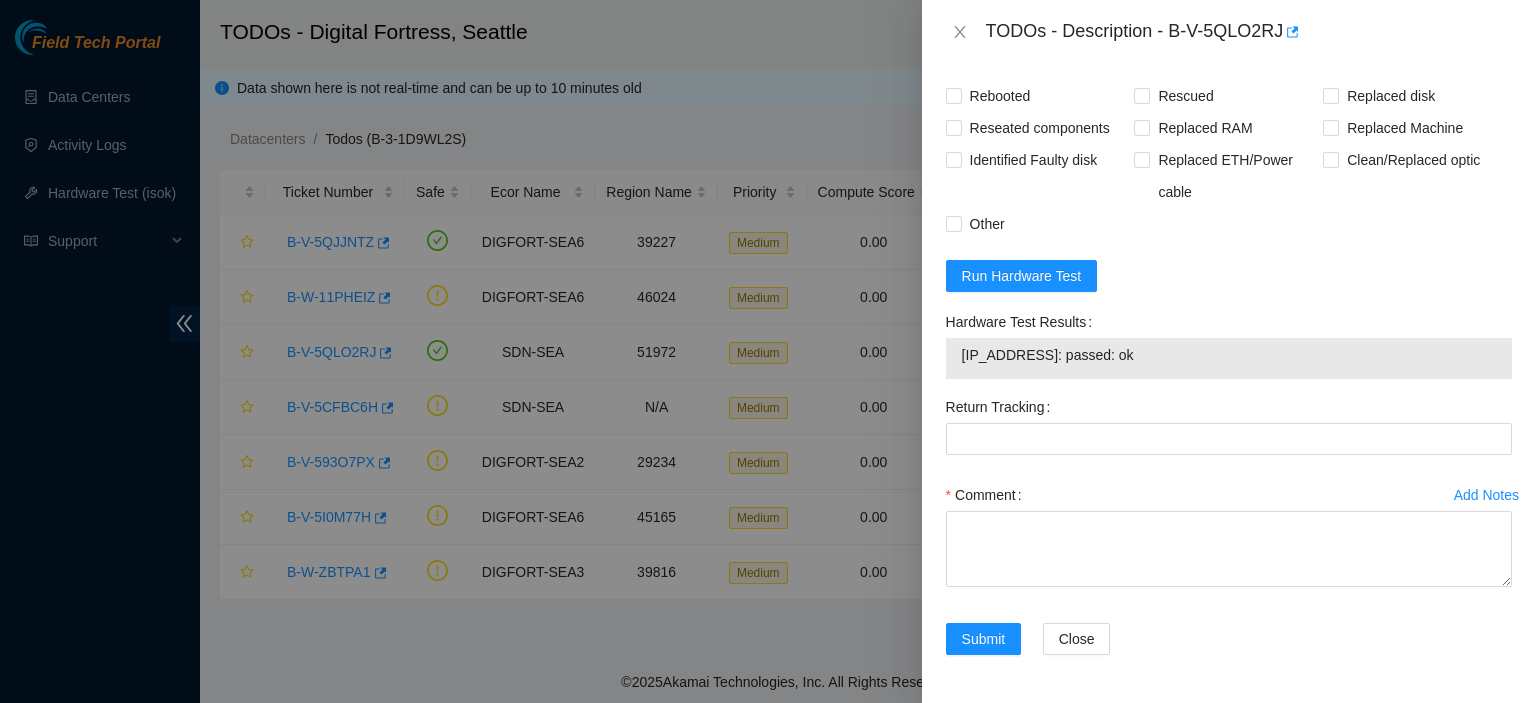 click on "Problem Type Hardware Sub Type Tier 1 Rack Number DF04.B.20 Machine Number 07 Serial Number CT-4221104-00040 Product Type Ciara 1x8-Bison NVME-K Server {Rev H}{Fan-Crown HS-Dynatron} IP Address 184.26.163.234 NetMask 255.255.255.224 Gateway 184.26.163.225 Show Ticket History Show Shipment Details Resolutions Rebooted Rescued Replaced disk Reseated components Replaced RAM Replaced Machine Identified Faulty disk Replaced ETH/Power cable Clean/Replaced optic Other Run Hardware Test Hardware Test Results 184.26.163.234: passed: ok Return Tracking Add Notes    Comment Submit Close" at bounding box center [1229, 383] 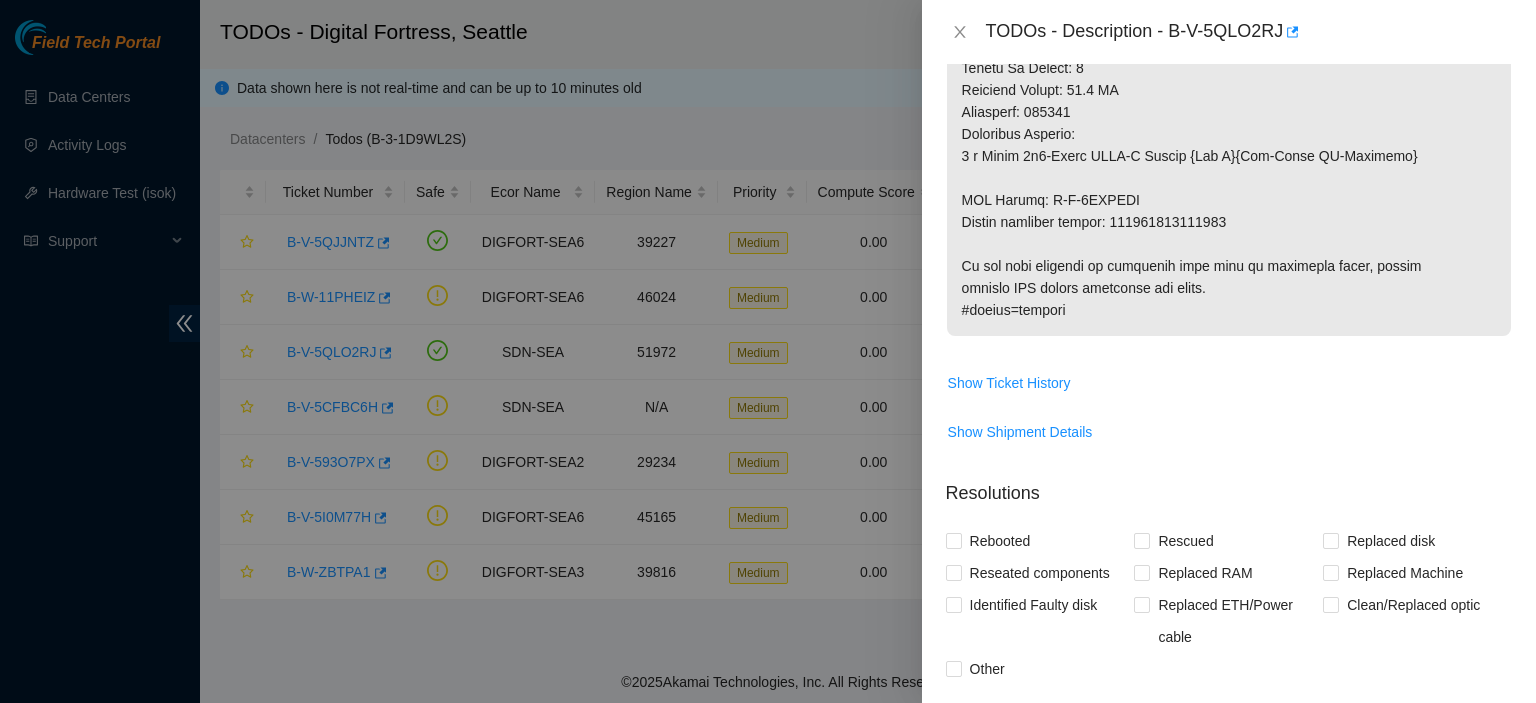 scroll, scrollTop: 1708, scrollLeft: 0, axis: vertical 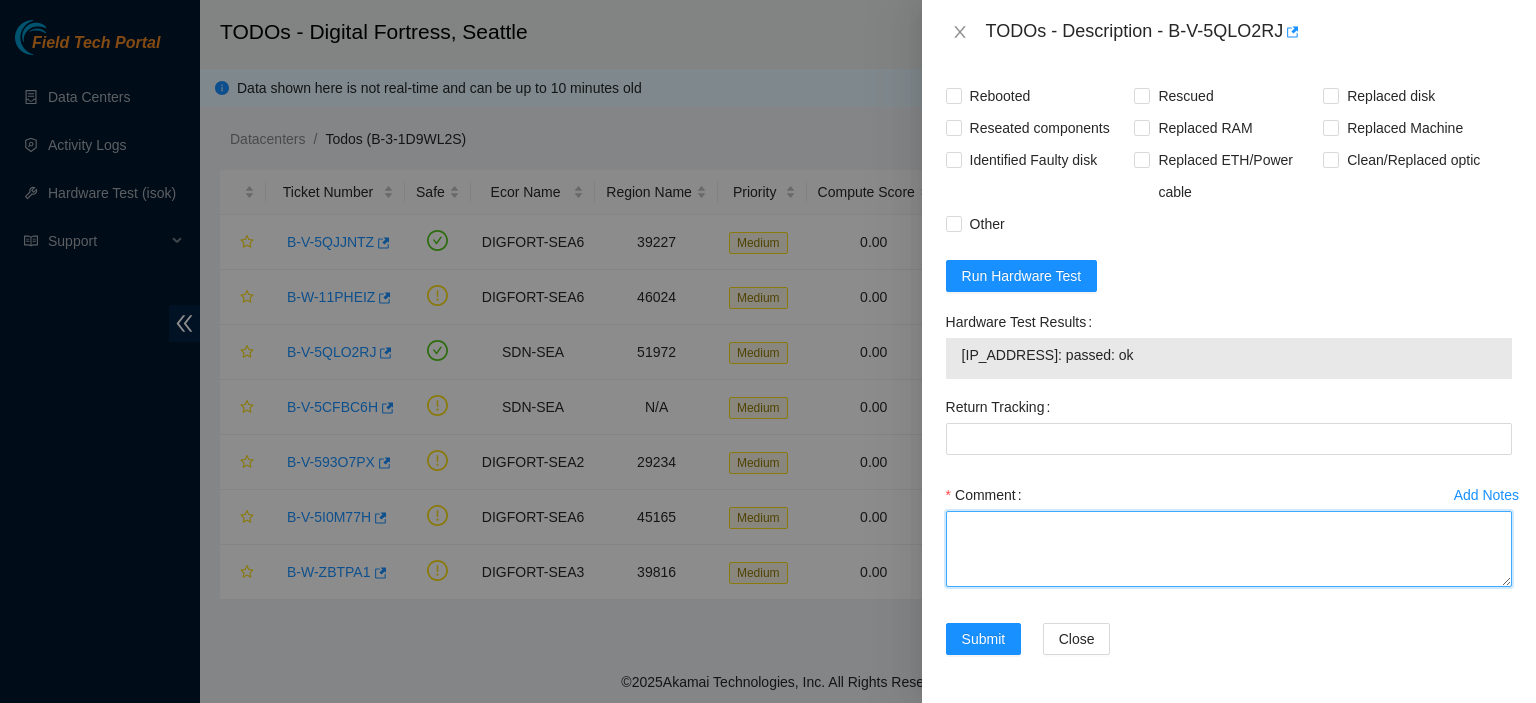 click on "Comment" at bounding box center (1229, 549) 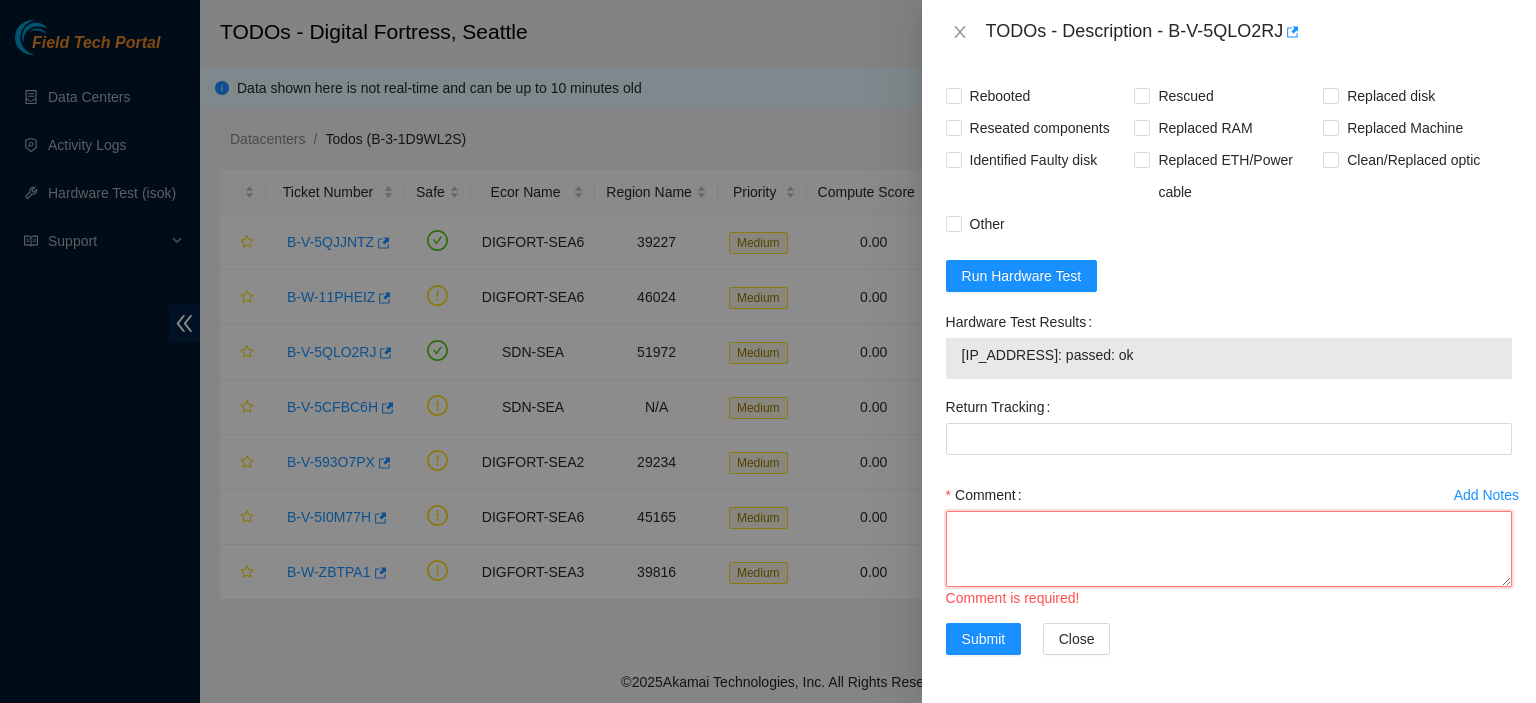 paste on "CT-4221104-00040" 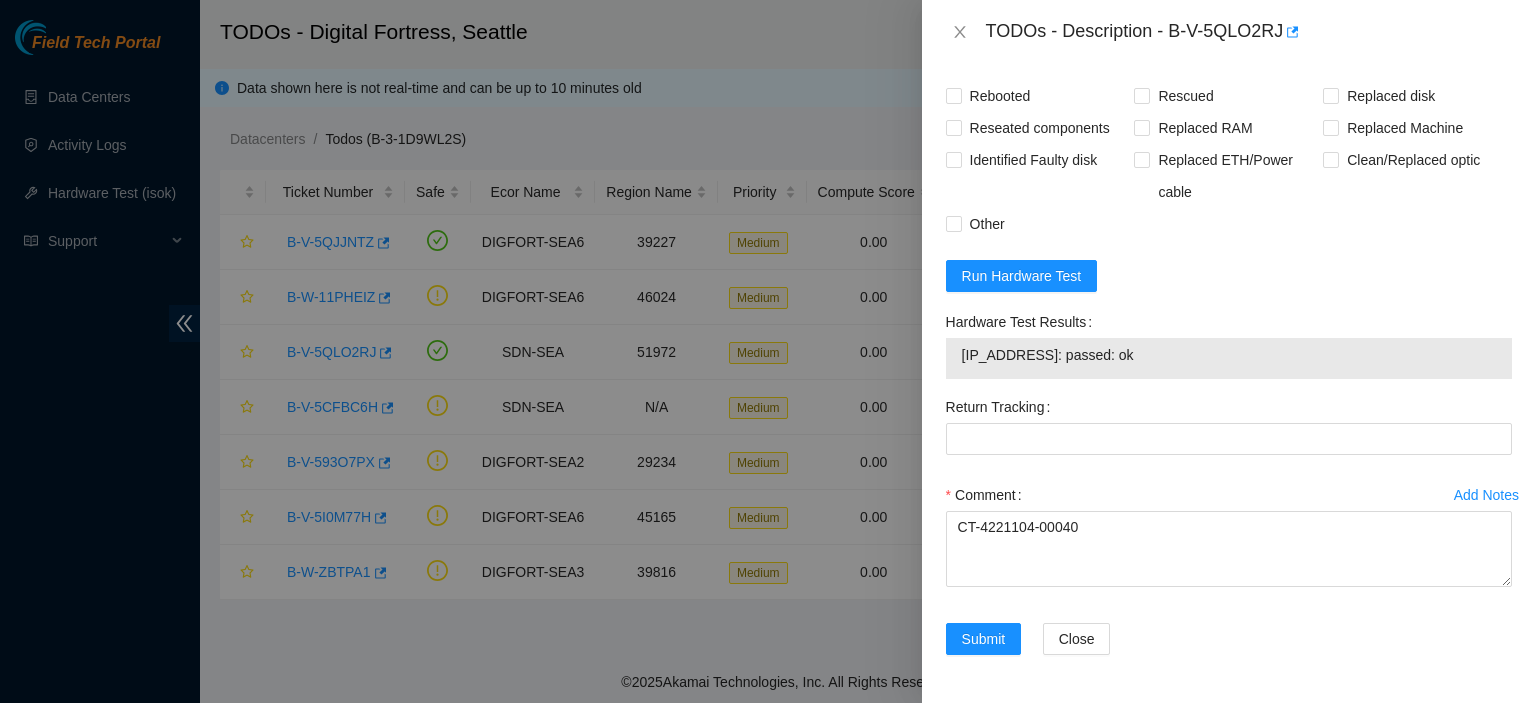 scroll, scrollTop: 1706, scrollLeft: 0, axis: vertical 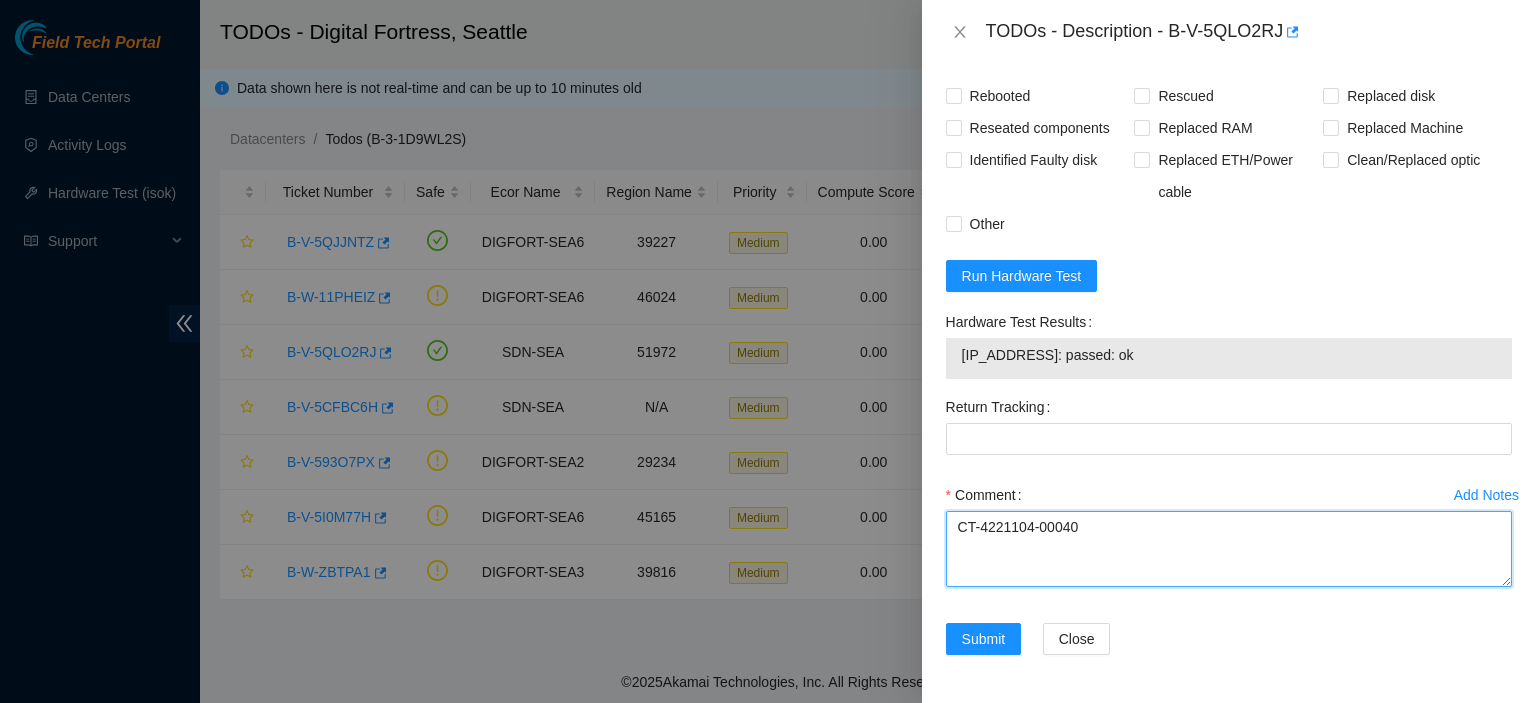 click on "CT-4221104-00040" at bounding box center [1229, 549] 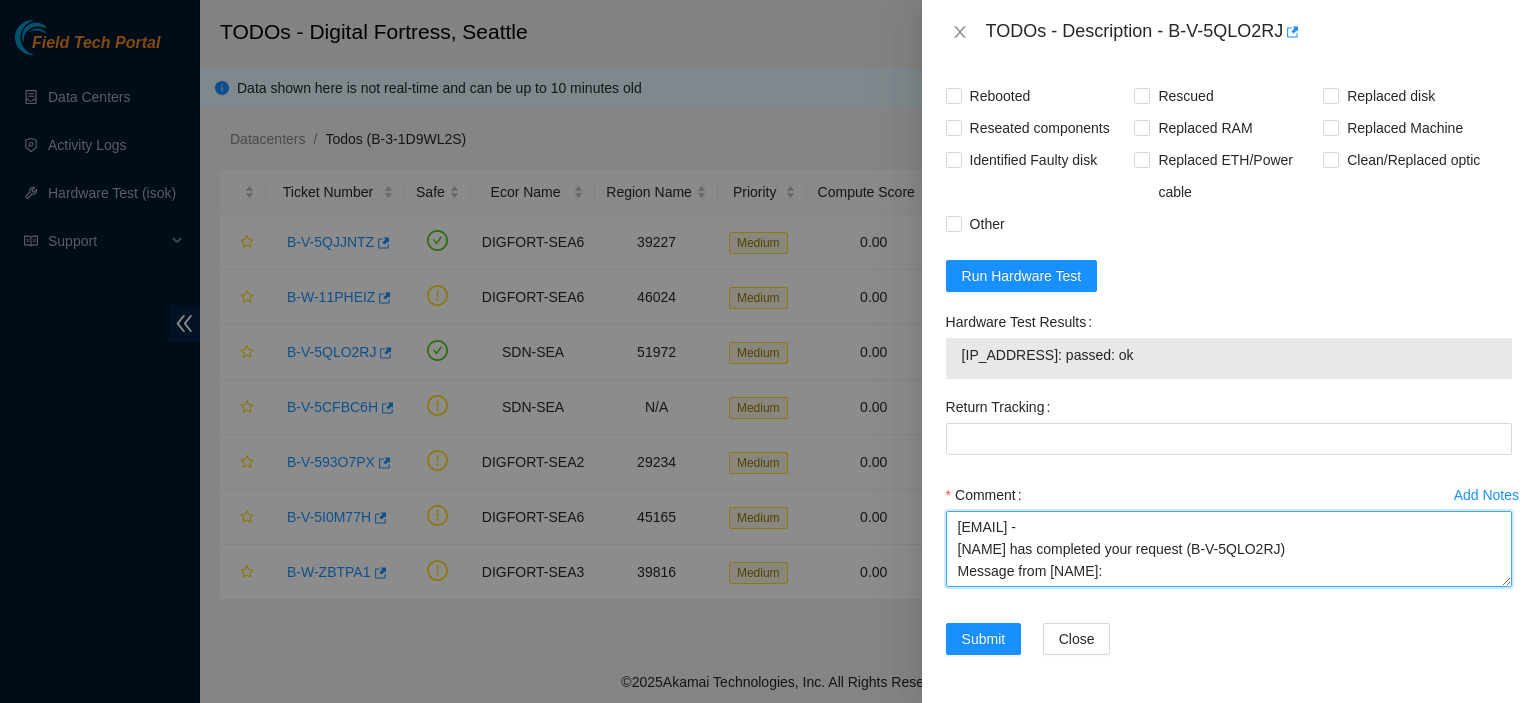 scroll, scrollTop: 16, scrollLeft: 0, axis: vertical 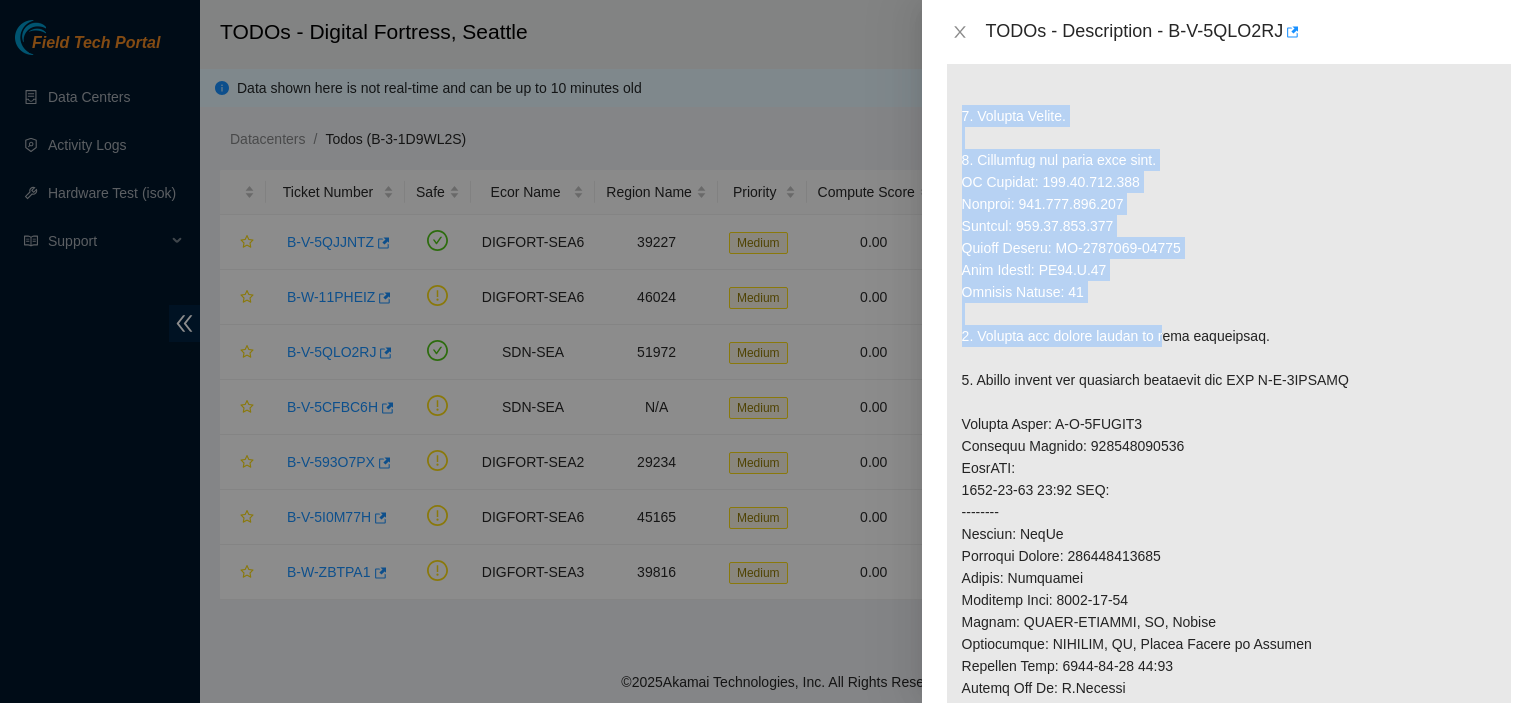 drag, startPoint x: 976, startPoint y: 123, endPoint x: 1169, endPoint y: 345, distance: 294.16492 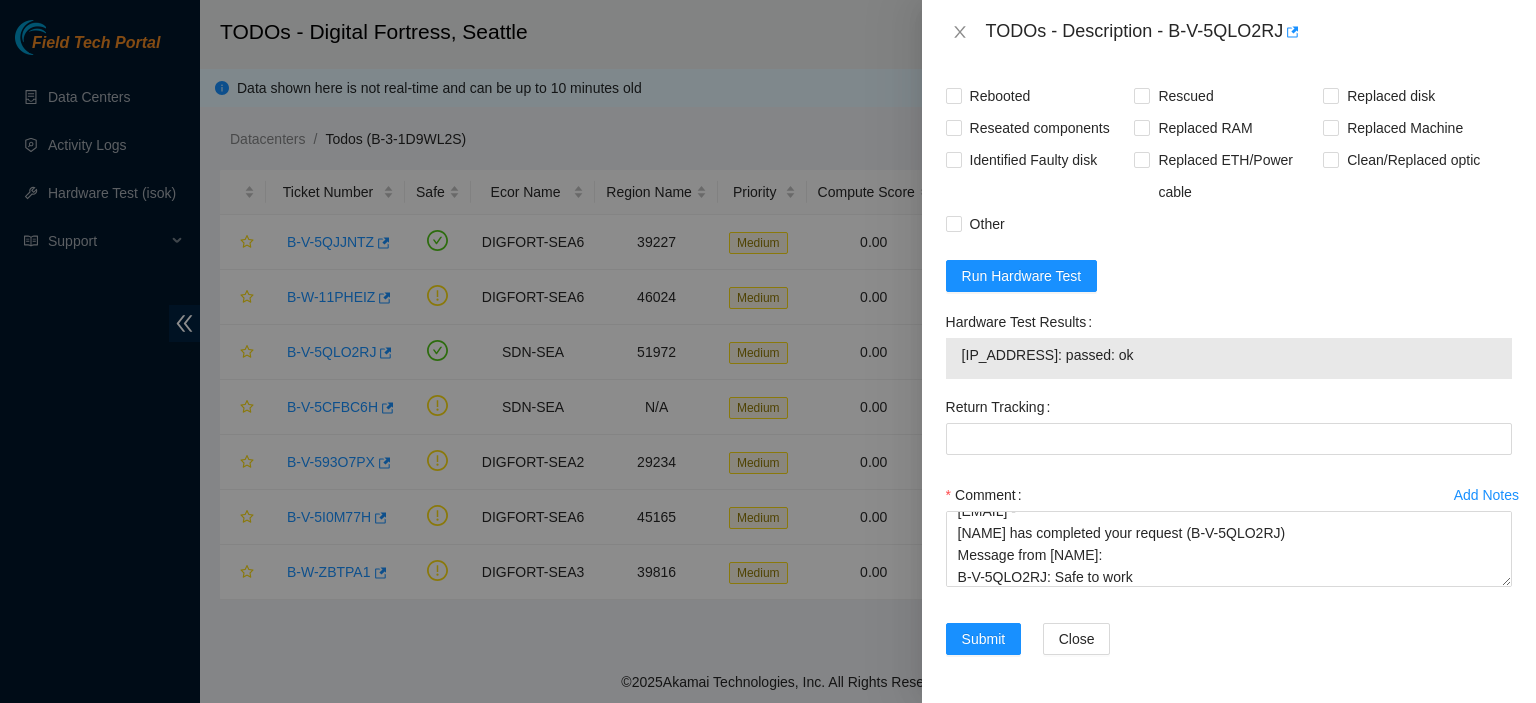 scroll, scrollTop: 1682, scrollLeft: 0, axis: vertical 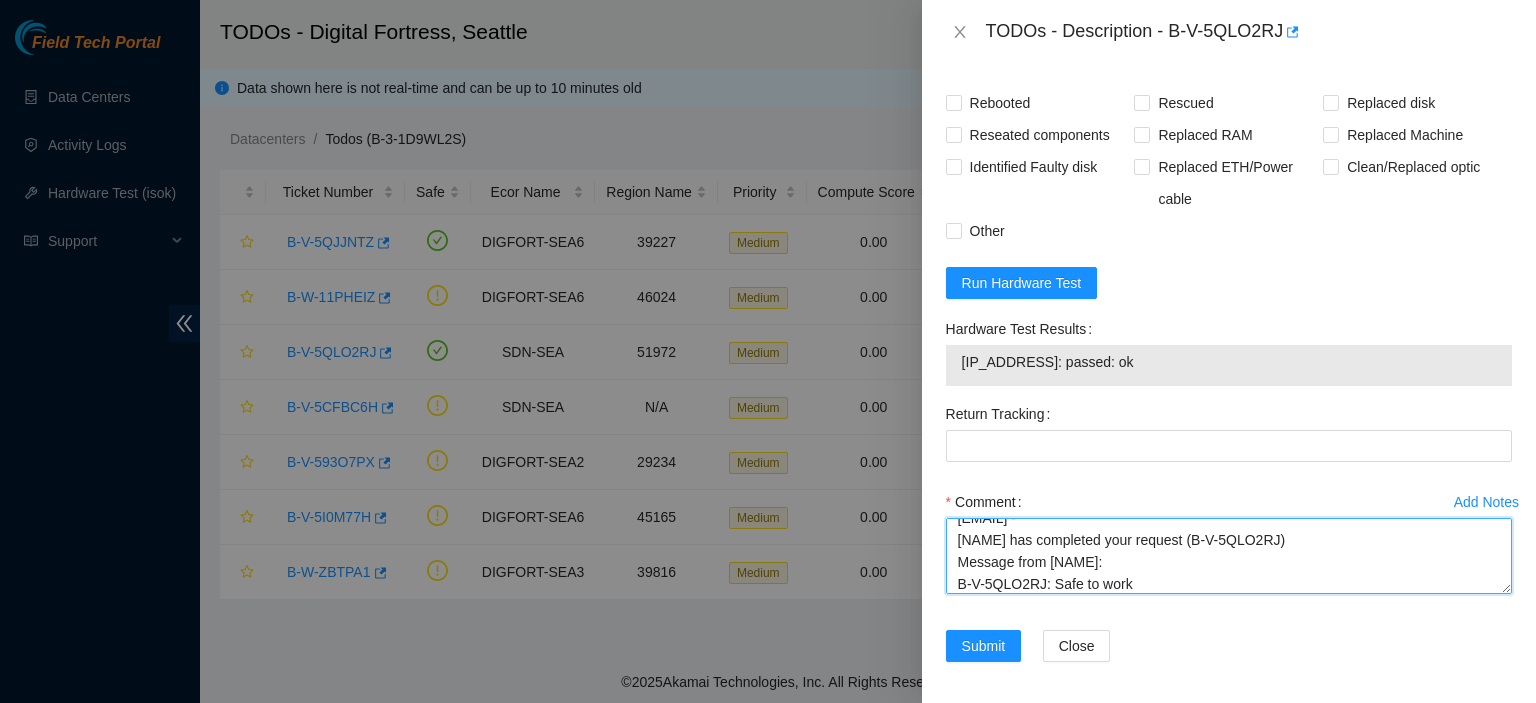 click on "kbbyrne23@gmail.com -
ibenahal has completed your request (B-V-5QLO2RJ)
Message from ibenahal:
B-V-5QLO2RJ: Safe to work
CT-4221104-00040" at bounding box center [1229, 556] 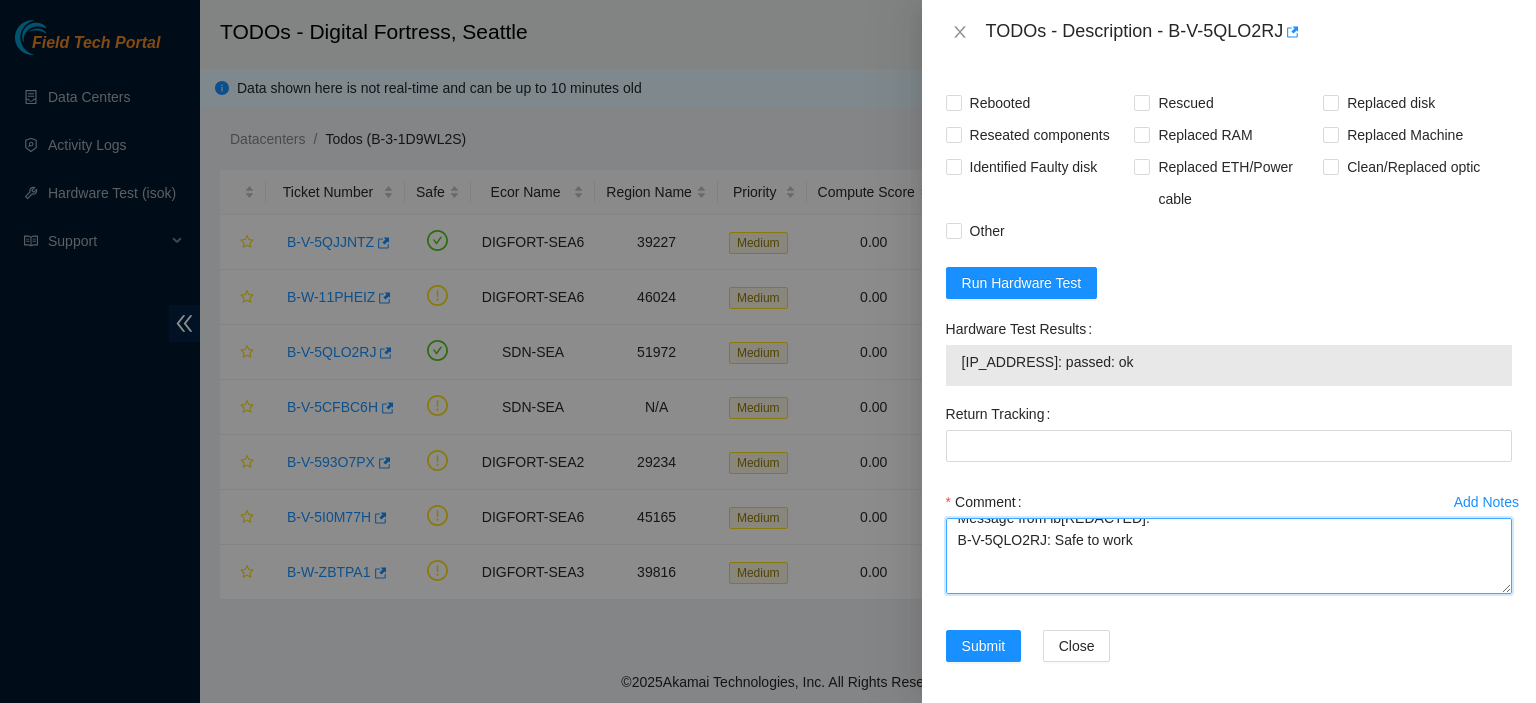 paste on "kbbyrne23@gmail.com -
ibenahal has completed your request (B-V-5QLO2RJ)
Message from ibenahal:
B-V-5QLO2RJ: Safe to work" 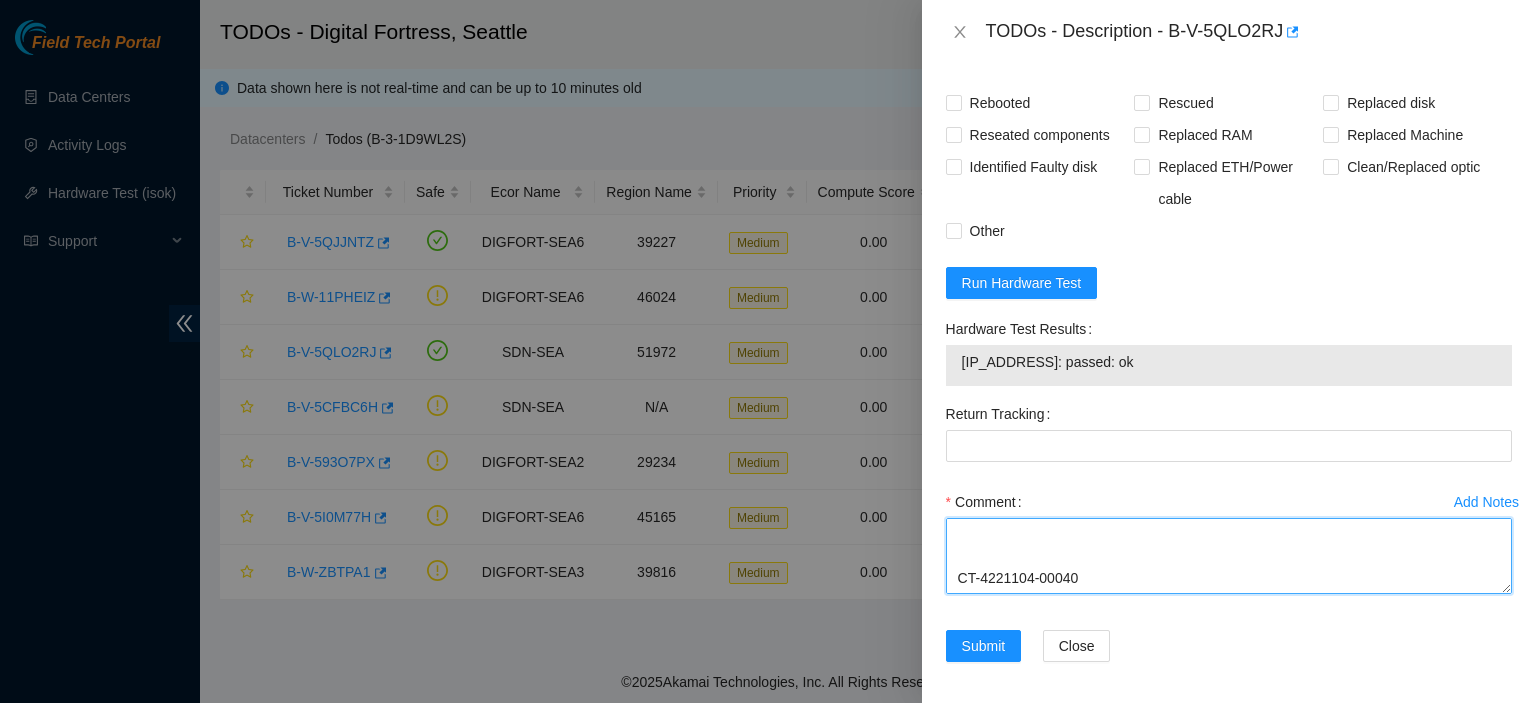 scroll, scrollTop: 109, scrollLeft: 0, axis: vertical 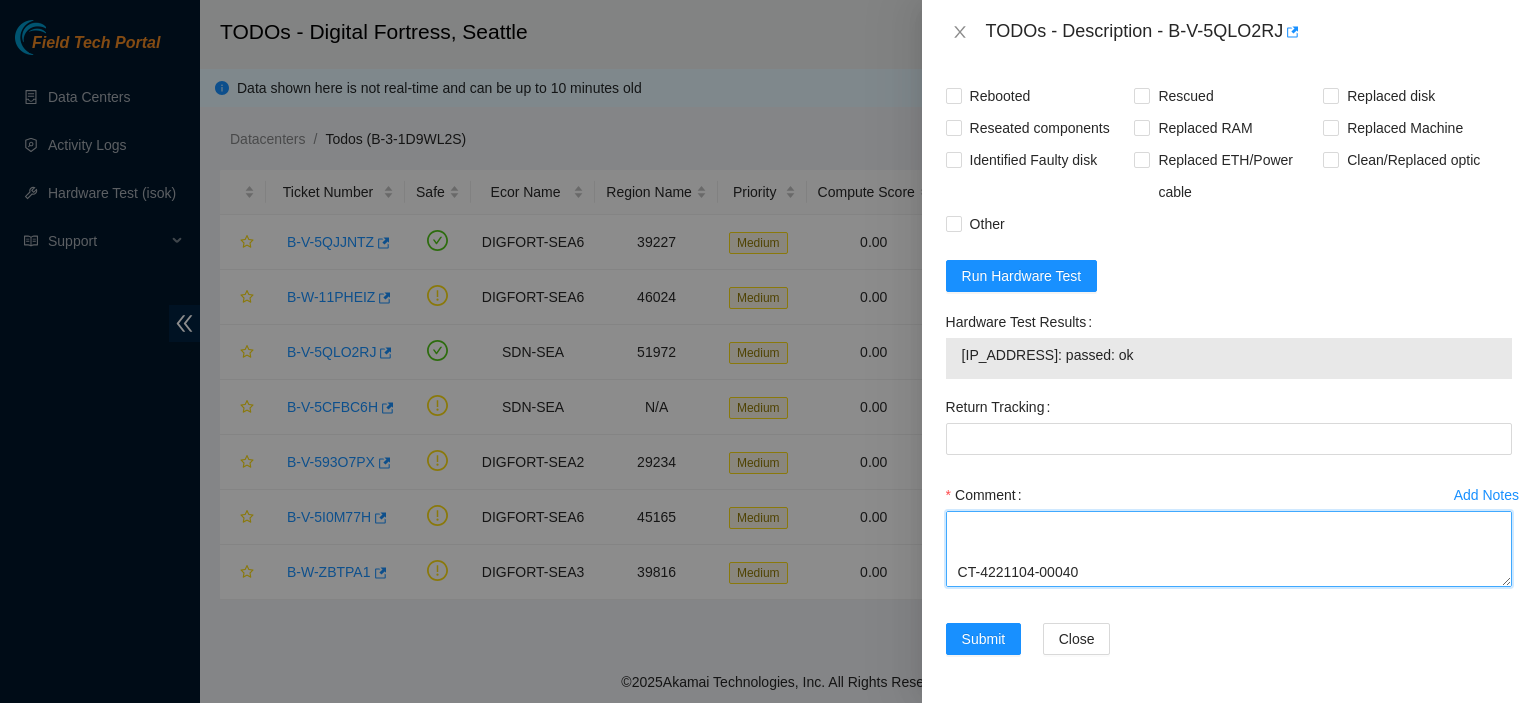 drag, startPoint x: 1475, startPoint y: 579, endPoint x: 1490, endPoint y: 598, distance: 24.207438 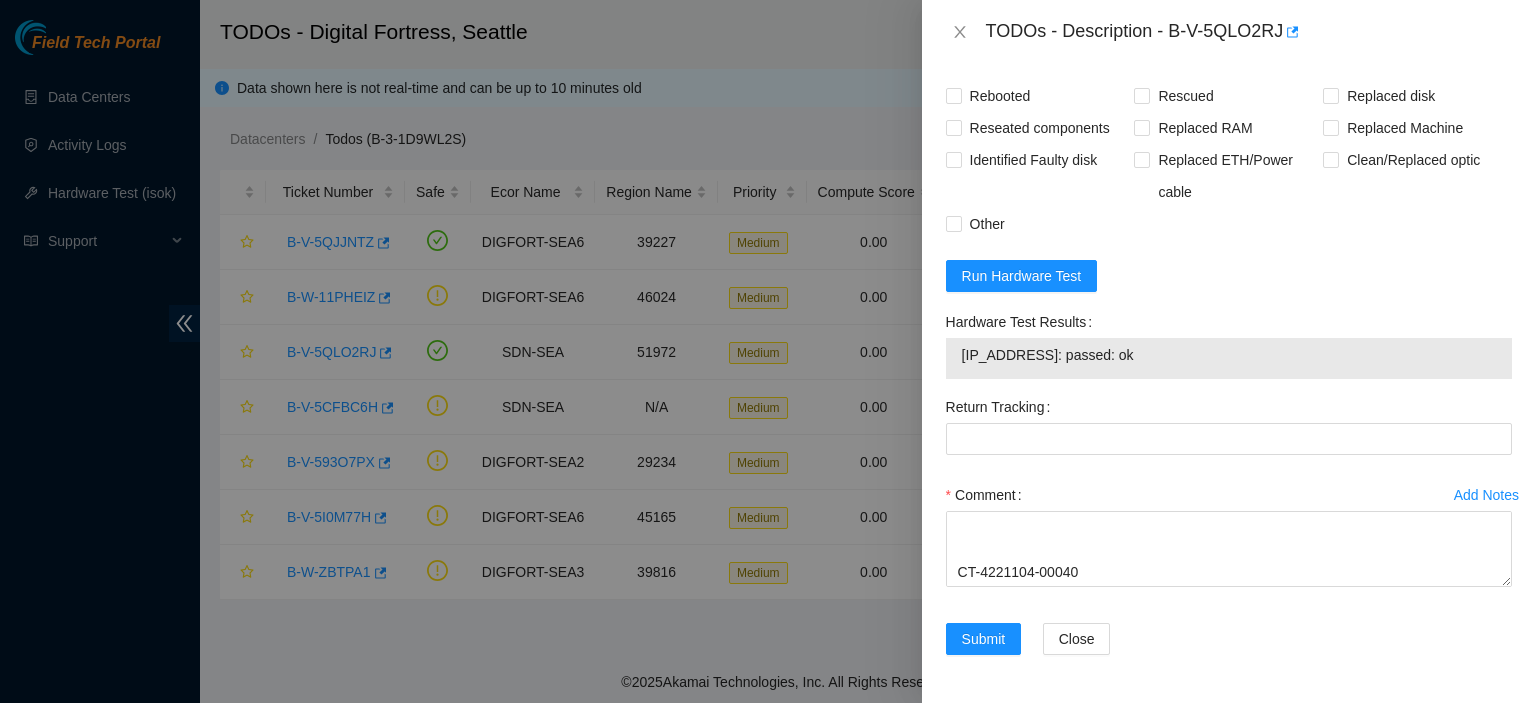 click on "Comment kbbyrne23@gmail.com -
ibenahal has completed your request (B-V-5QLO2RJ)
Message from ibenahal:
B-V-5QLO2RJ: Safe to work
CT-4221104-00040" at bounding box center (1229, 539) 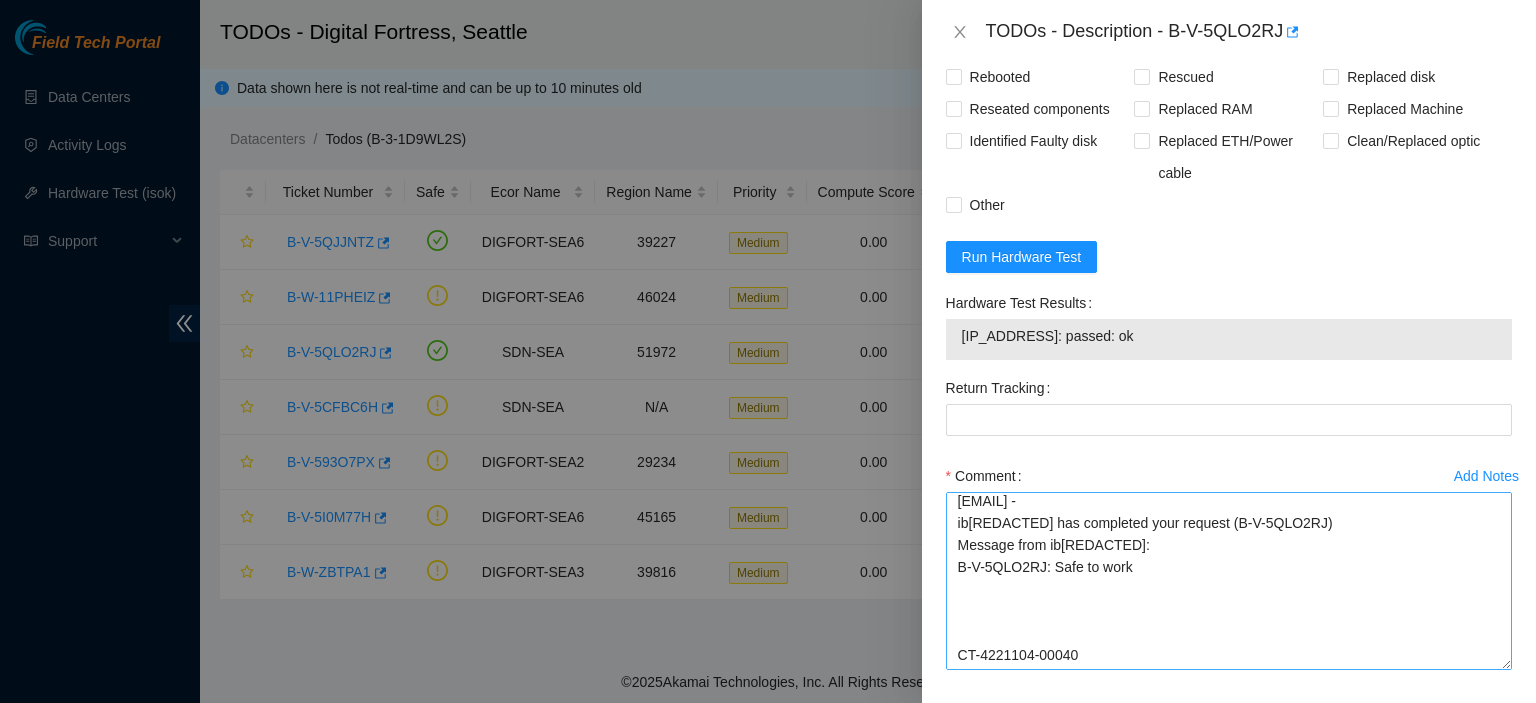 scroll, scrollTop: 5, scrollLeft: 0, axis: vertical 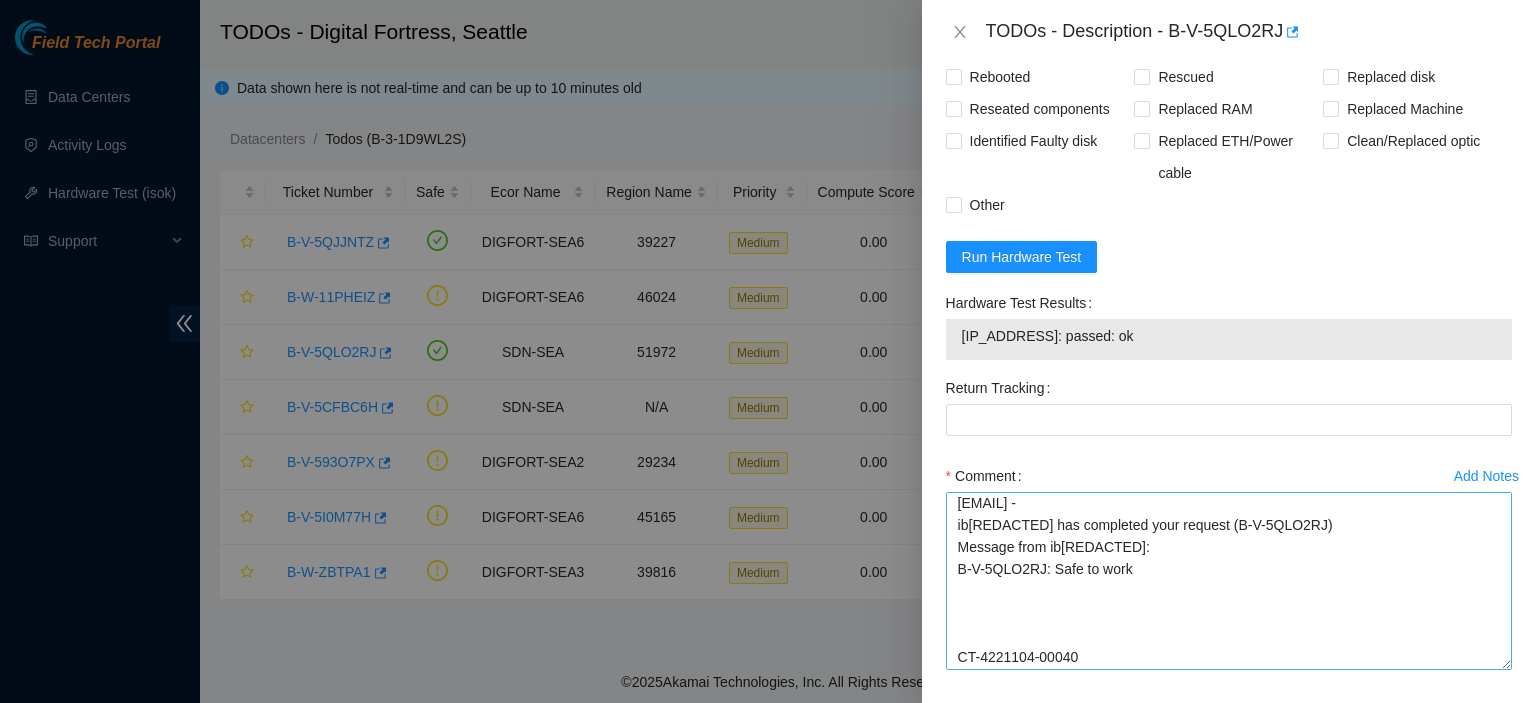 drag, startPoint x: 1488, startPoint y: 576, endPoint x: 1491, endPoint y: 671, distance: 95.047356 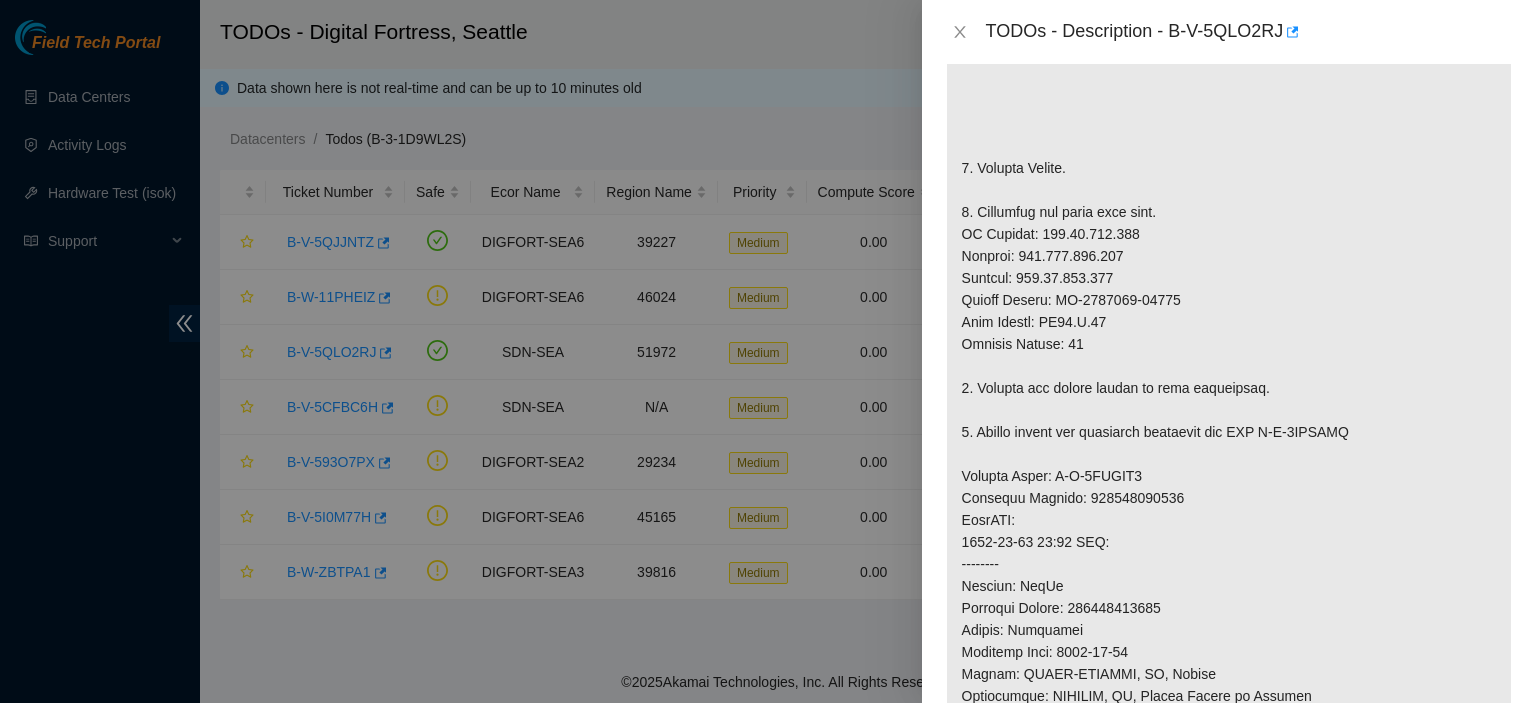 scroll, scrollTop: 489, scrollLeft: 0, axis: vertical 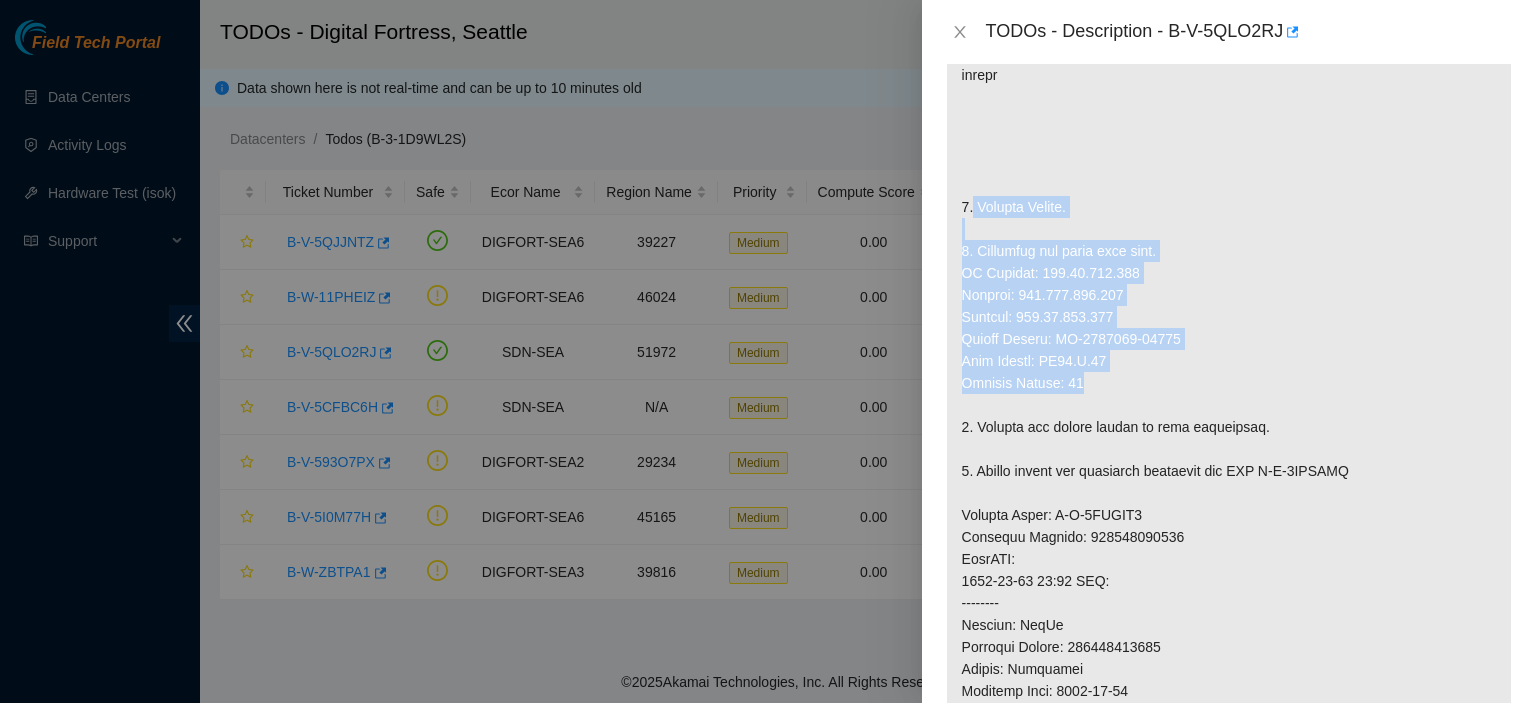 drag, startPoint x: 972, startPoint y: 225, endPoint x: 1160, endPoint y: 401, distance: 257.5267 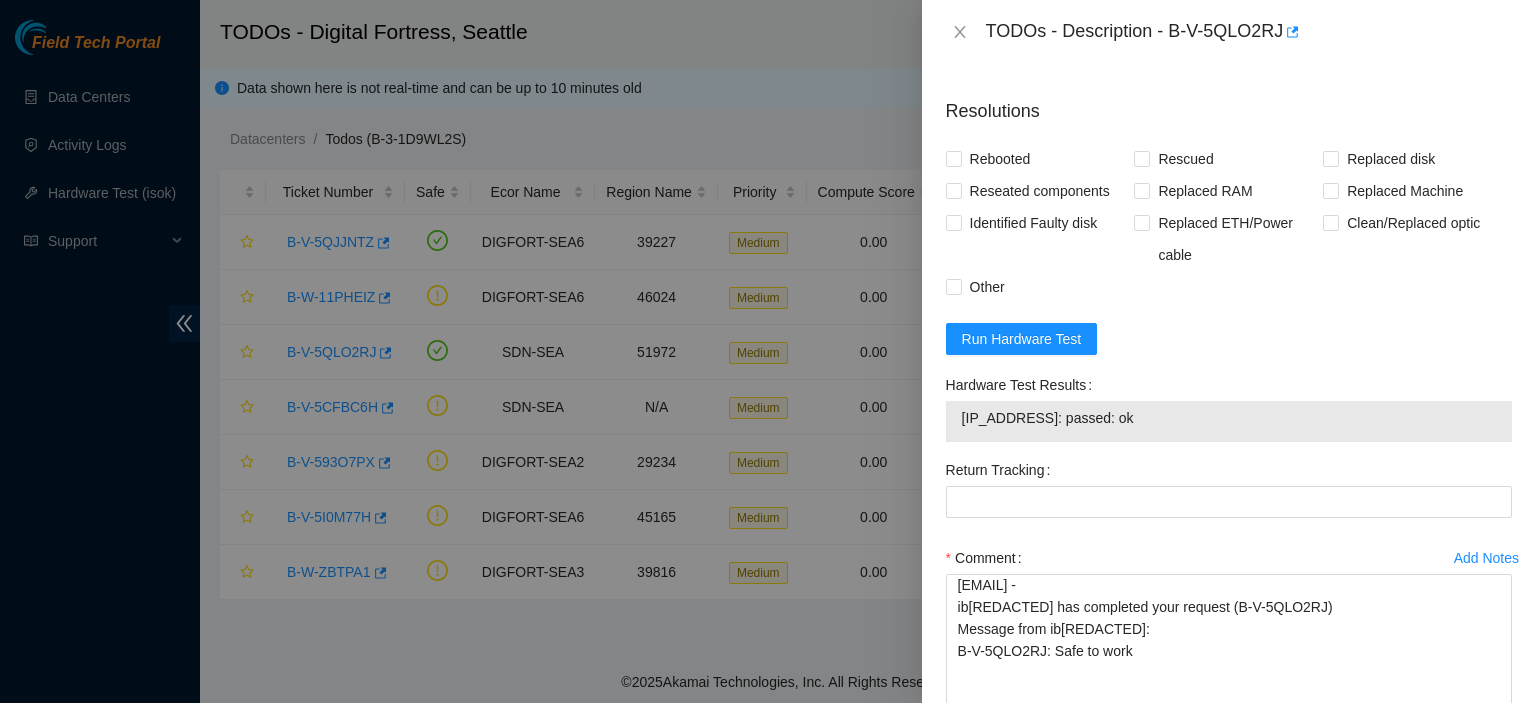 scroll, scrollTop: 1813, scrollLeft: 0, axis: vertical 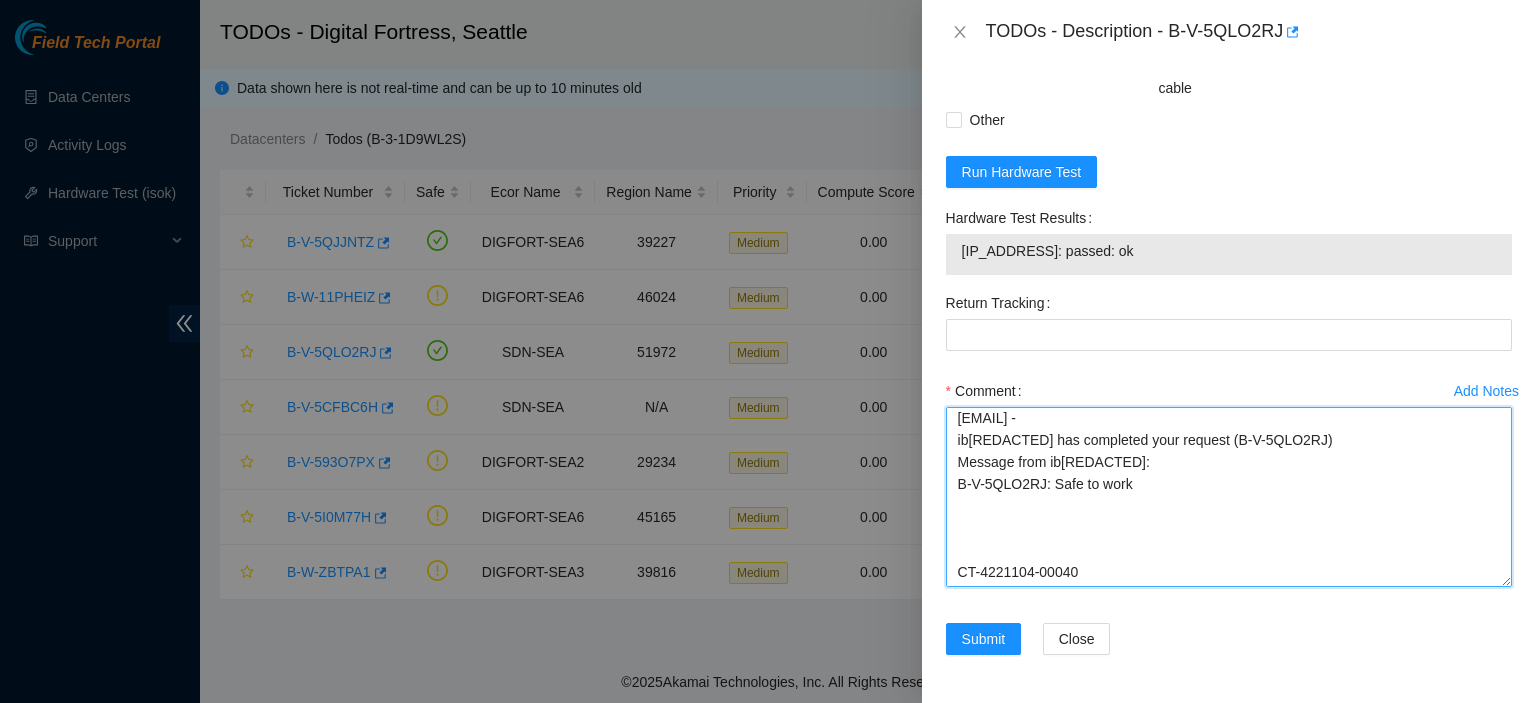 click on "kbbyrne23@gmail.com -
ibenahal has completed your request (B-V-5QLO2RJ)
Message from ibenahal:
B-V-5QLO2RJ: Safe to work
CT-4221104-00040" at bounding box center [1229, 497] 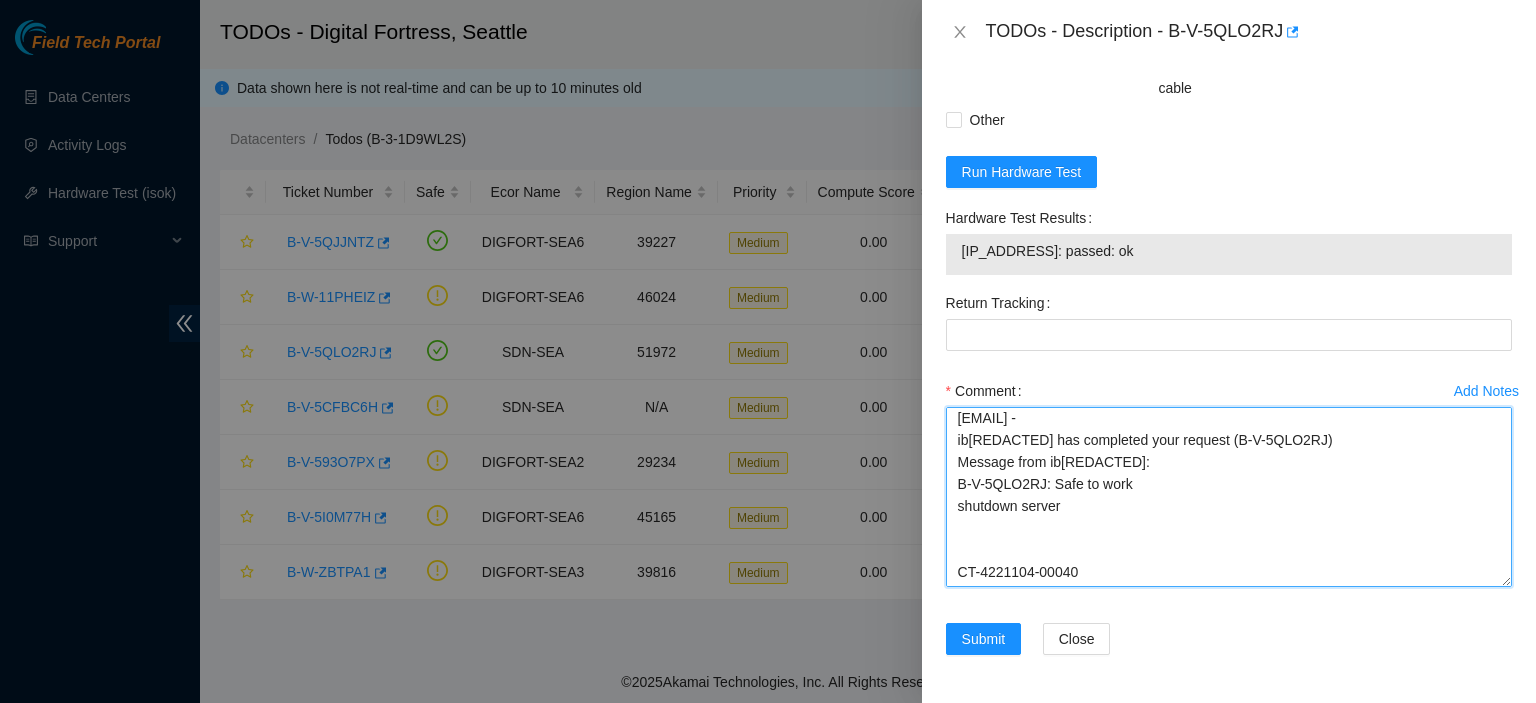 click on "kbbyrne23@gmail.com -
ibenahal has completed your request (B-V-5QLO2RJ)
Message from ibenahal:
B-V-5QLO2RJ: Safe to work
shutdown server
CT-4221104-00040" at bounding box center [1229, 497] 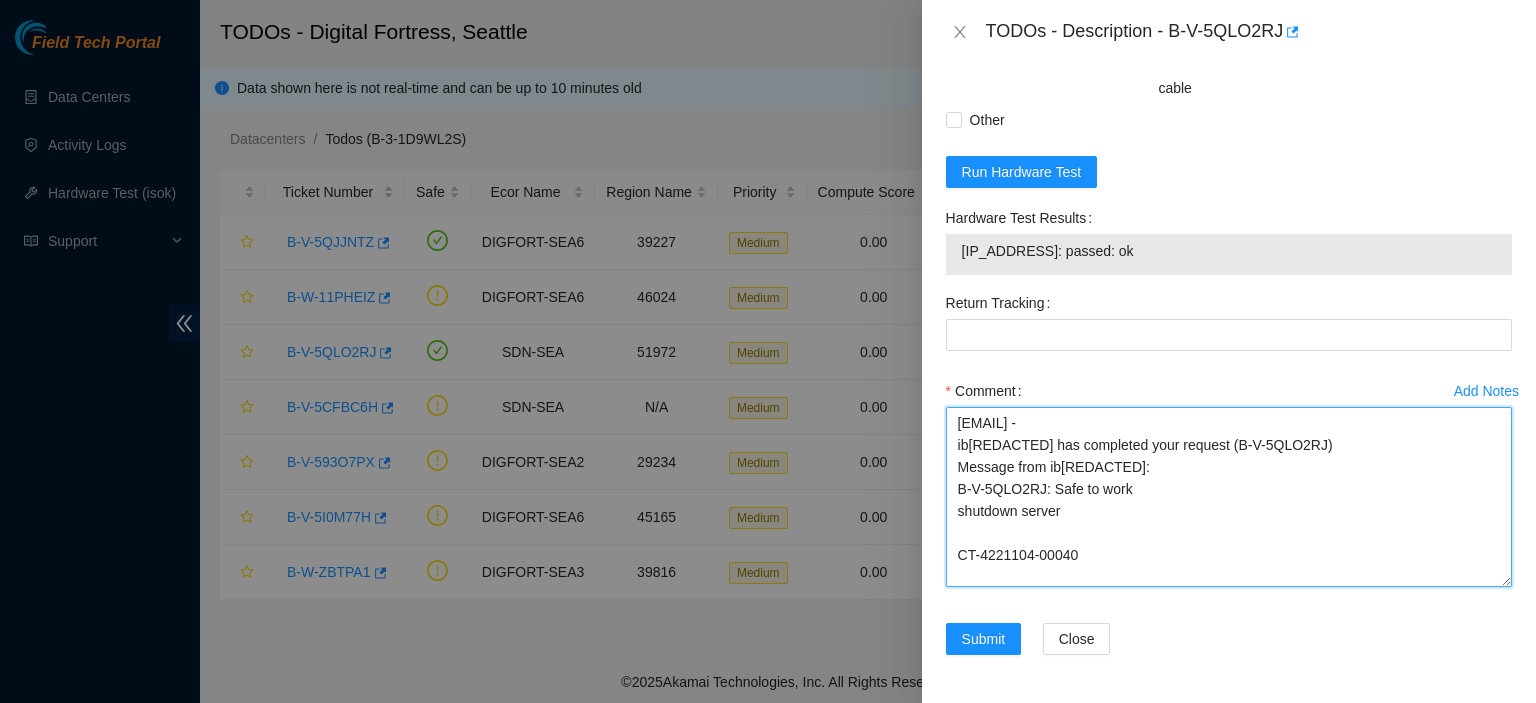 scroll, scrollTop: 0, scrollLeft: 0, axis: both 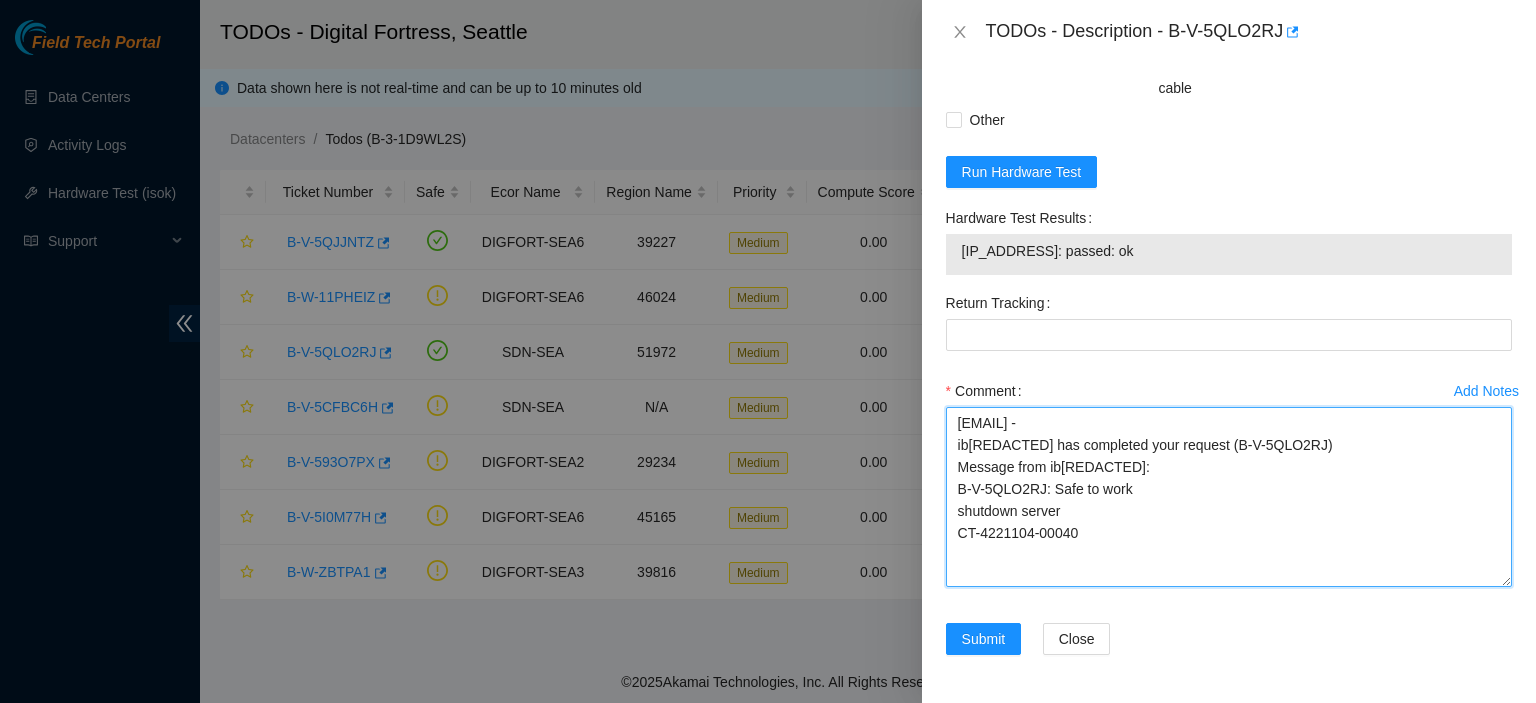 click on "kbbyrne23@gmail.com -
ibenahal has completed your request (B-V-5QLO2RJ)
Message from ibenahal:
B-V-5QLO2RJ: Safe to work
shutdown server
CT-4221104-00040" at bounding box center [1229, 497] 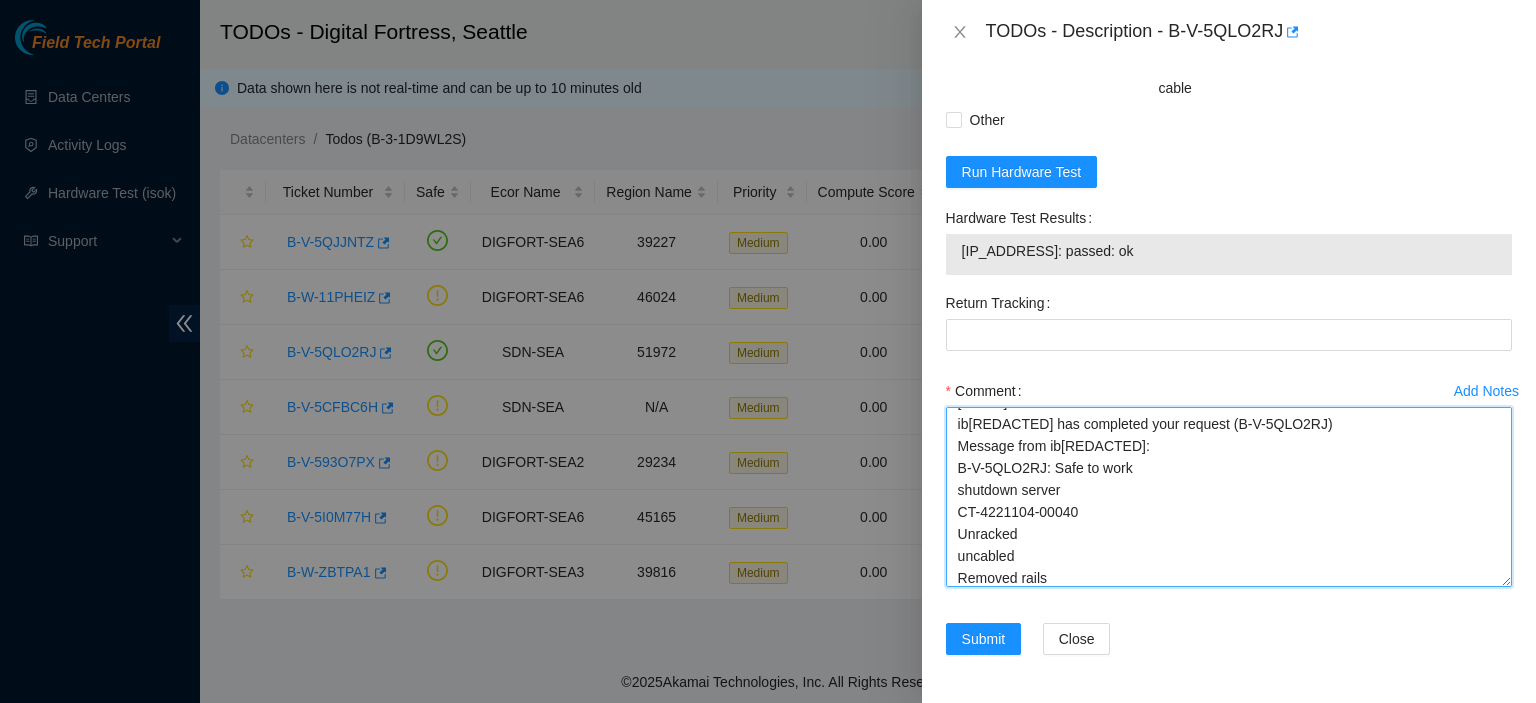 scroll, scrollTop: 44, scrollLeft: 0, axis: vertical 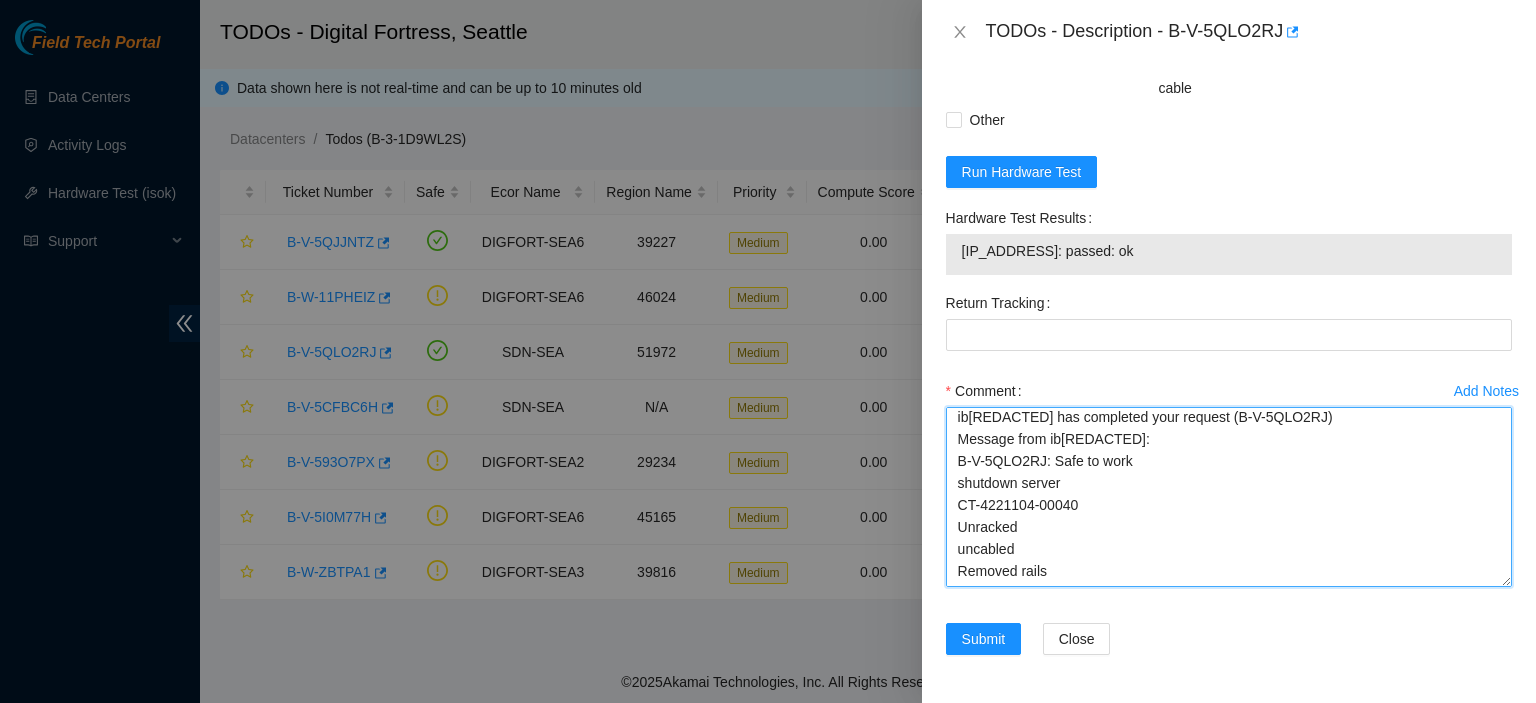 paste on "Replace Server.
2. Configure and check with isok.
IP Address: 184.26.163.234
Netmask: 255.255.255.224
Gateway: 184.26.163.225
Serial Number: CT-4221104-00044
Rack Number: DF04.B.20
Machine Number: 07" 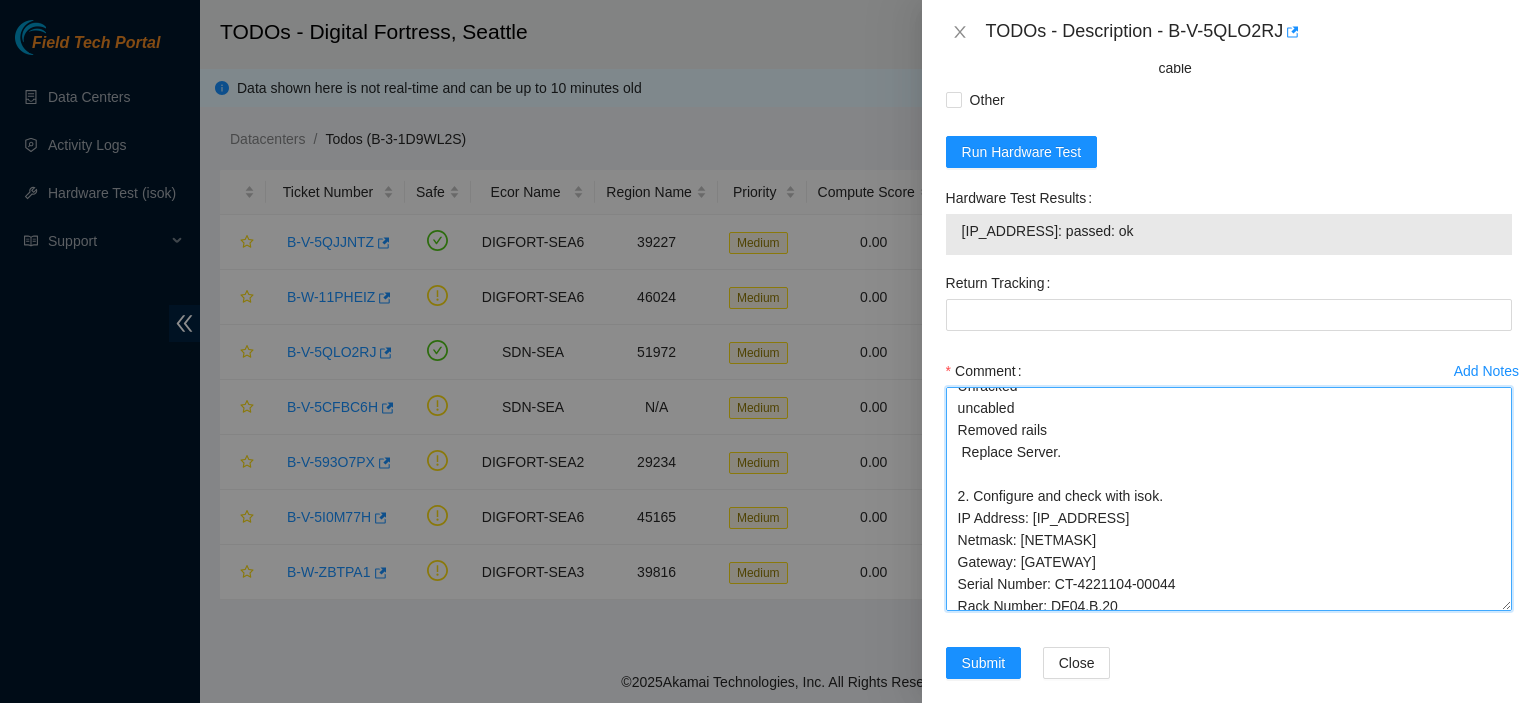 scroll, scrollTop: 141, scrollLeft: 0, axis: vertical 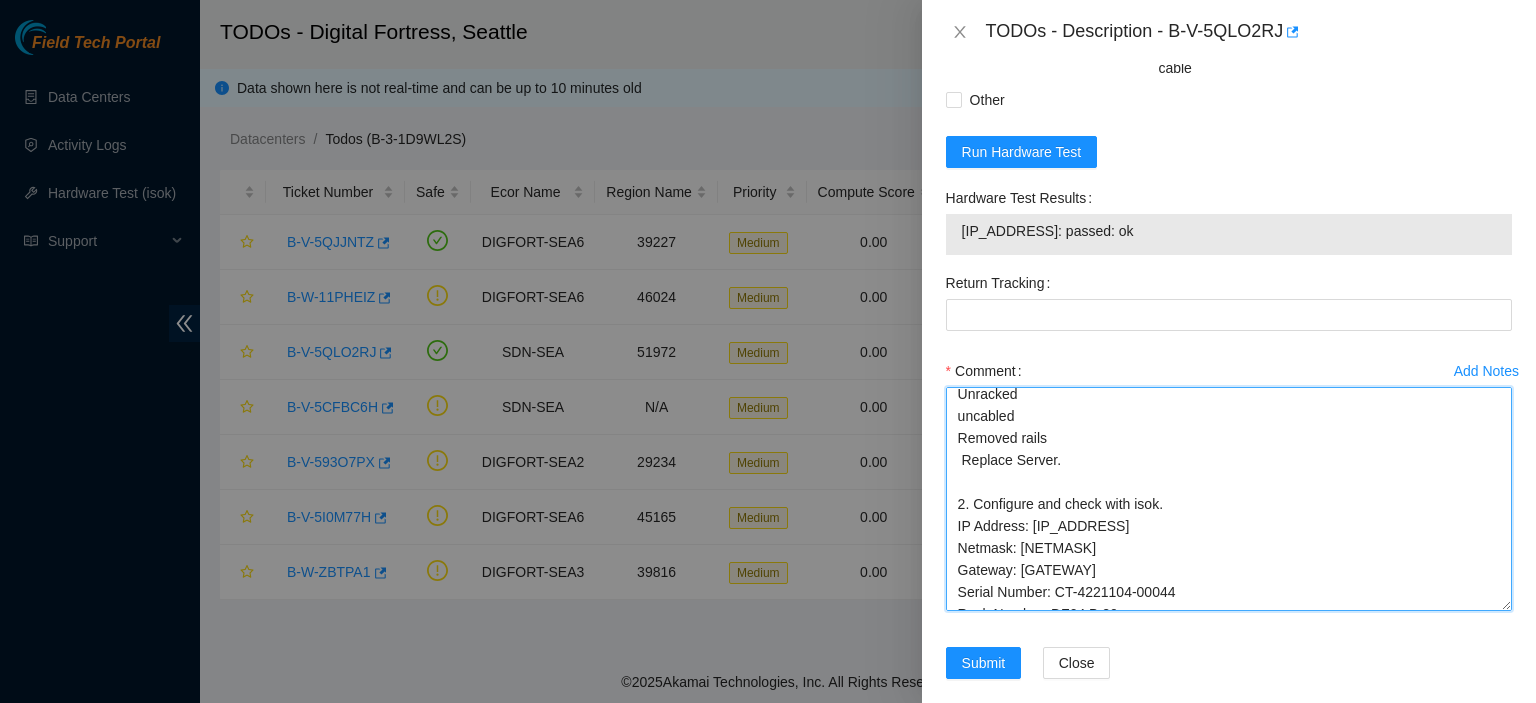 drag, startPoint x: 1485, startPoint y: 575, endPoint x: 1502, endPoint y: 660, distance: 86.683334 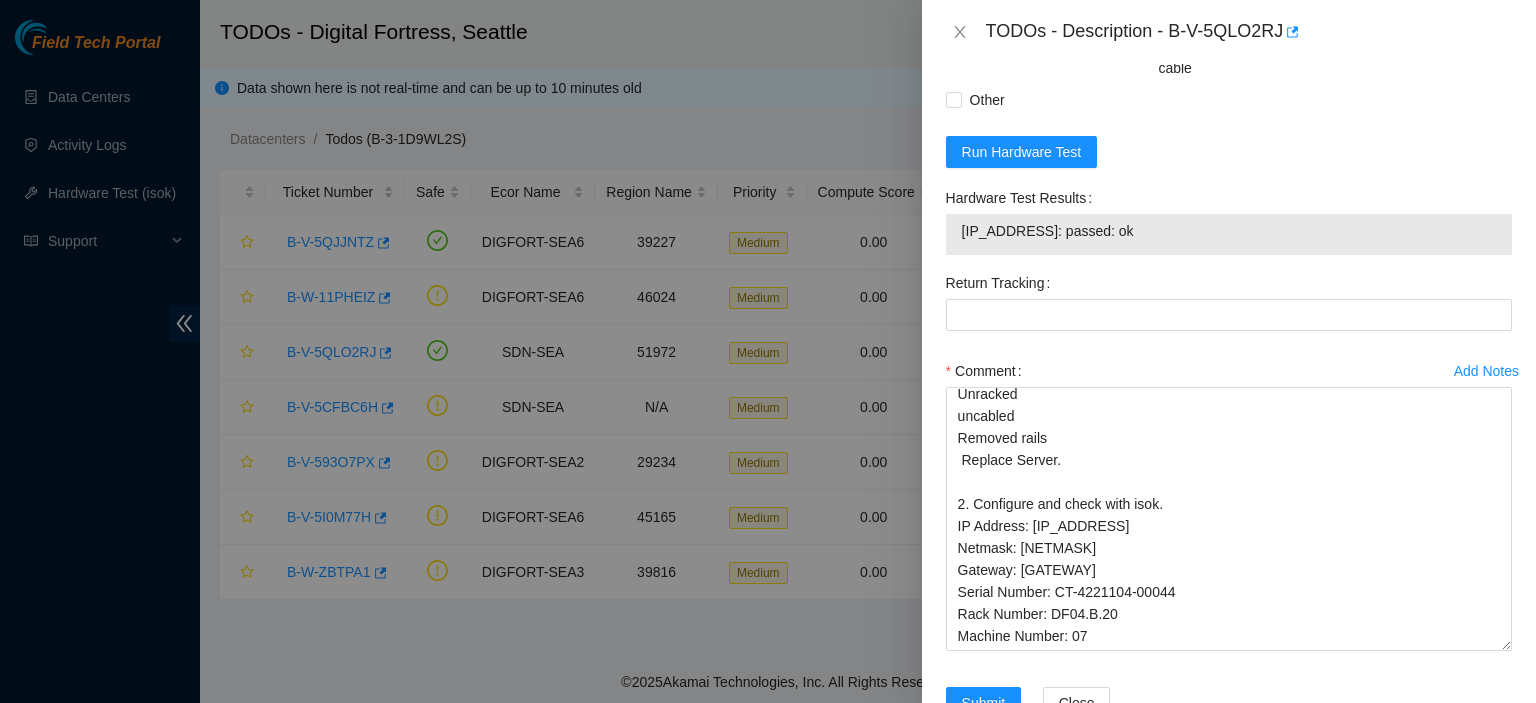 scroll, scrollTop: 1897, scrollLeft: 0, axis: vertical 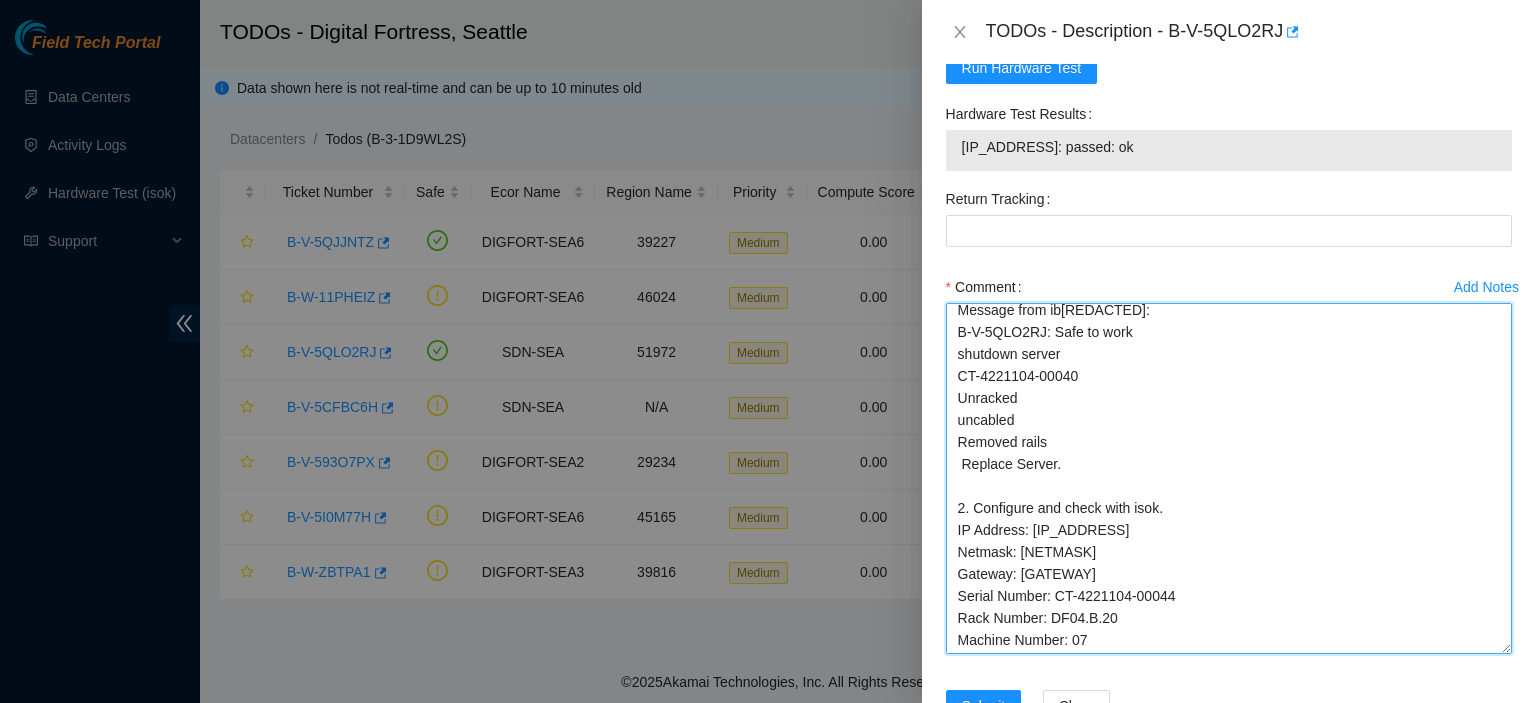 drag, startPoint x: 1484, startPoint y: 573, endPoint x: 1504, endPoint y: 660, distance: 89.26926 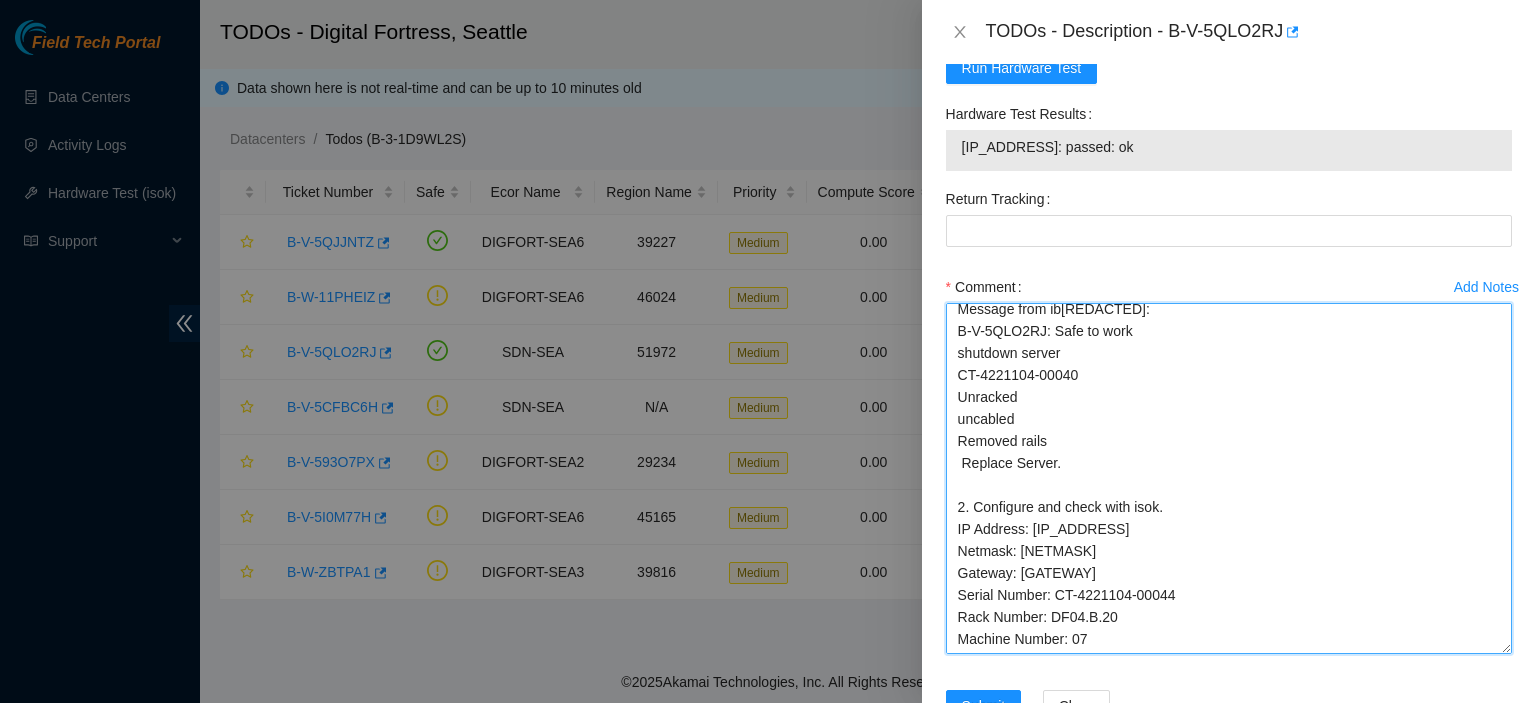 click on "kbbyrne23@gmail.com -
ibenahal has completed your request (B-V-5QLO2RJ)
Message from ibenahal:
B-V-5QLO2RJ: Safe to work
shutdown server
CT-4221104-00040
Unracked
uncabled
Removed rails
Replace Server.
2. Configure and check with isok.
IP Address: 184.26.163.234
Netmask: 255.255.255.224
Gateway: 184.26.163.225
Serial Number: CT-4221104-00044
Rack Number: DF04.B.20
Machine Number: 07" at bounding box center (1229, 478) 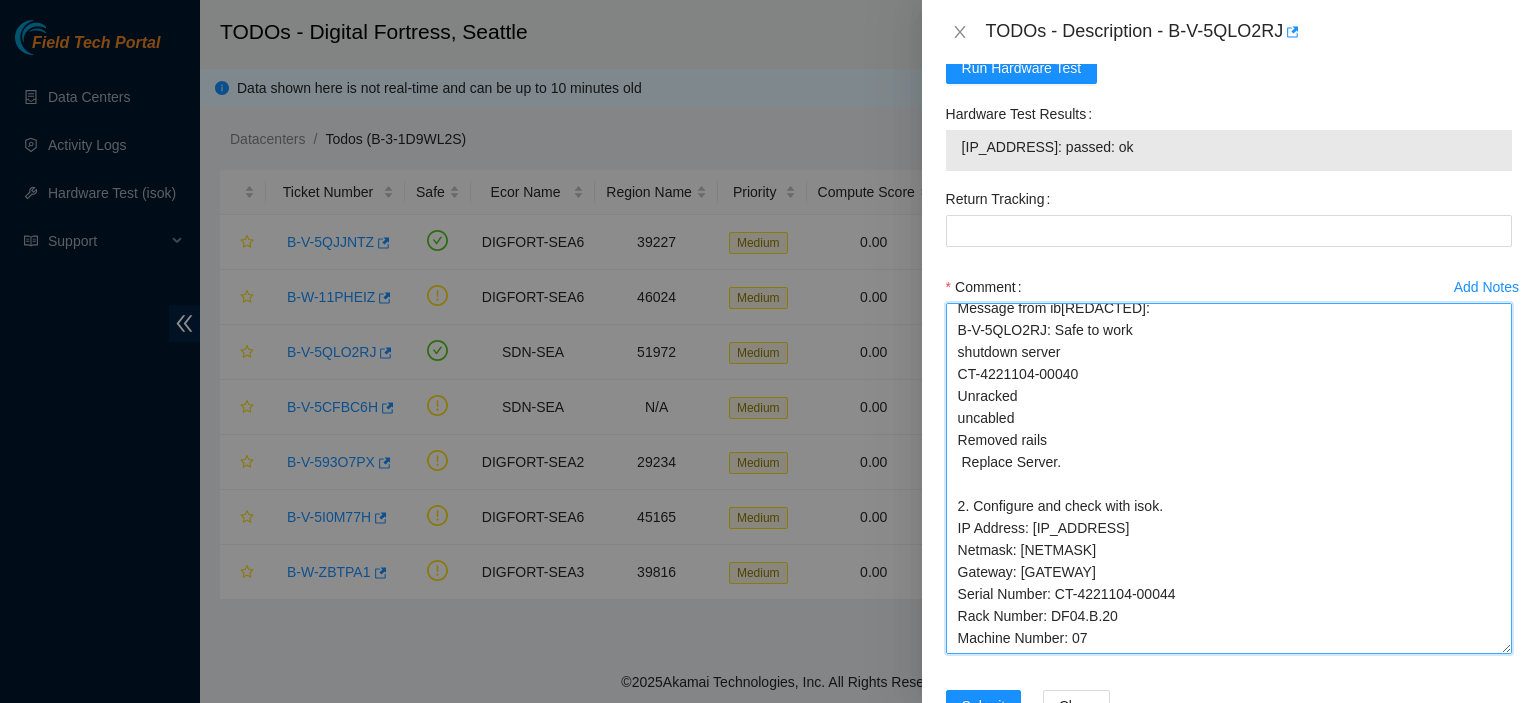 scroll, scrollTop: 93, scrollLeft: 0, axis: vertical 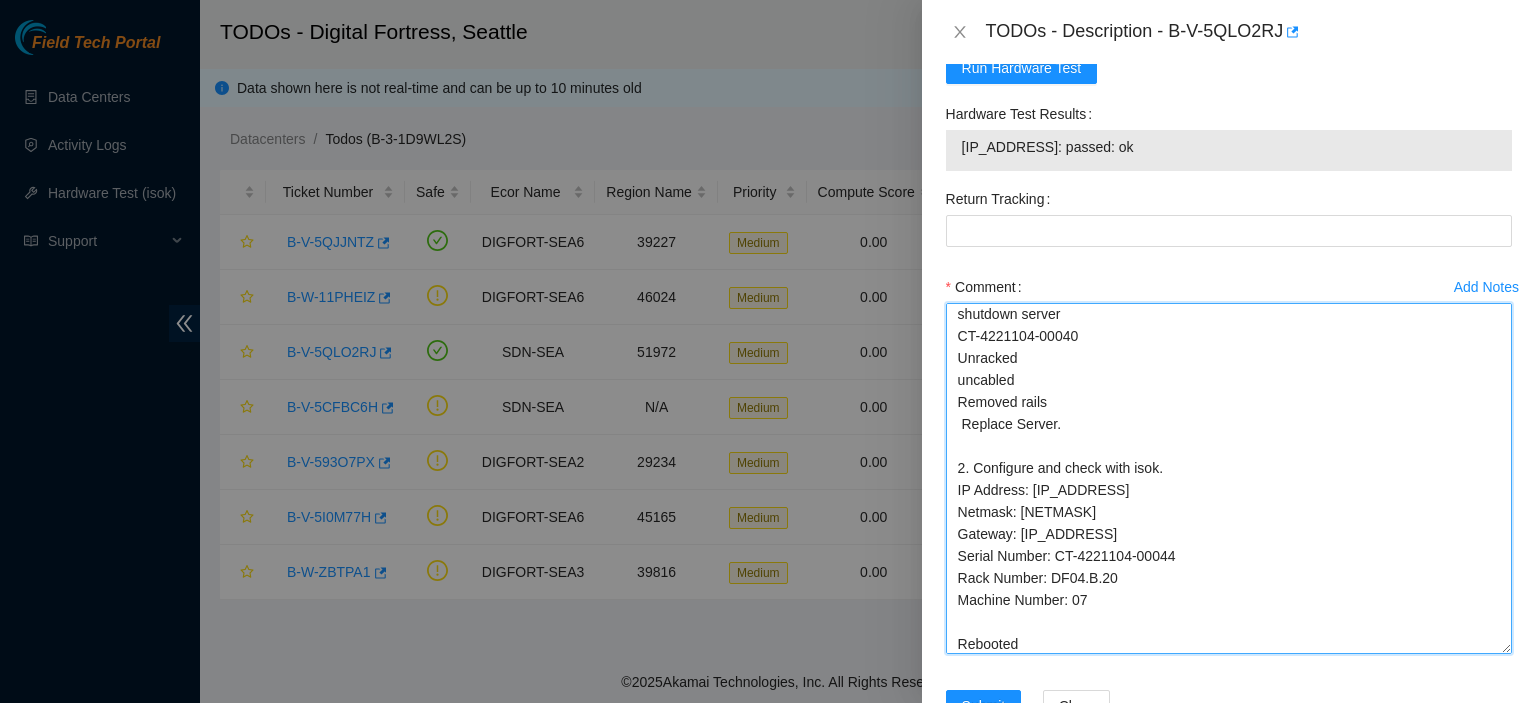 click on "kbbyrne23@gmail.com -
ibenahal has completed your request (B-V-5QLO2RJ)
Message from ibenahal:
B-V-5QLO2RJ: Safe to work
shutdown server
CT-4221104-00040
Unracked
uncabled
Removed rails
Replace Server.
2. Configure and check with isok.
IP Address: 184.26.163.234
Netmask: 255.255.255.224
Gateway: 184.26.163.225
Serial Number: CT-4221104-00044
Rack Number: DF04.B.20
Machine Number: 07
Rebooted" at bounding box center [1229, 478] 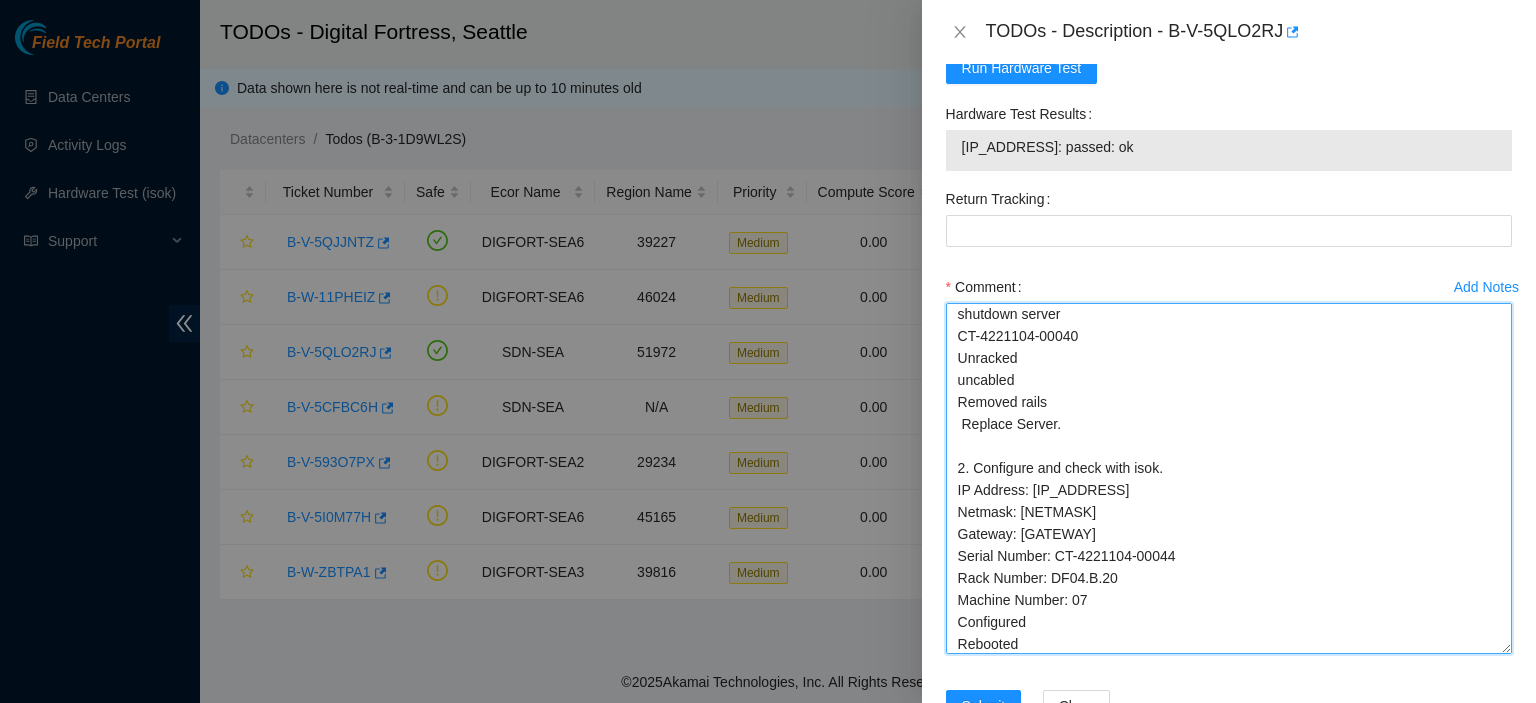 click on "kbbyrne23@gmail.com -
ibenahal has completed your request (B-V-5QLO2RJ)
Message from ibenahal:
B-V-5QLO2RJ: Safe to work
shutdown server
CT-4221104-00040
Unracked
uncabled
Removed rails
Replace Server.
2. Configure and check with isok.
IP Address: 184.26.163.234
Netmask: 255.255.255.224
Gateway: 184.26.163.225
Serial Number: CT-4221104-00044
Rack Number: DF04.B.20
Machine Number: 07
Configured
Rebooted" at bounding box center (1229, 478) 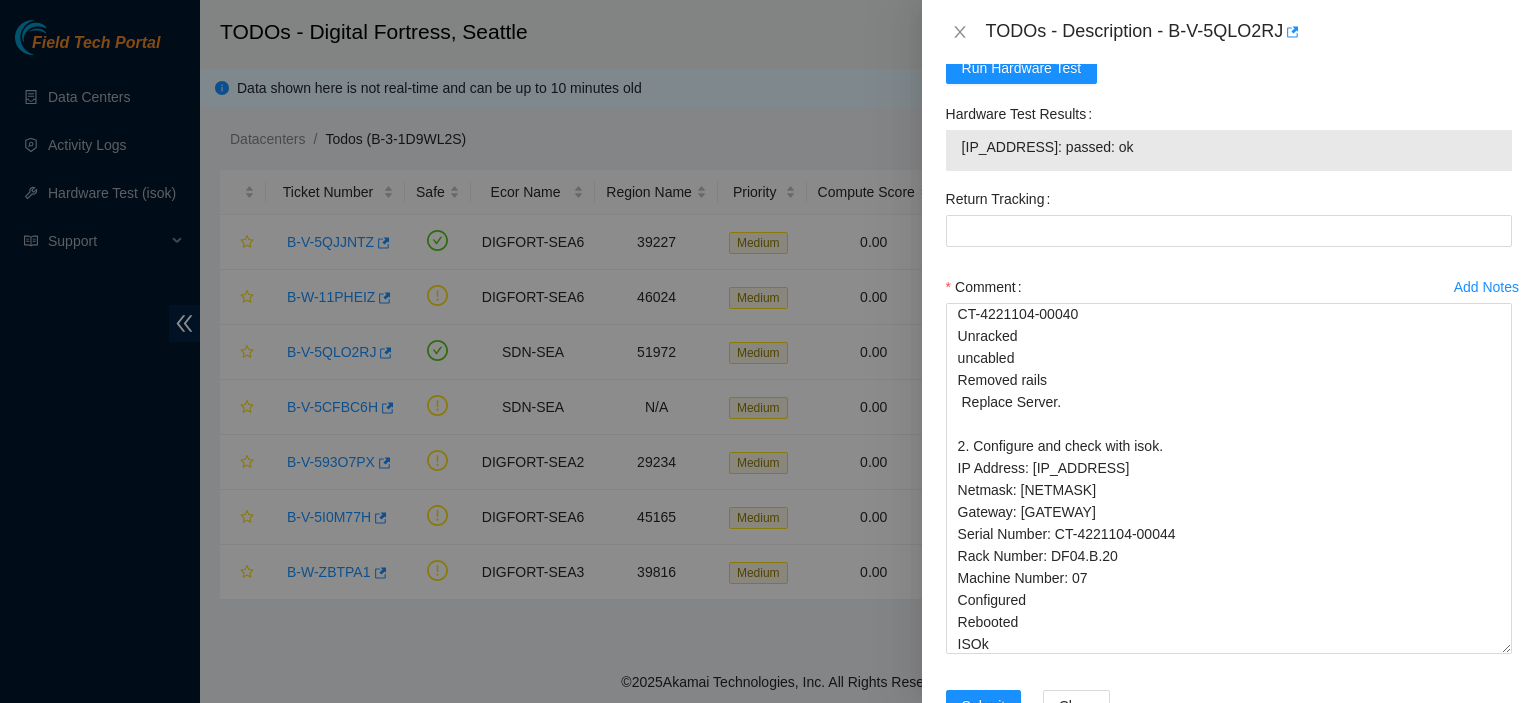 drag, startPoint x: 1160, startPoint y: 166, endPoint x: 953, endPoint y: 164, distance: 207.00966 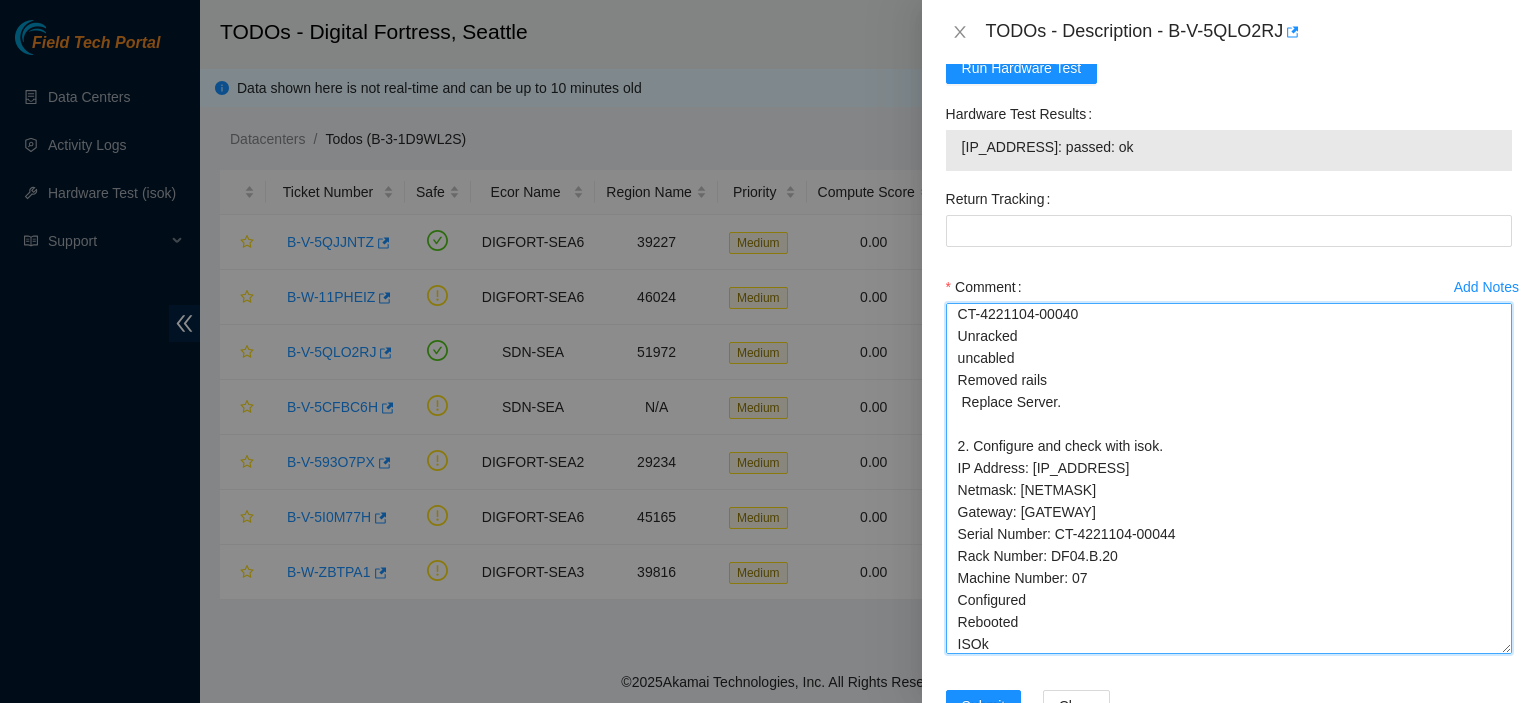 click on "kbbyrne23@gmail.com -
ibenahal has completed your request (B-V-5QLO2RJ)
Message from ibenahal:
B-V-5QLO2RJ: Safe to work
shutdown server
CT-4221104-00040
Unracked
uncabled
Removed rails
Replace Server.
2. Configure and check with isok.
IP Address: 184.26.163.234
Netmask: 255.255.255.224
Gateway: 184.26.163.225
Serial Number: CT-4221104-00044
Rack Number: DF04.B.20
Machine Number: 07
Configured
Rebooted
ISOk" at bounding box center [1229, 478] 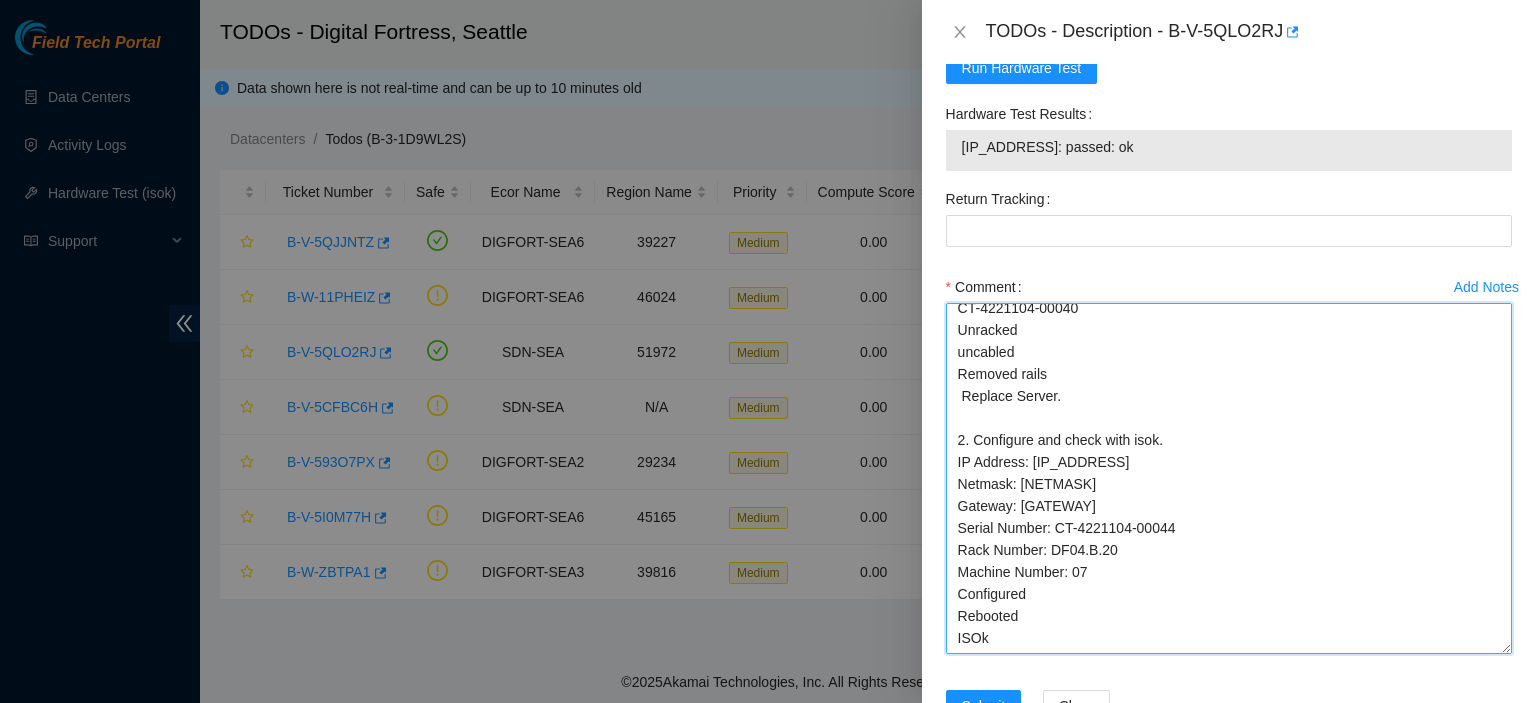 paste on "184.26.163.234: passed: ok" 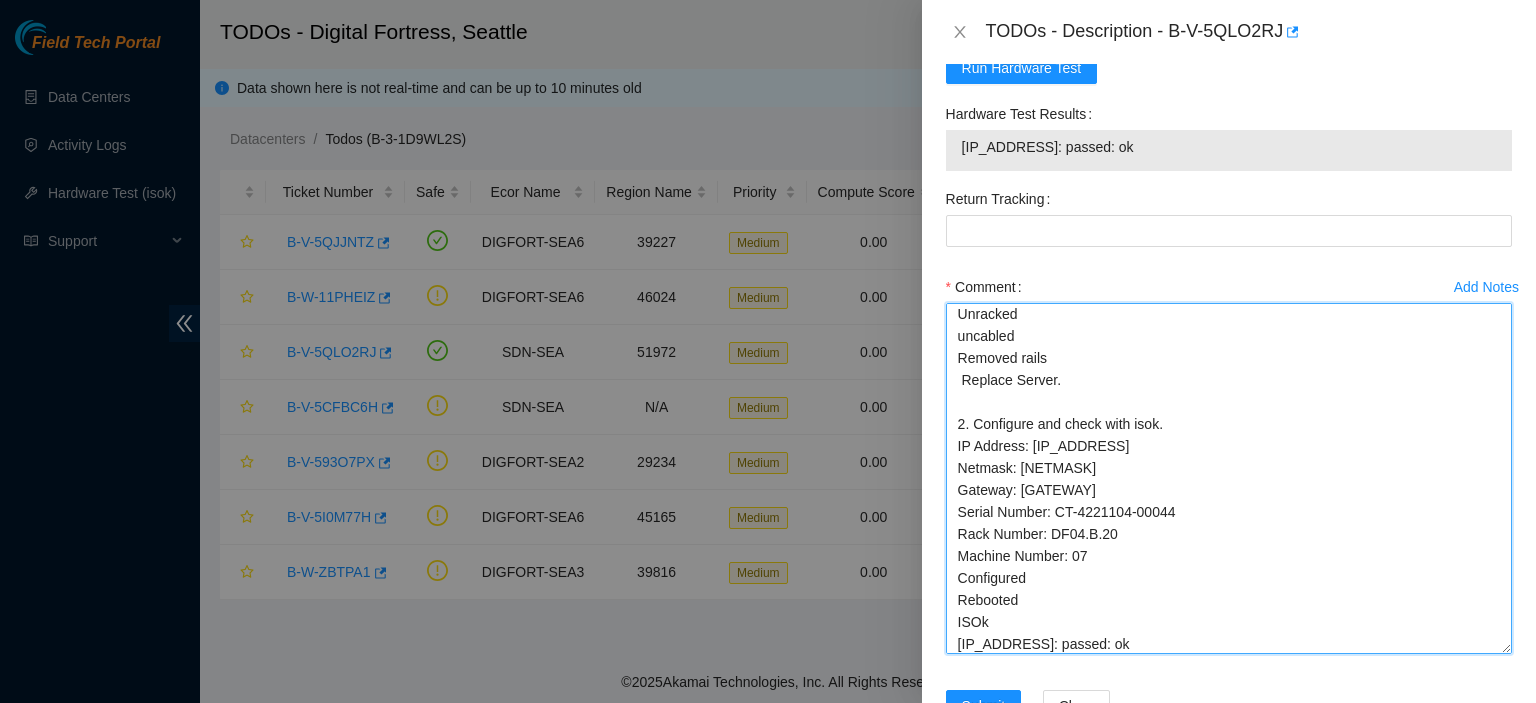 type on "kbbyrne23@gmail.com -
ibenahal has completed your request (B-V-5QLO2RJ)
Message from ibenahal:
B-V-5QLO2RJ: Safe to work
shutdown server
CT-4221104-00040
Unracked
uncabled
Removed rails
Replace Server.
2. Configure and check with isok.
IP Address: 184.26.163.234
Netmask: 255.255.255.224
Gateway: 184.26.163.225
Serial Number: CT-4221104-00044
Rack Number: DF04.B.20
Machine Number: 07
Configured
Rebooted
ISOk
184.26.163.234: passed: ok" 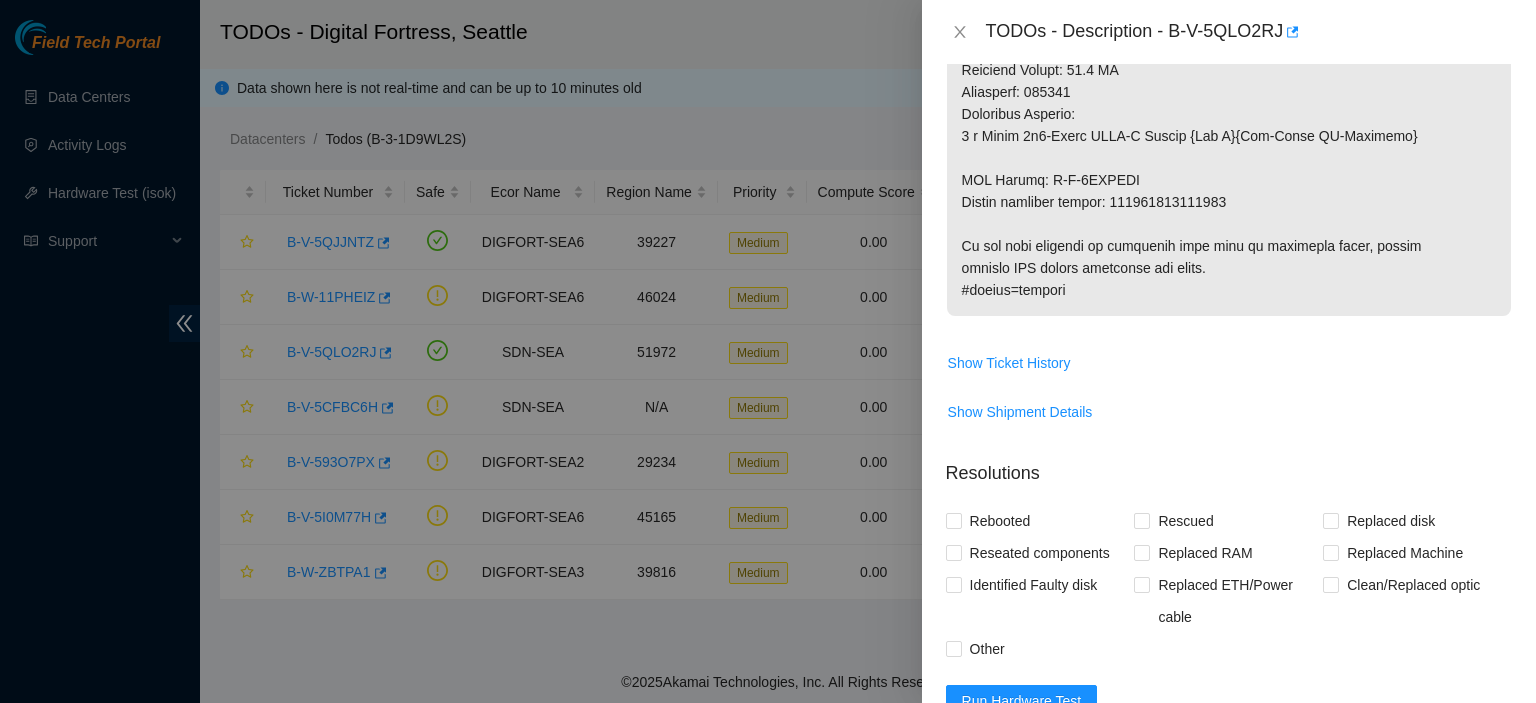 scroll, scrollTop: 1258, scrollLeft: 0, axis: vertical 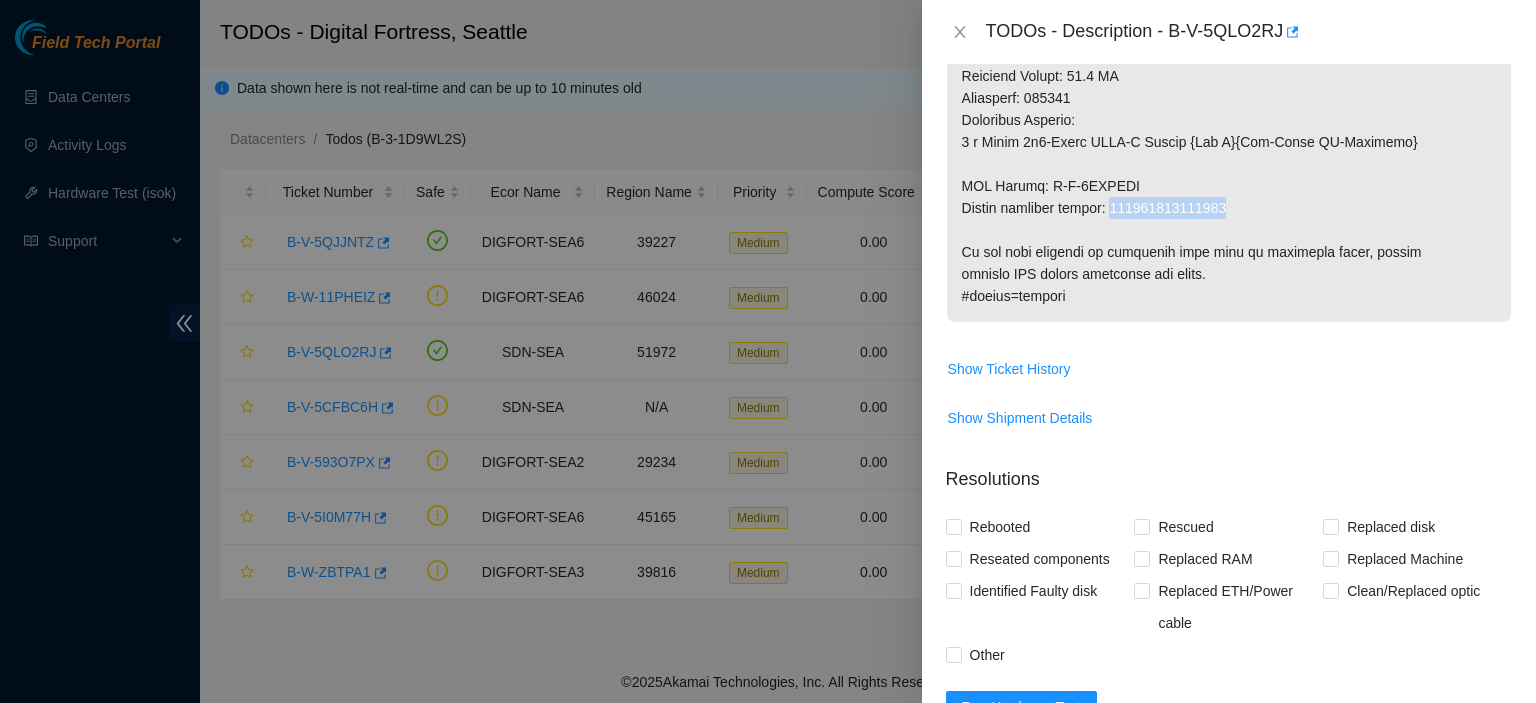 drag, startPoint x: 1115, startPoint y: 223, endPoint x: 1235, endPoint y: 223, distance: 120 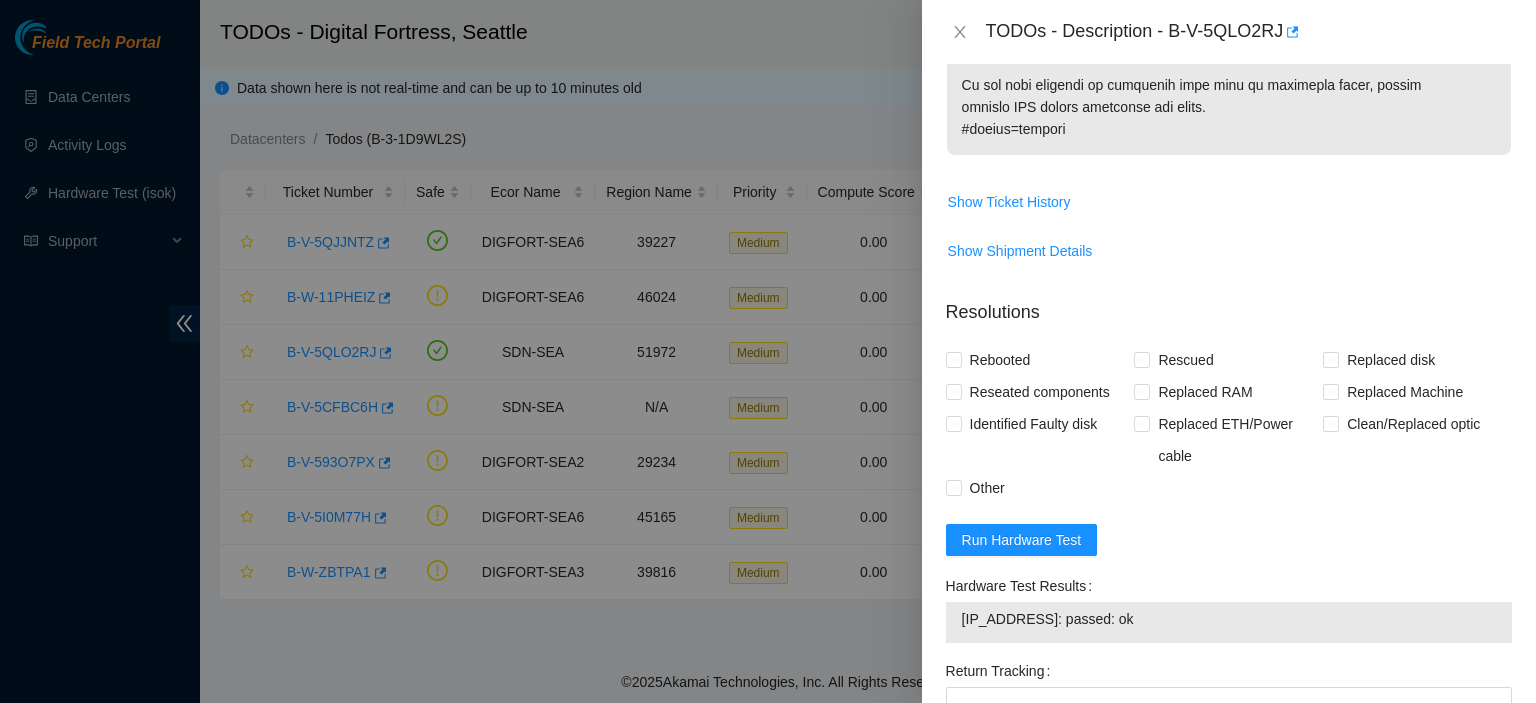 scroll, scrollTop: 1447, scrollLeft: 0, axis: vertical 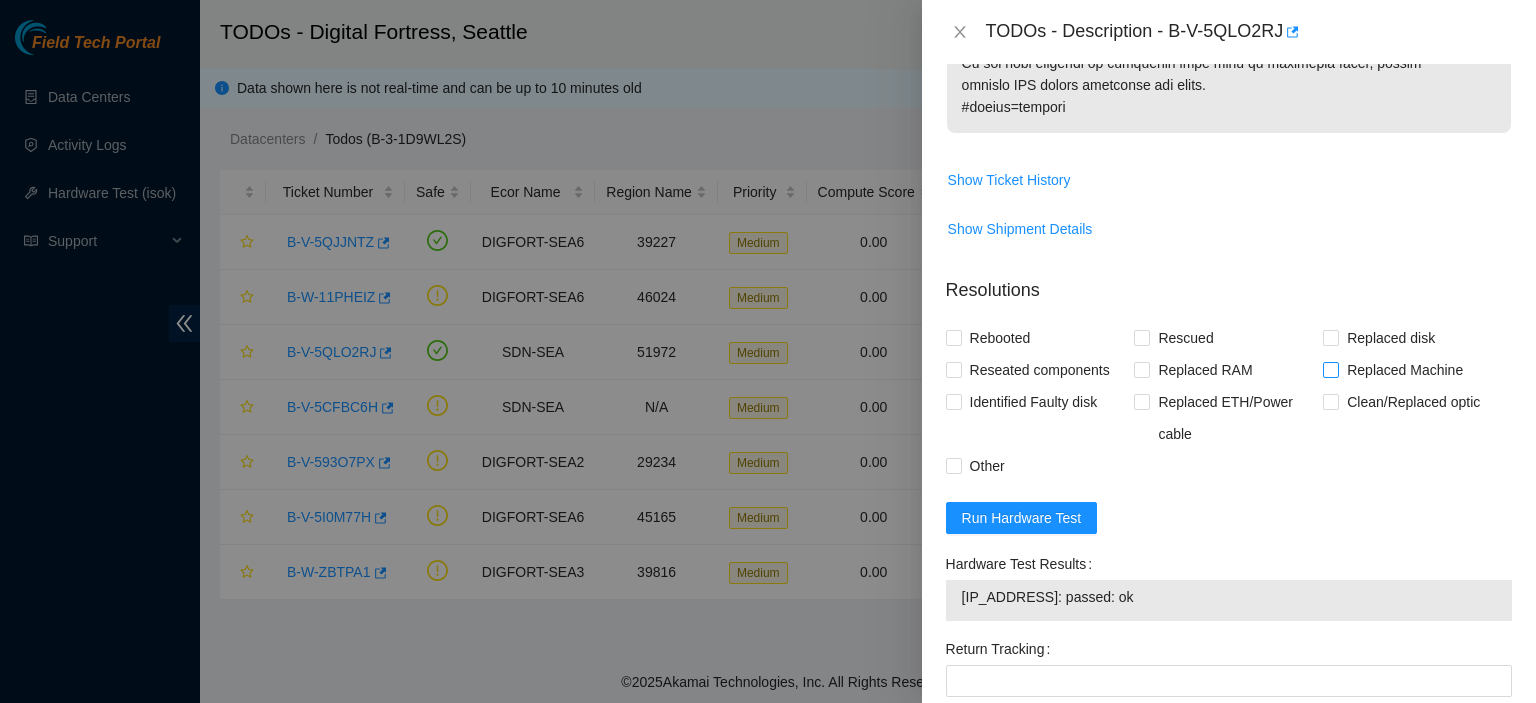 click on "Replaced Machine" at bounding box center [1330, 369] 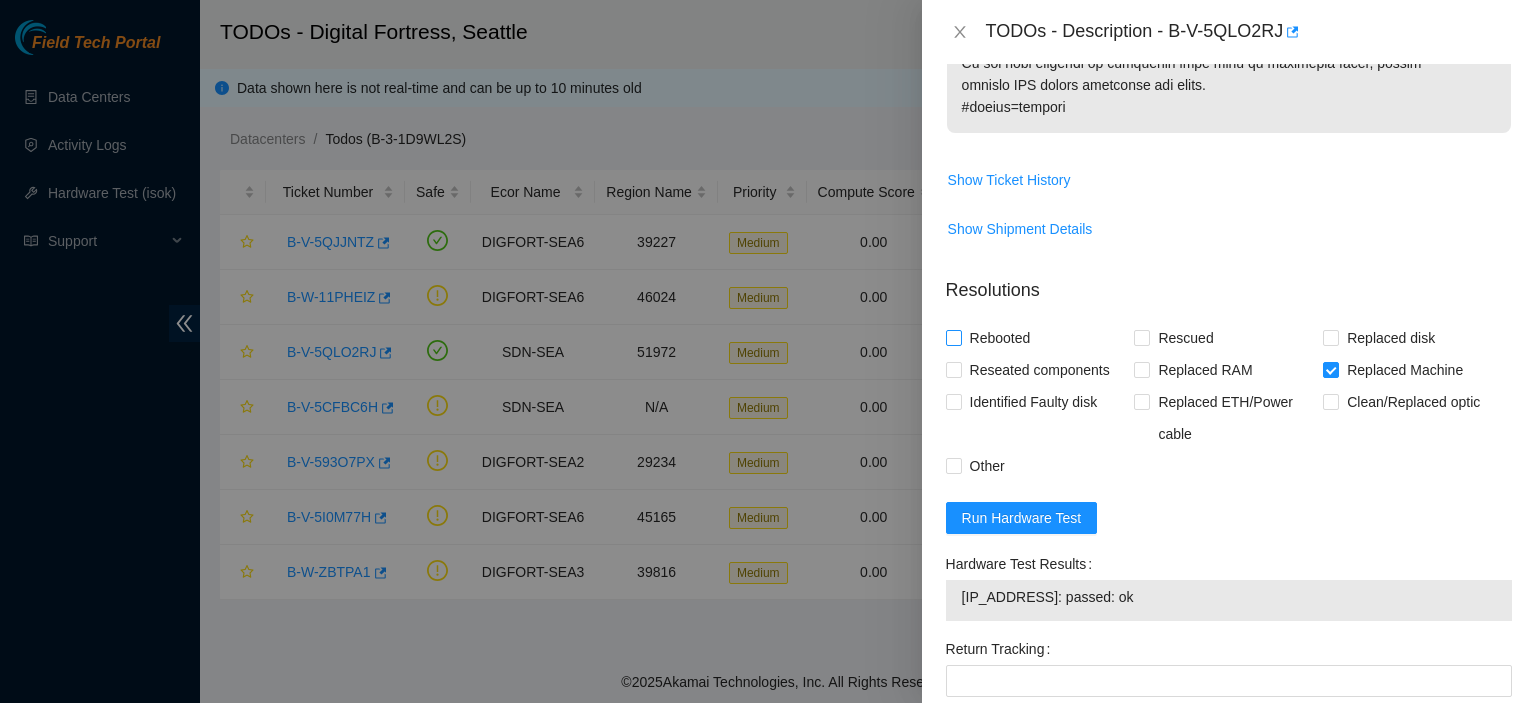 click on "Rebooted" at bounding box center [953, 337] 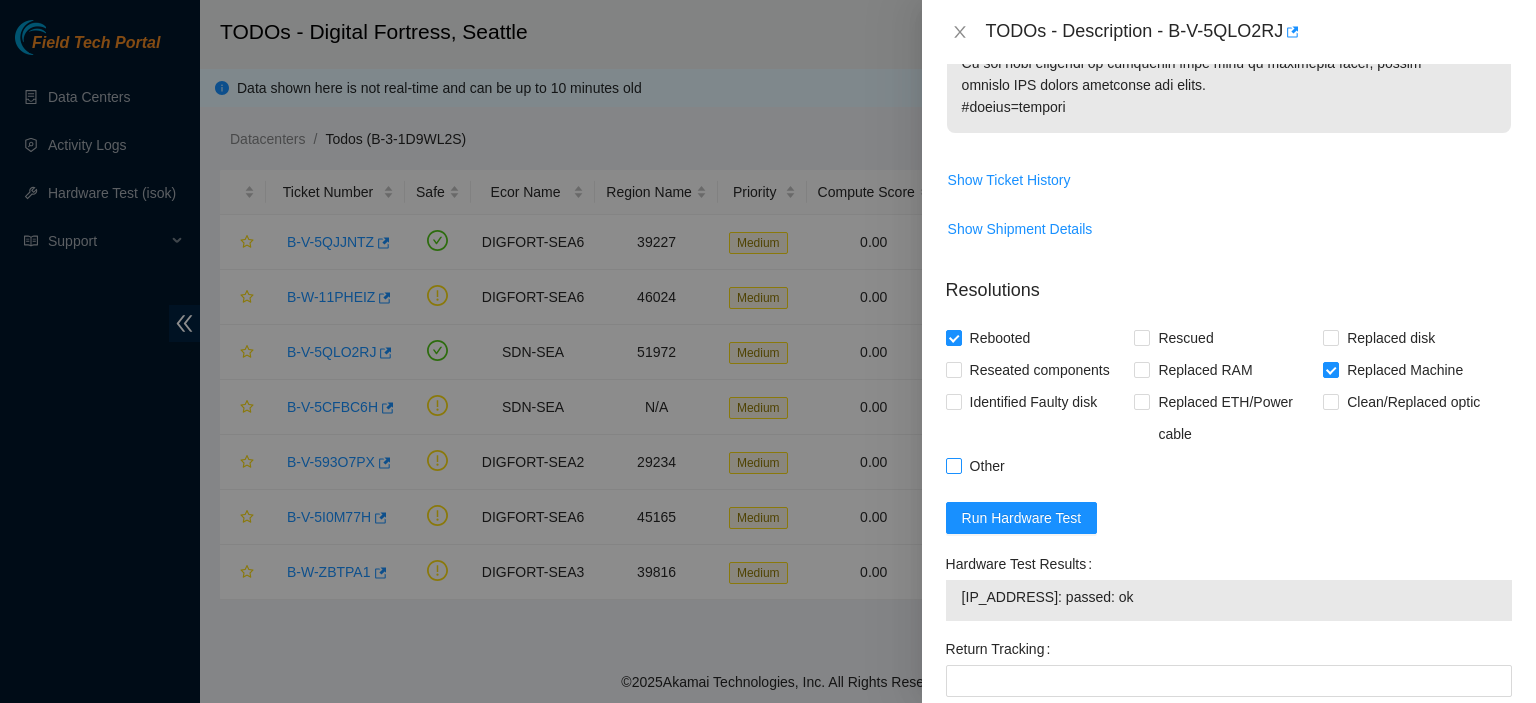 click on "Other" at bounding box center [987, 466] 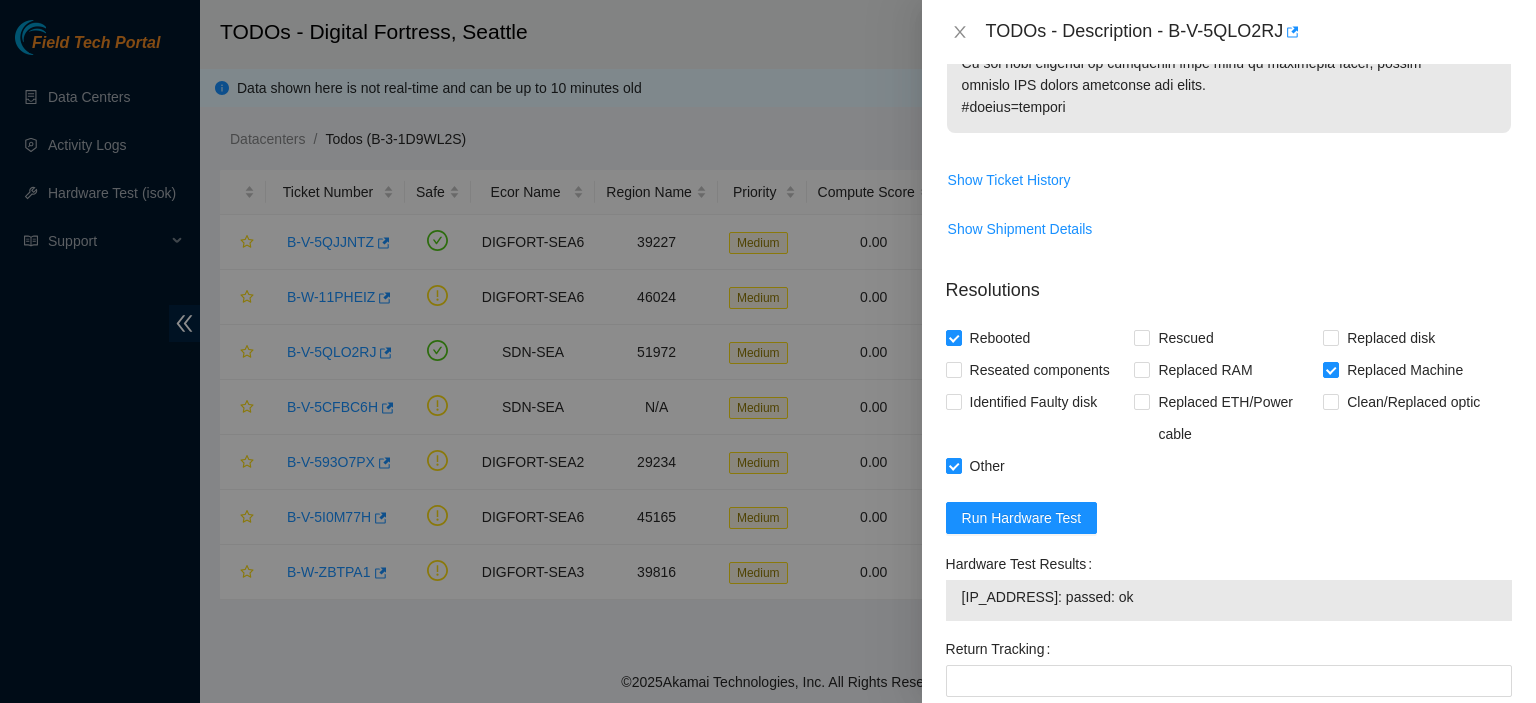 scroll, scrollTop: 1984, scrollLeft: 0, axis: vertical 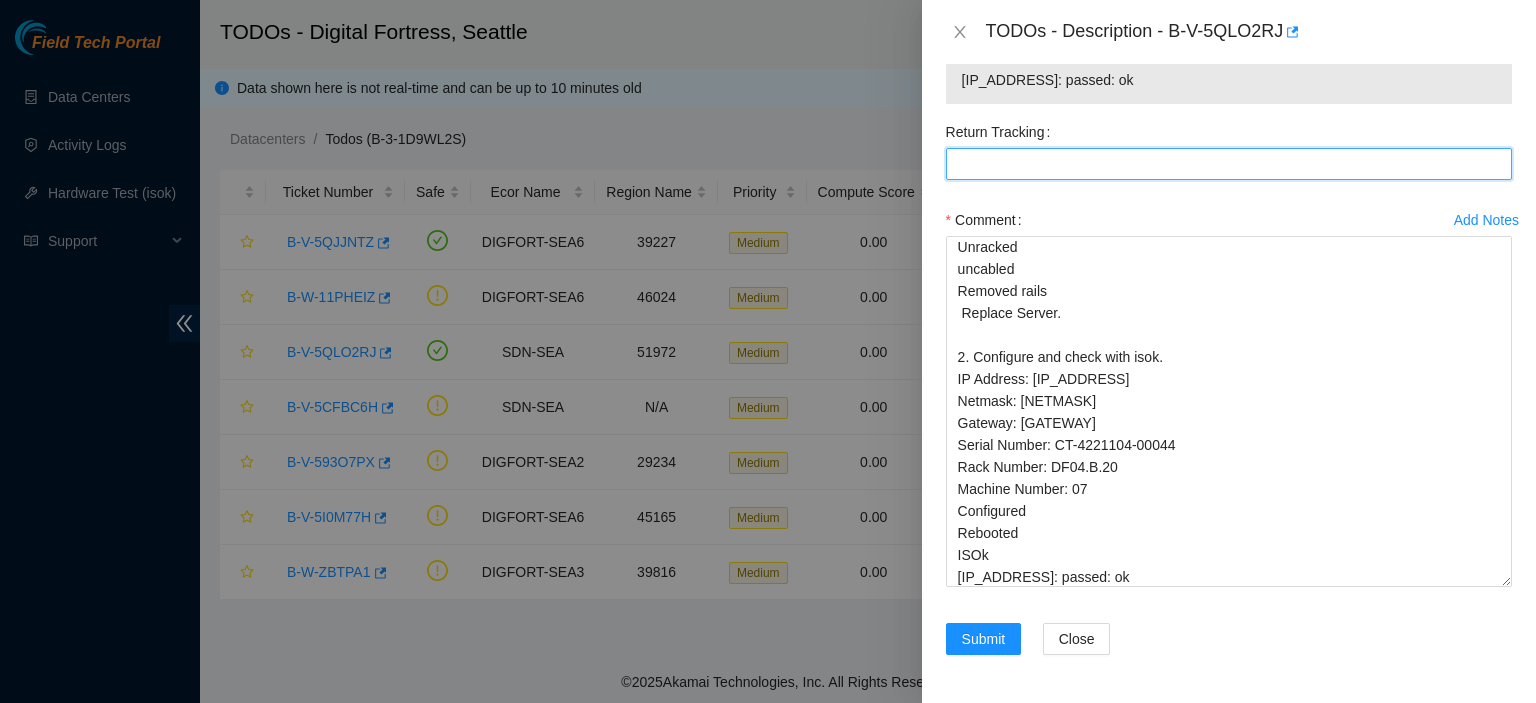 click on "Return Tracking" at bounding box center [1229, 164] 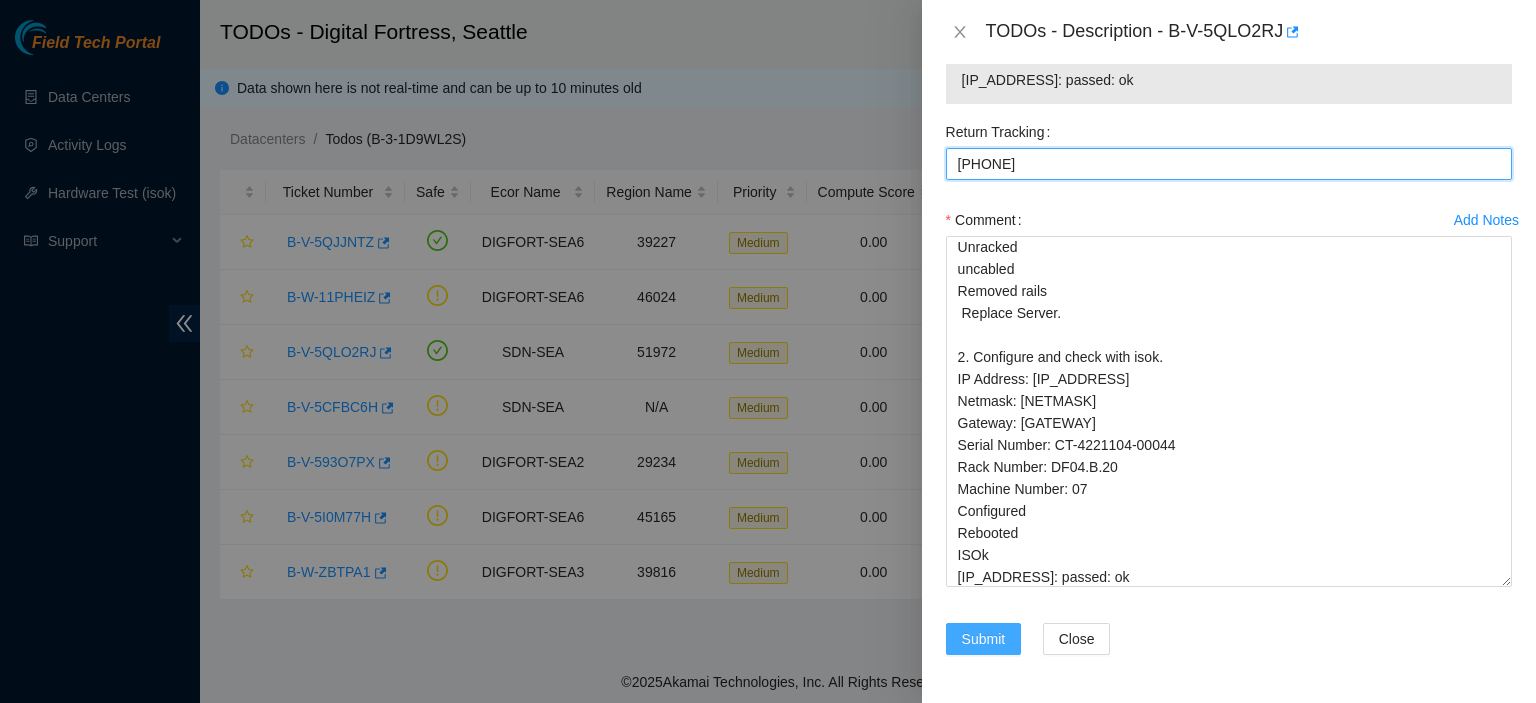 type on "093642900249679" 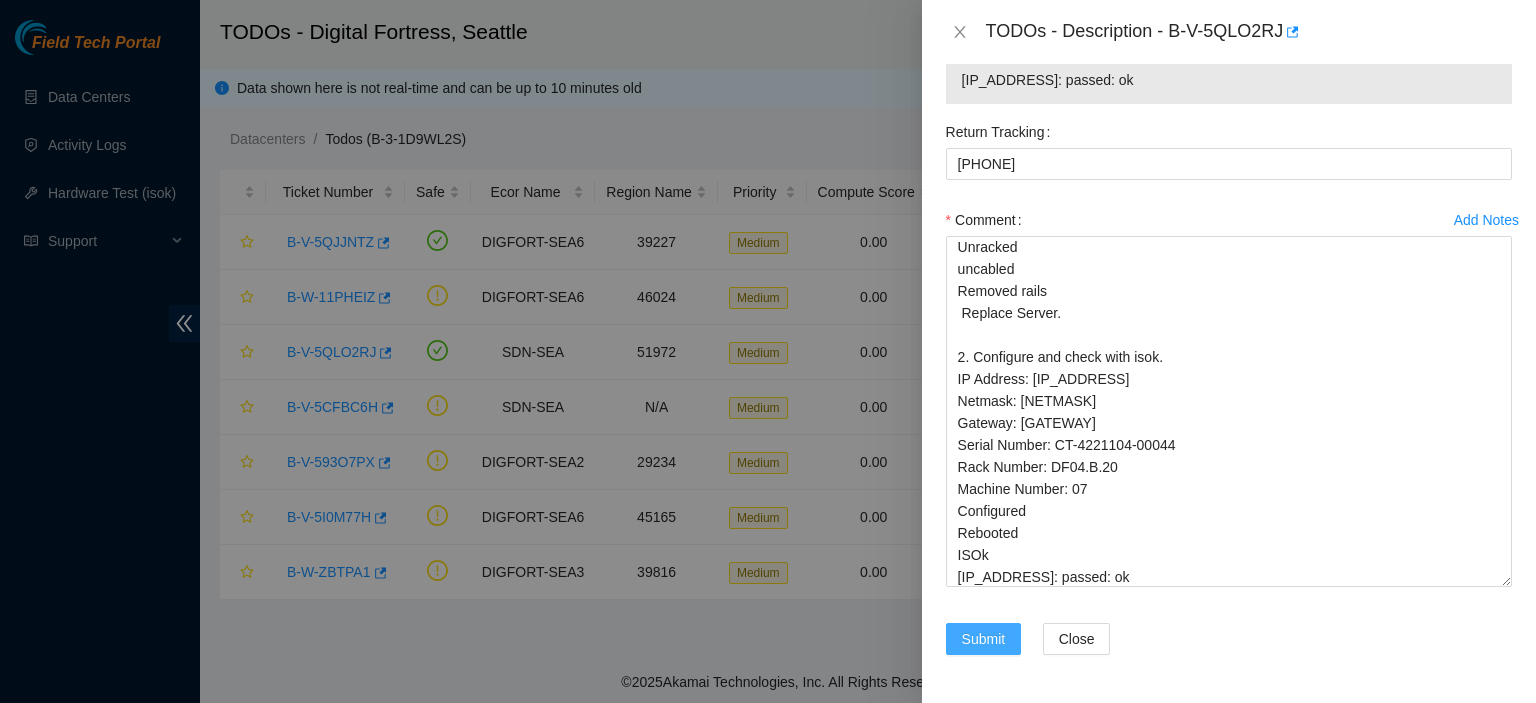 click on "Submit" at bounding box center (984, 639) 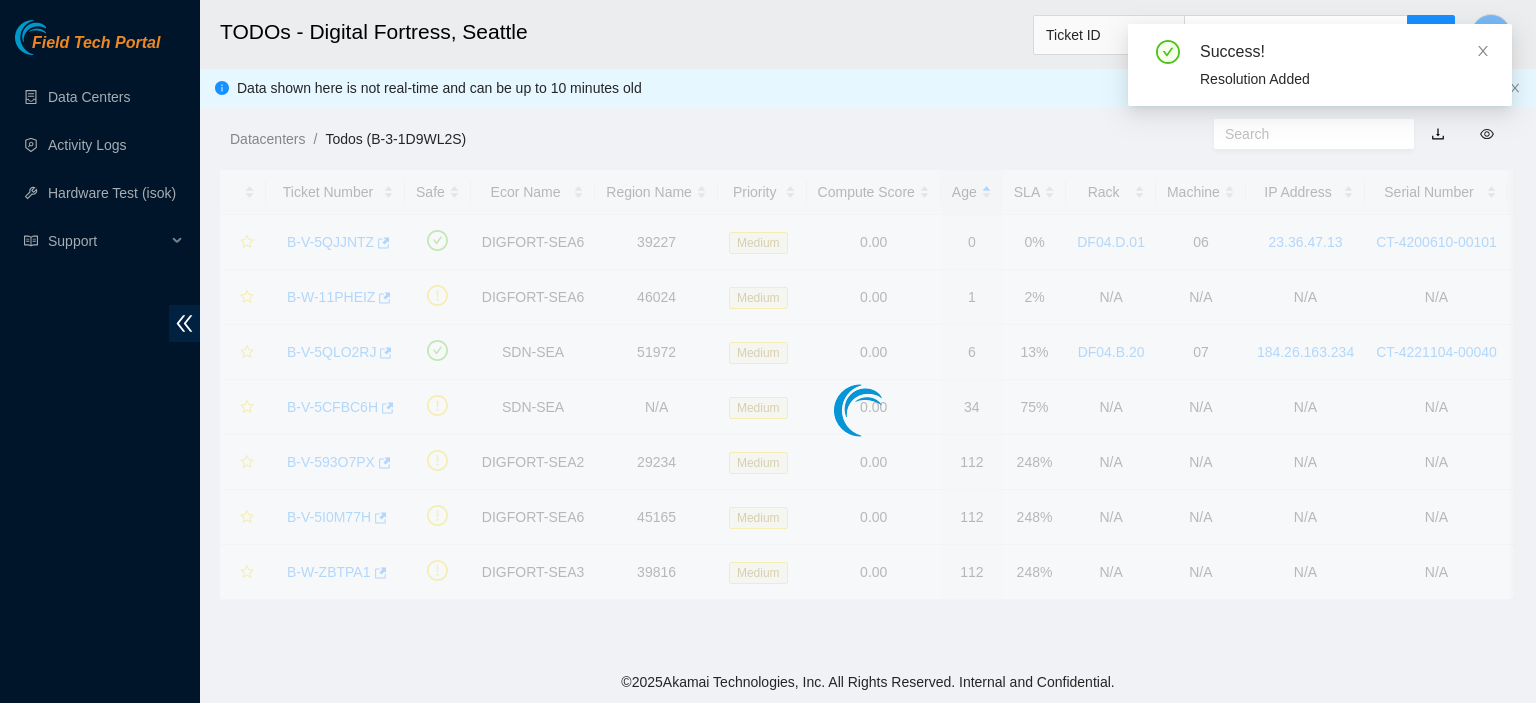 scroll, scrollTop: 615, scrollLeft: 0, axis: vertical 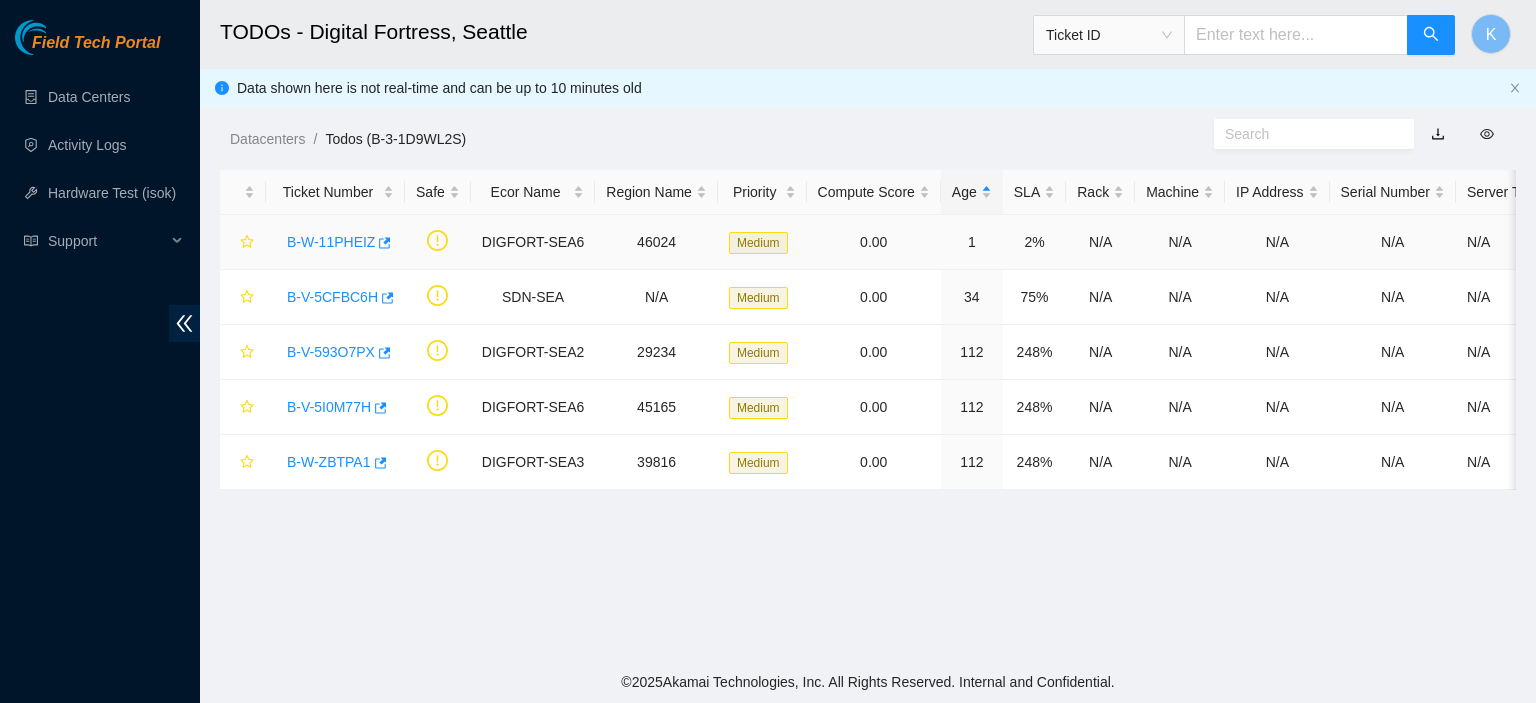 click on "B-W-11PHEIZ" at bounding box center [331, 242] 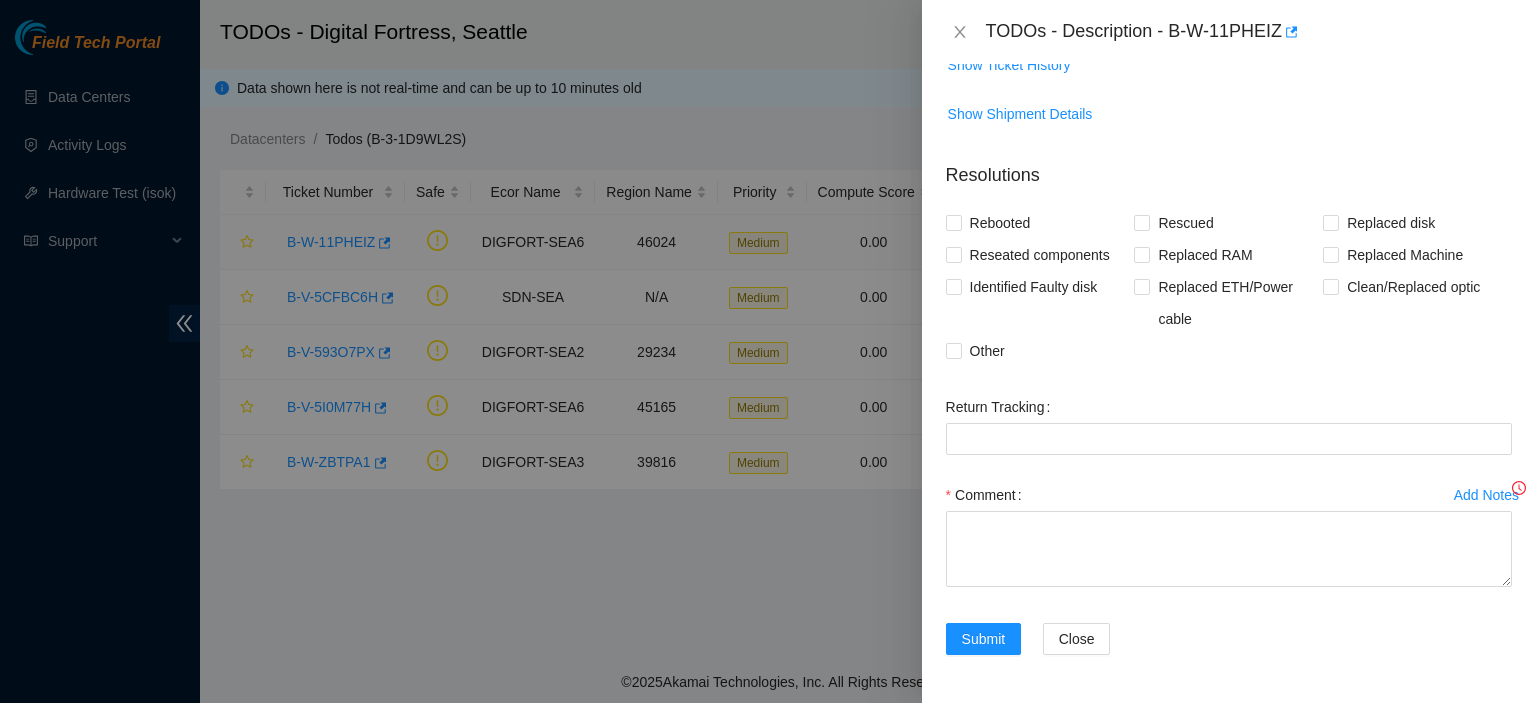scroll, scrollTop: 416, scrollLeft: 0, axis: vertical 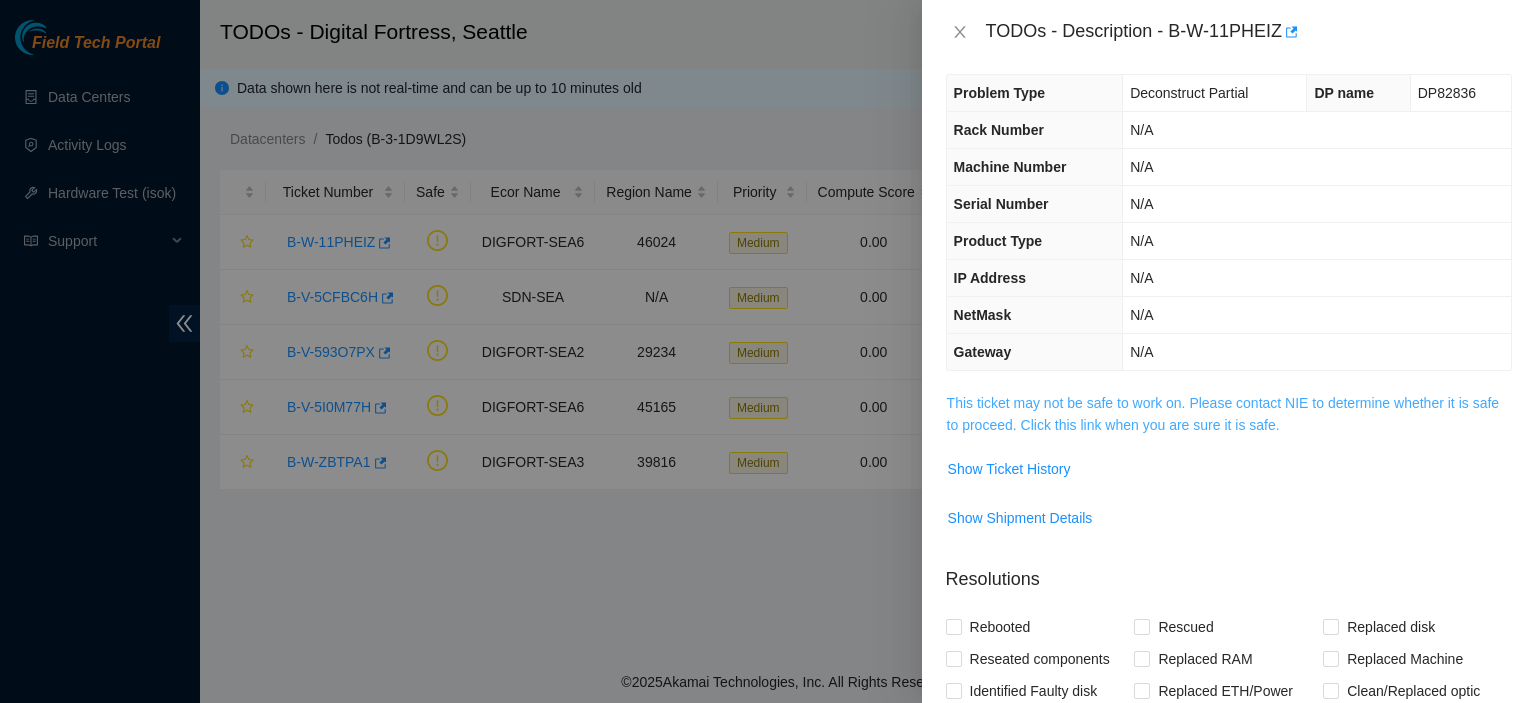 click on "This ticket may not be safe to work on. Please contact NIE to determine whether it is safe to proceed. Click this link when you are sure it is safe." at bounding box center (1223, 414) 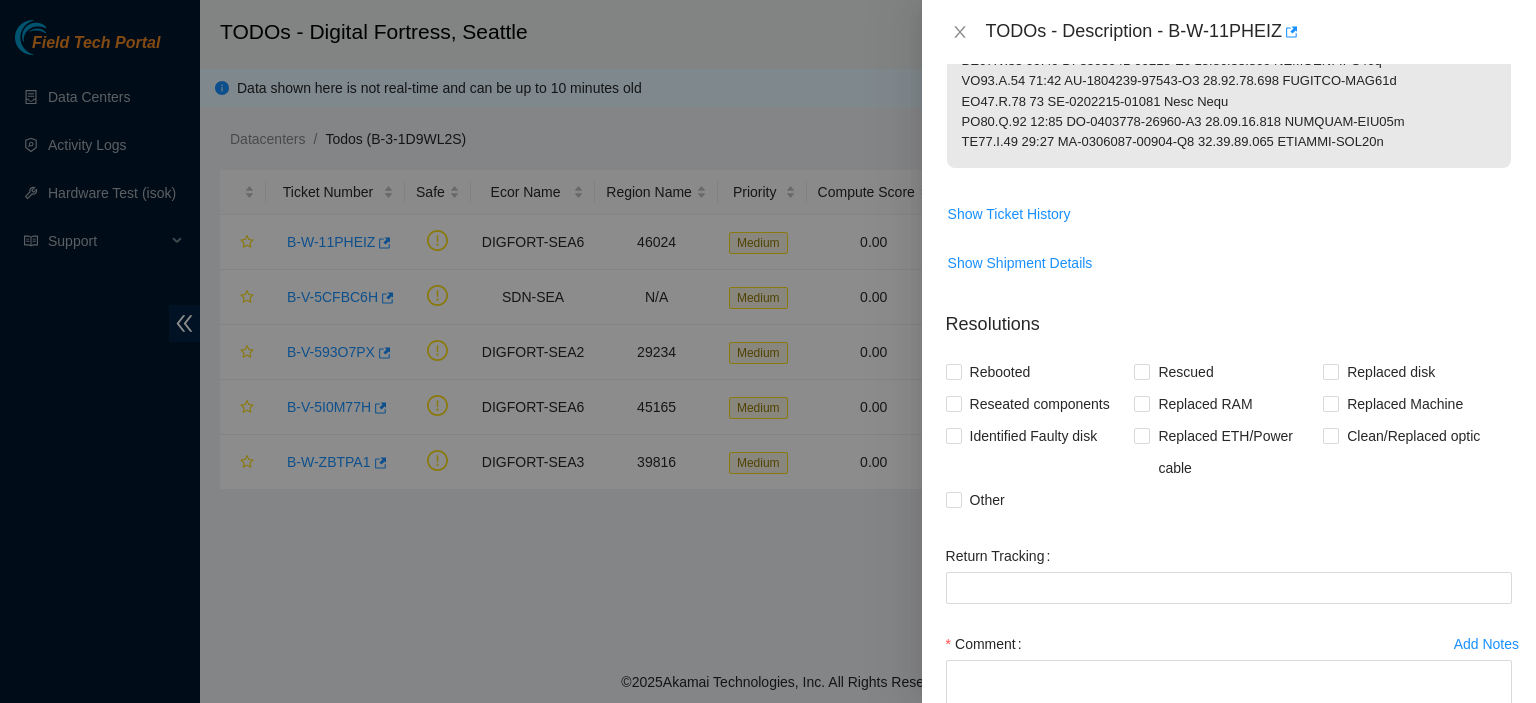 scroll, scrollTop: 0, scrollLeft: 0, axis: both 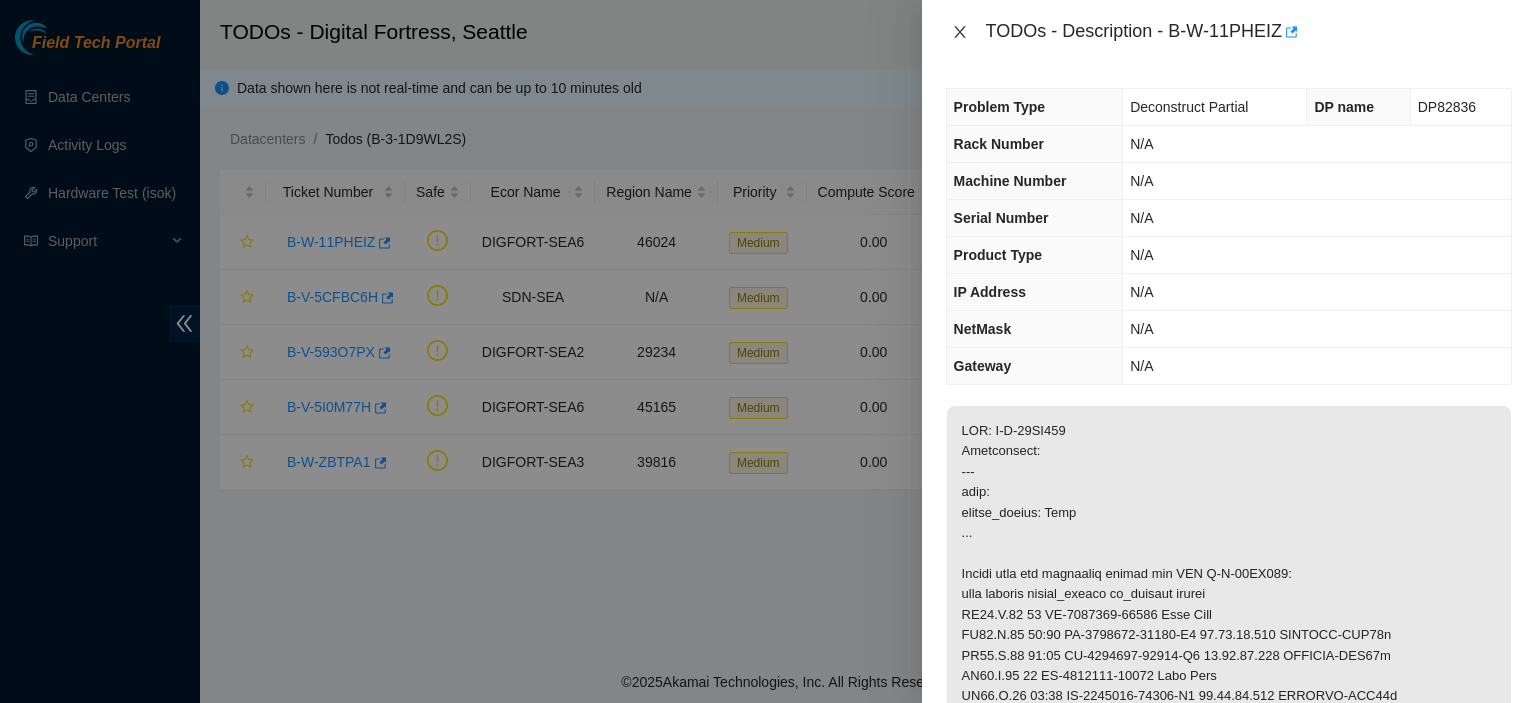 click 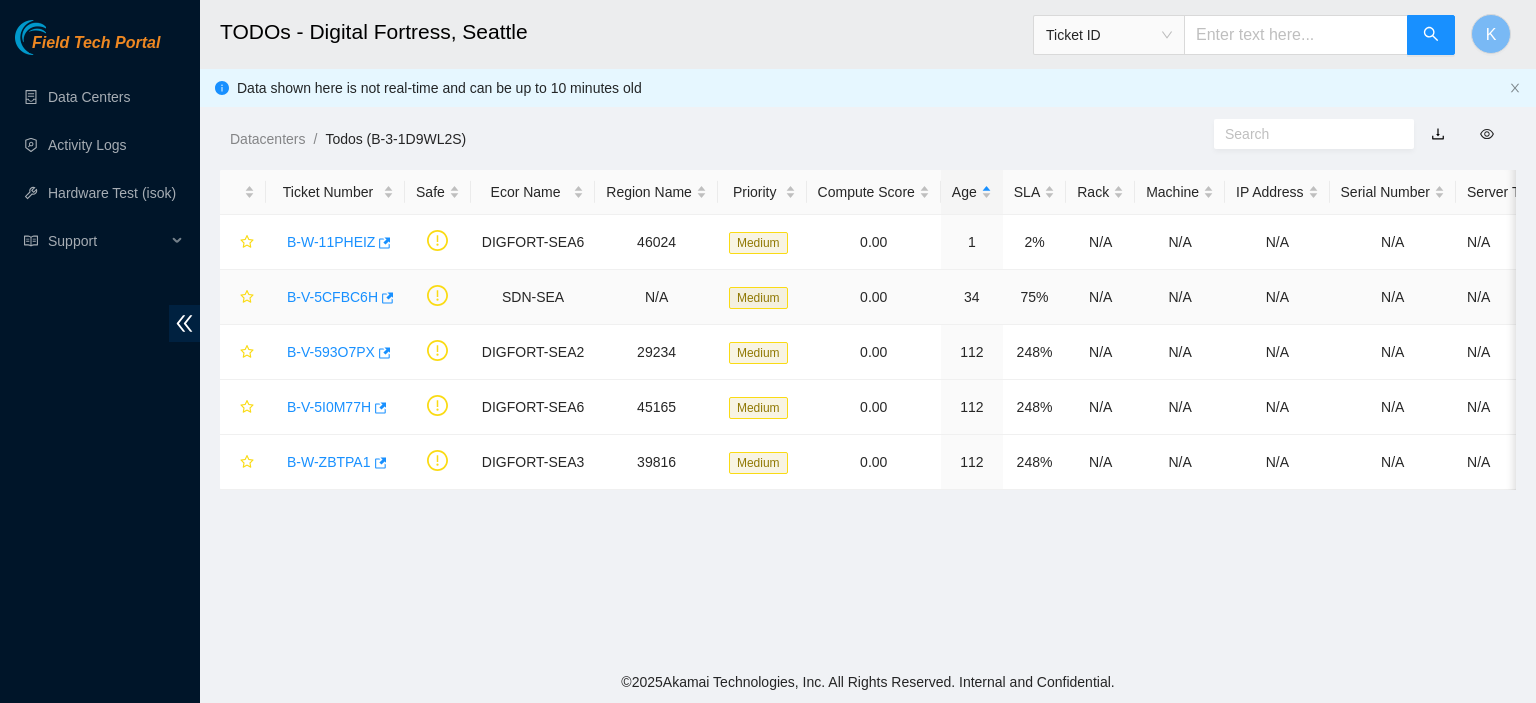 click on "B-V-5CFBC6H" at bounding box center [332, 297] 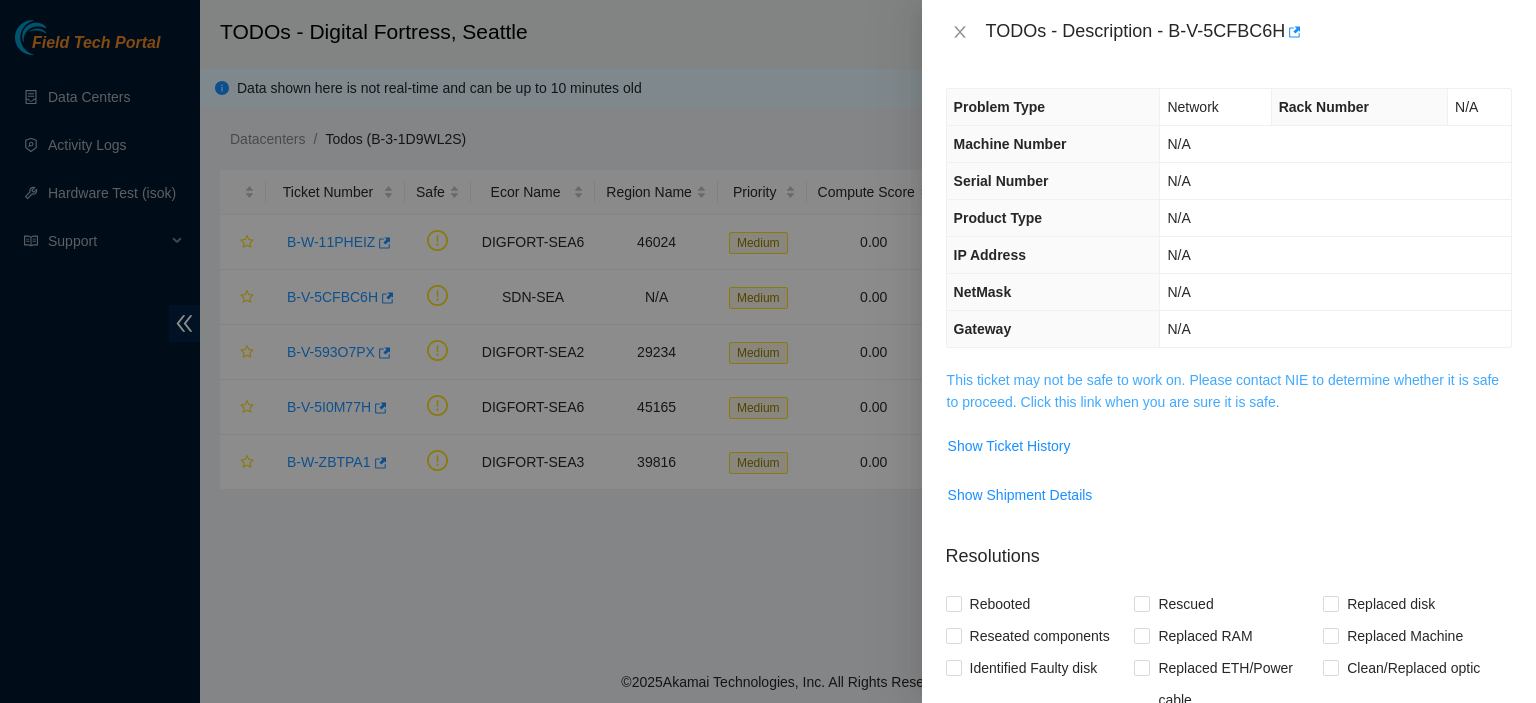 click on "This ticket may not be safe to work on. Please contact NIE to determine whether it is safe to proceed. Click this link when you are sure it is safe." at bounding box center (1223, 391) 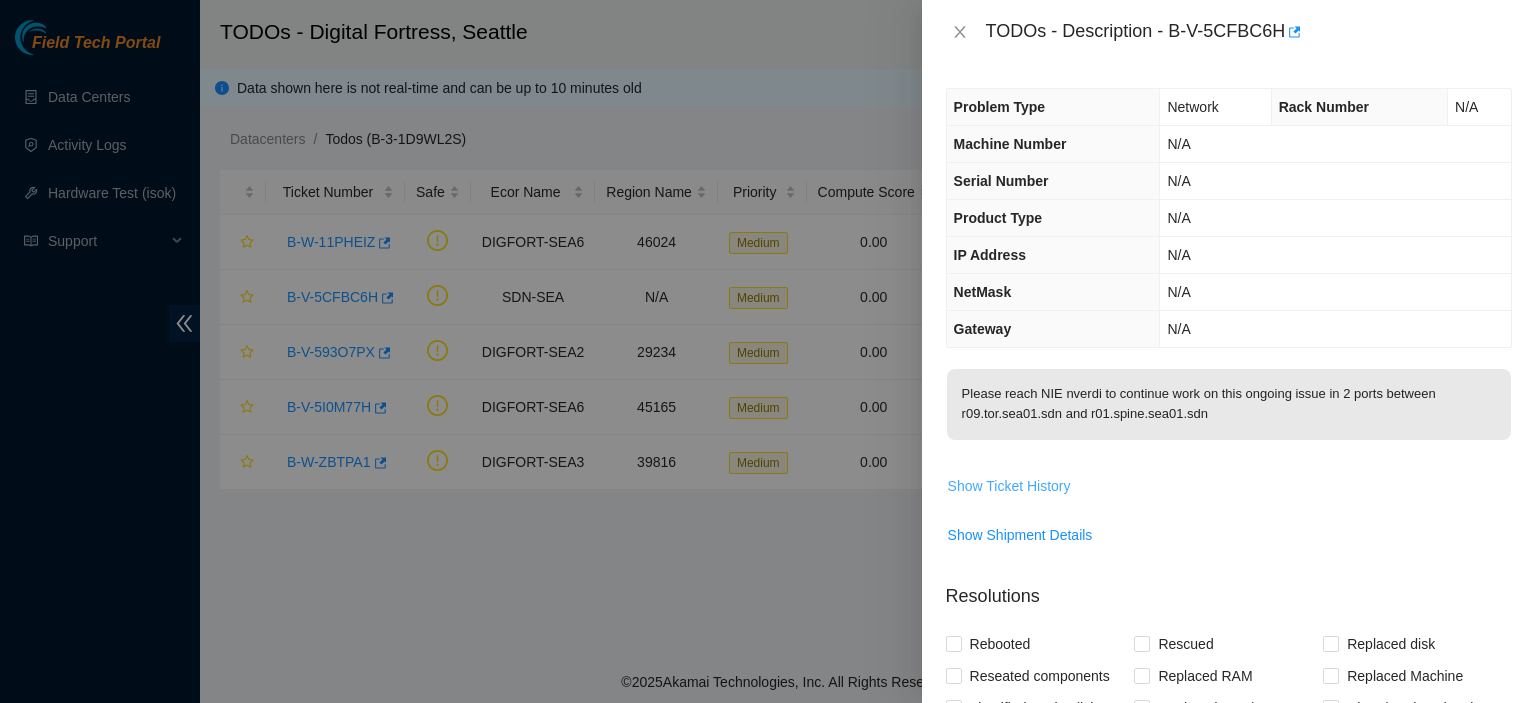 click on "Show Ticket History" at bounding box center (1009, 486) 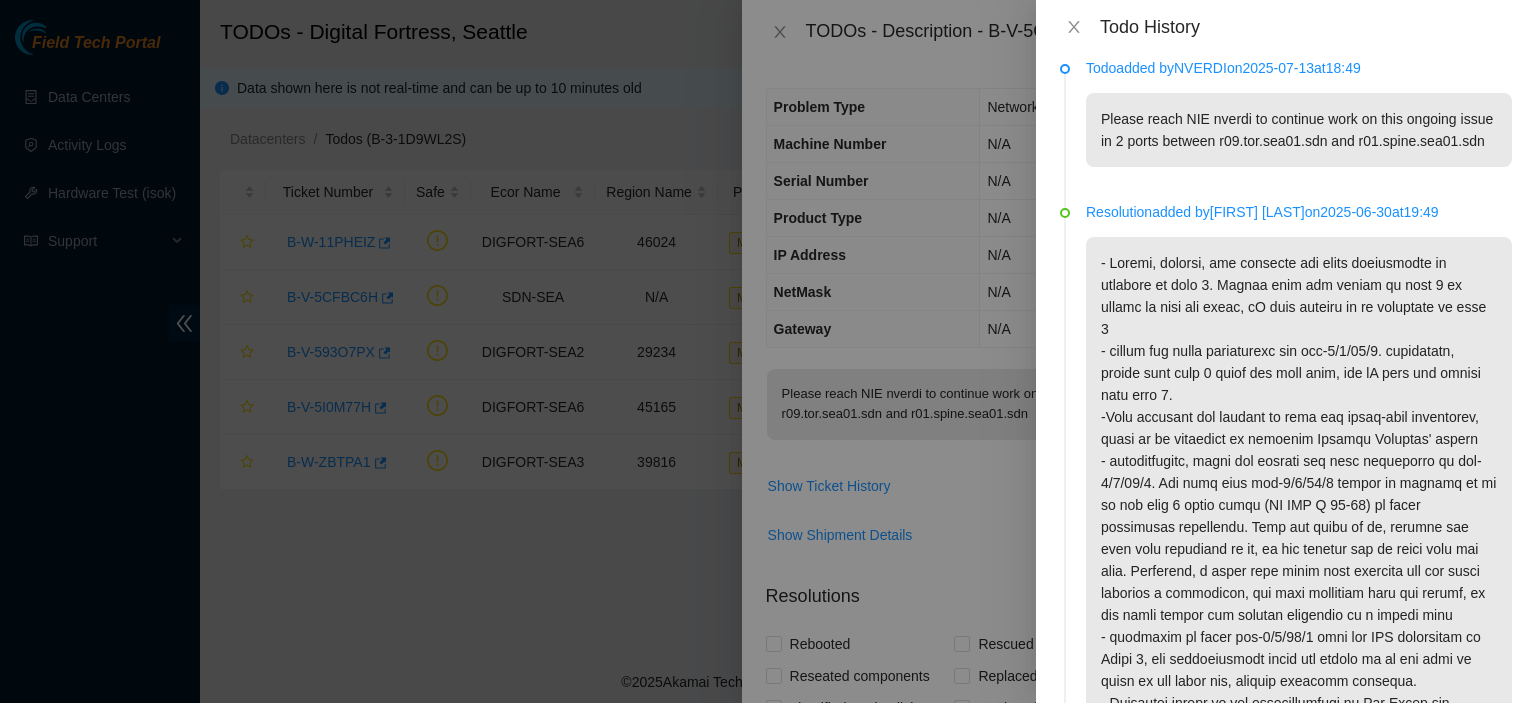 scroll, scrollTop: 0, scrollLeft: 0, axis: both 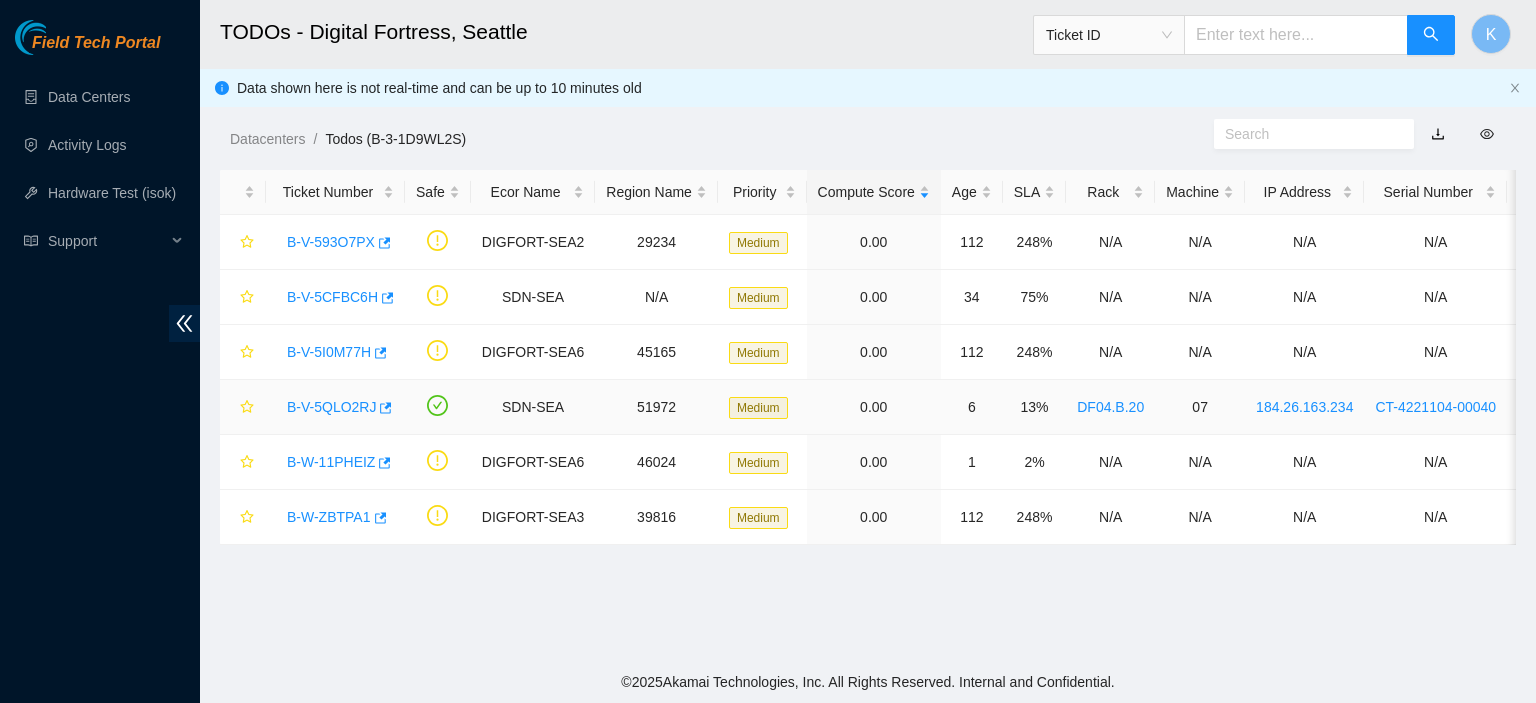 click on "B-V-5QLO2RJ" at bounding box center (331, 407) 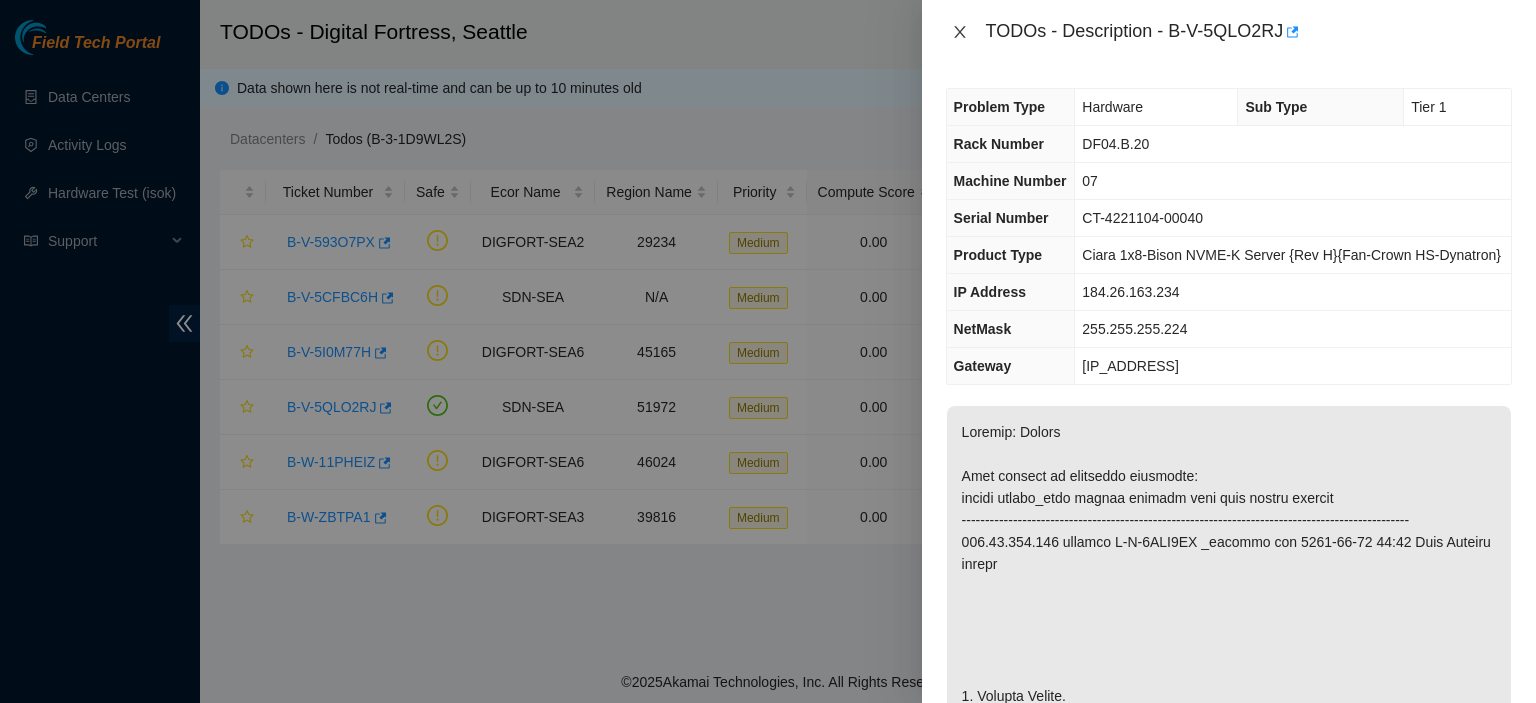 click 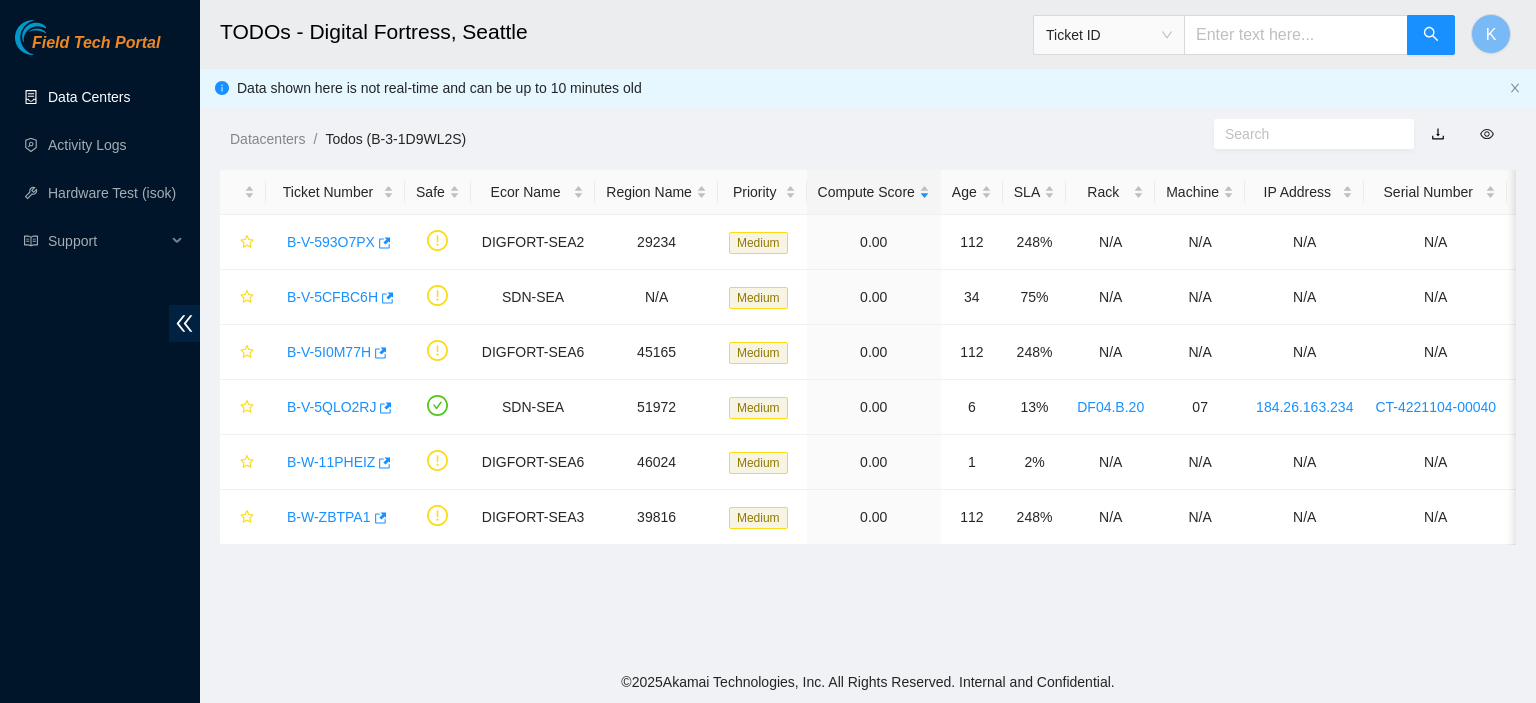 click on "Data Centers" at bounding box center (89, 97) 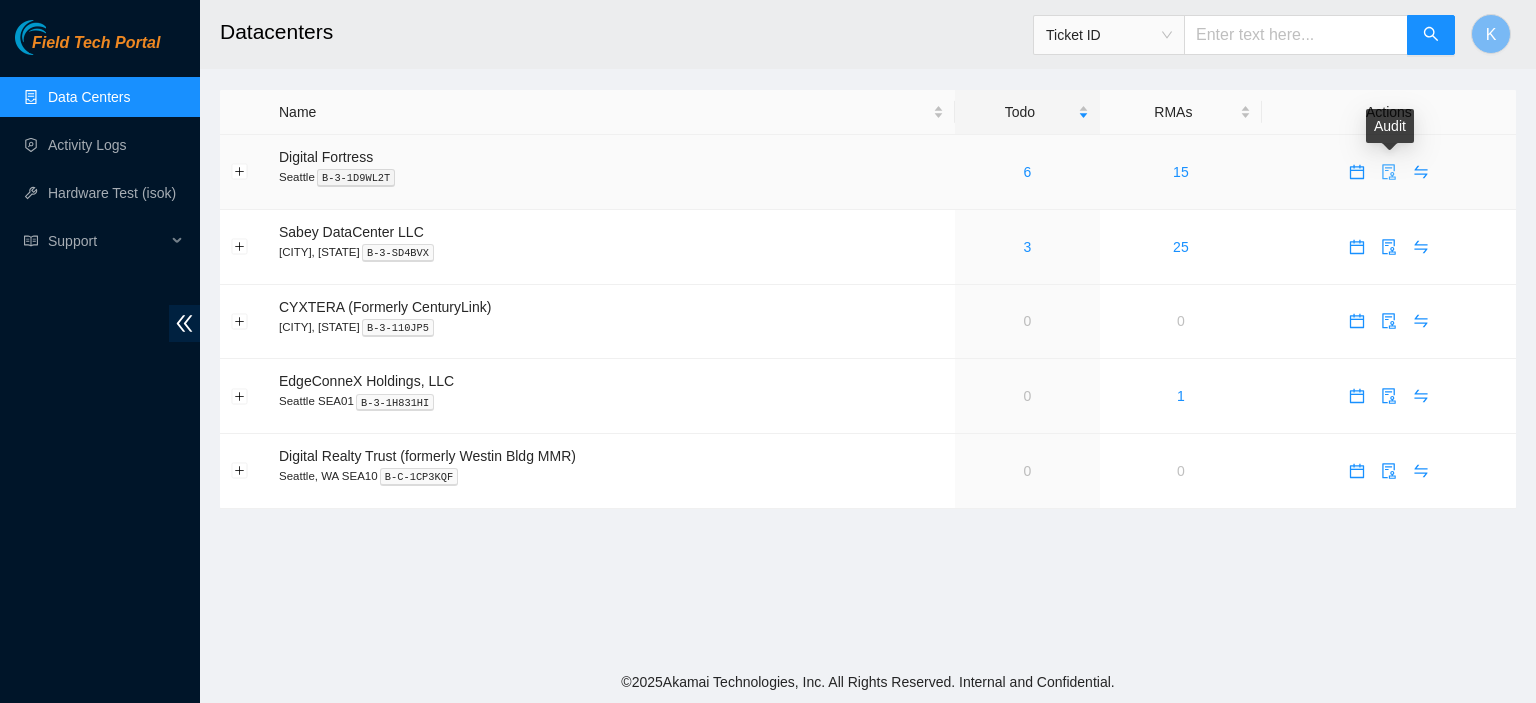 click 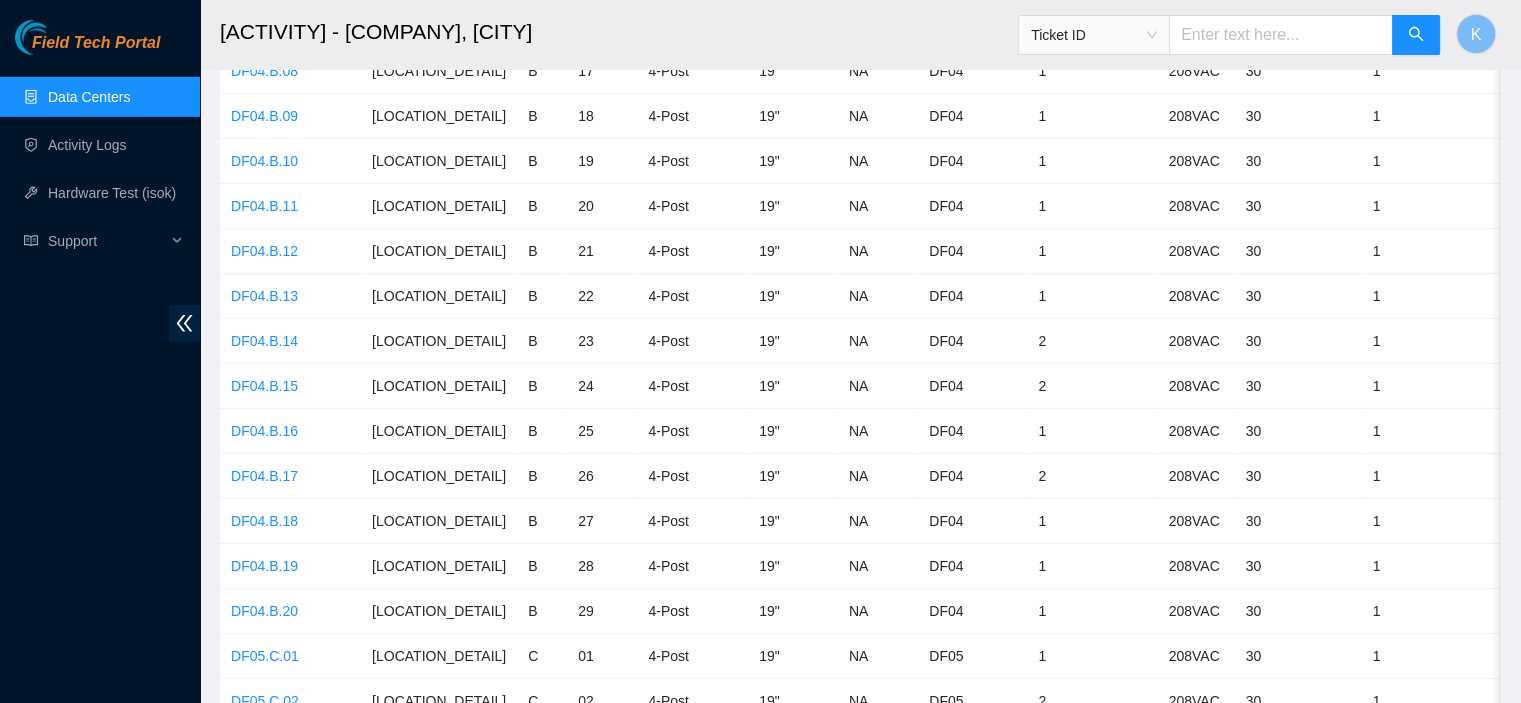 scroll, scrollTop: 6216, scrollLeft: 0, axis: vertical 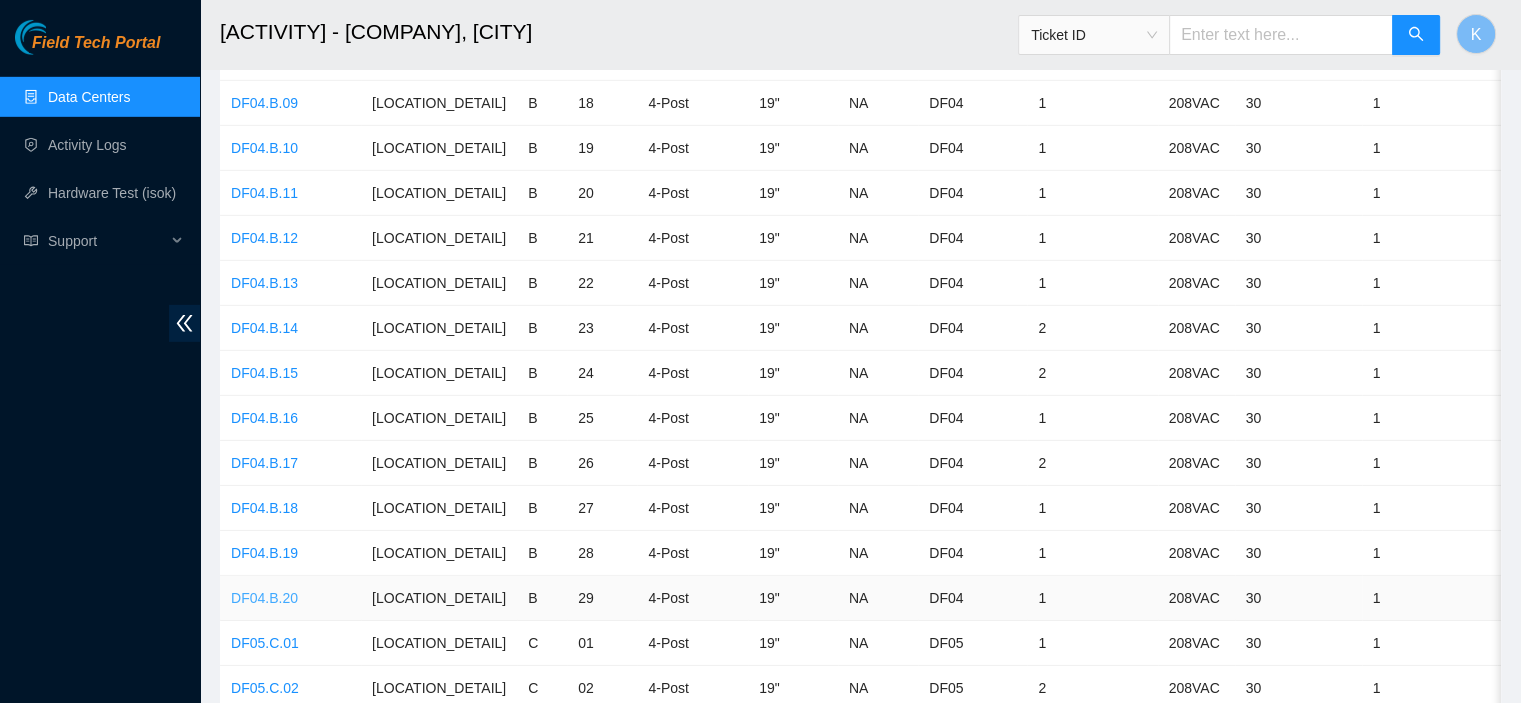 click on "DF04.B.20" at bounding box center [264, 598] 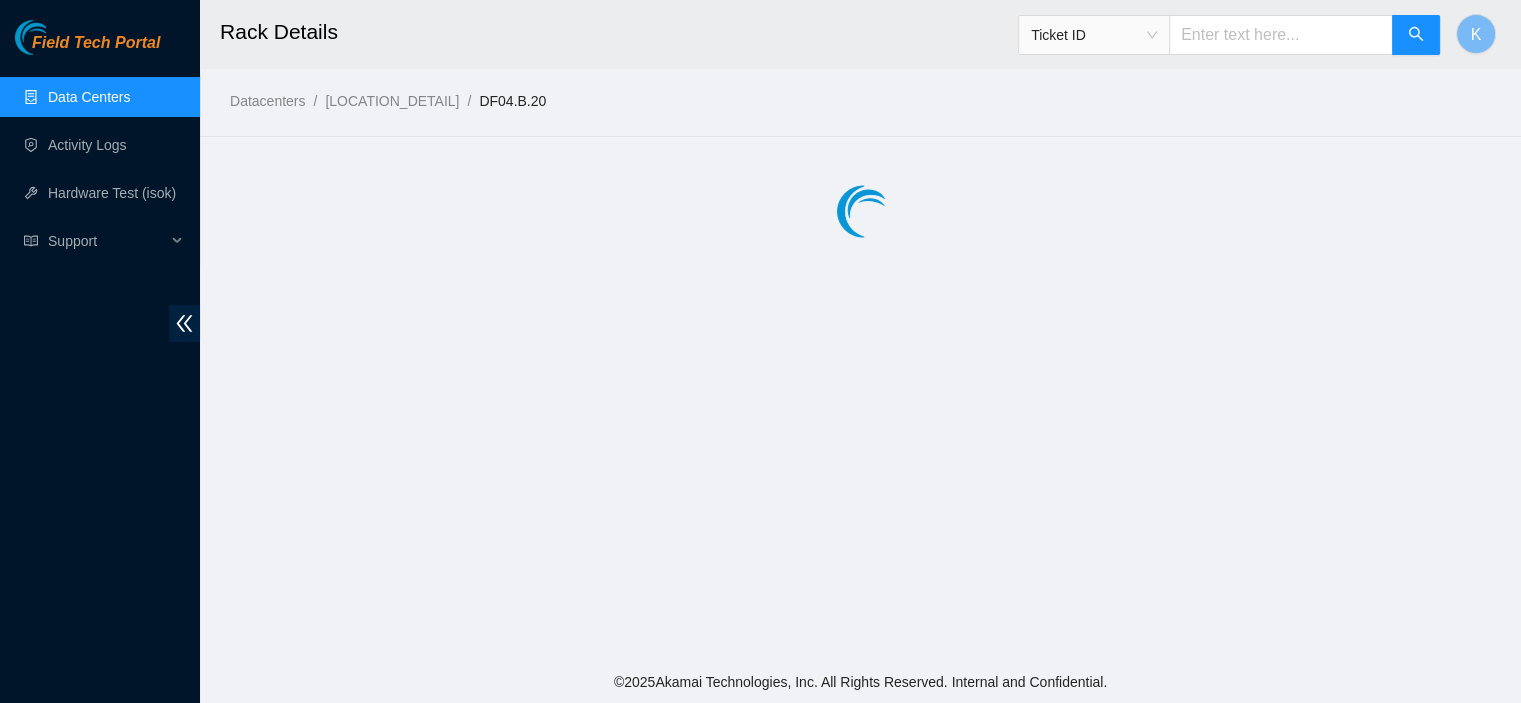 scroll, scrollTop: 0, scrollLeft: 0, axis: both 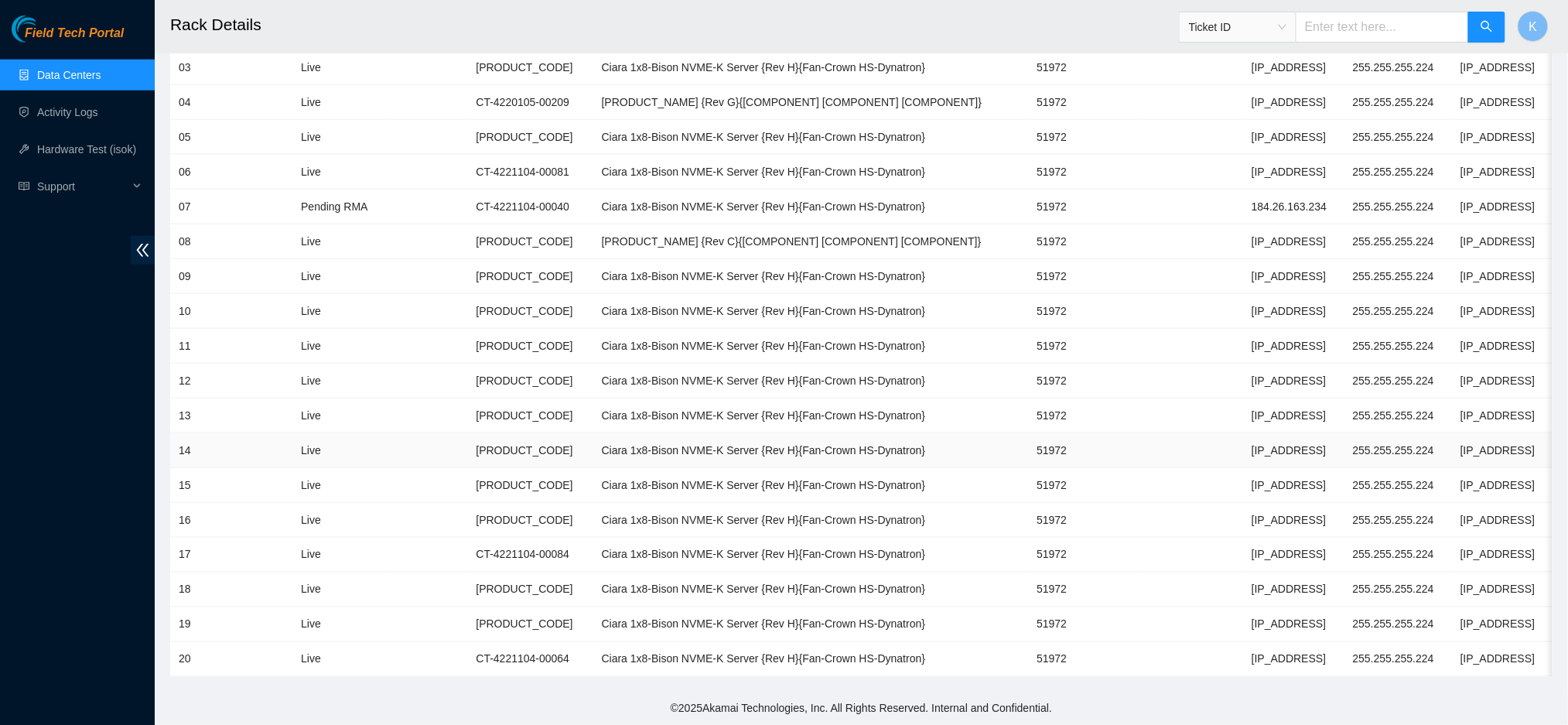 drag, startPoint x: 1077, startPoint y: 1, endPoint x: 1109, endPoint y: 441, distance: 441.1621 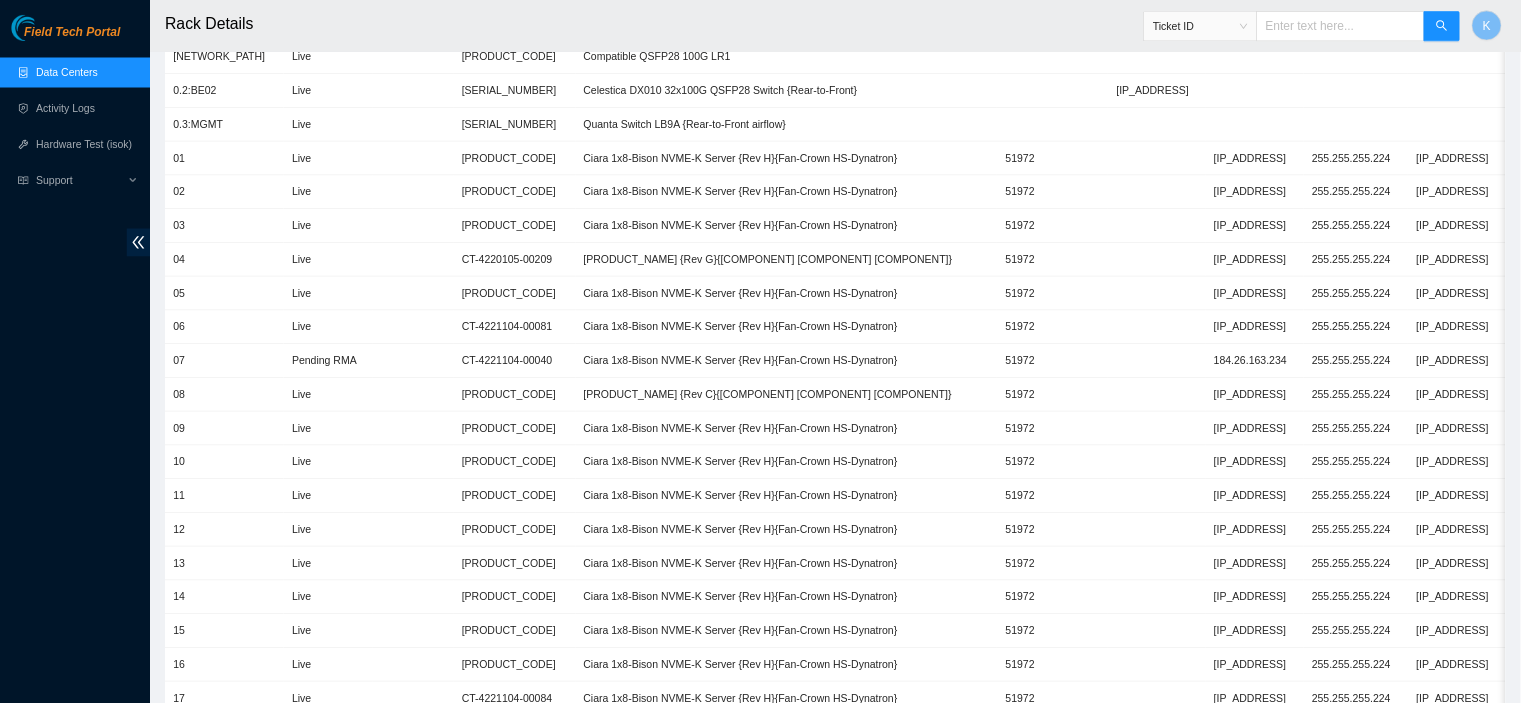 scroll, scrollTop: 457, scrollLeft: 0, axis: vertical 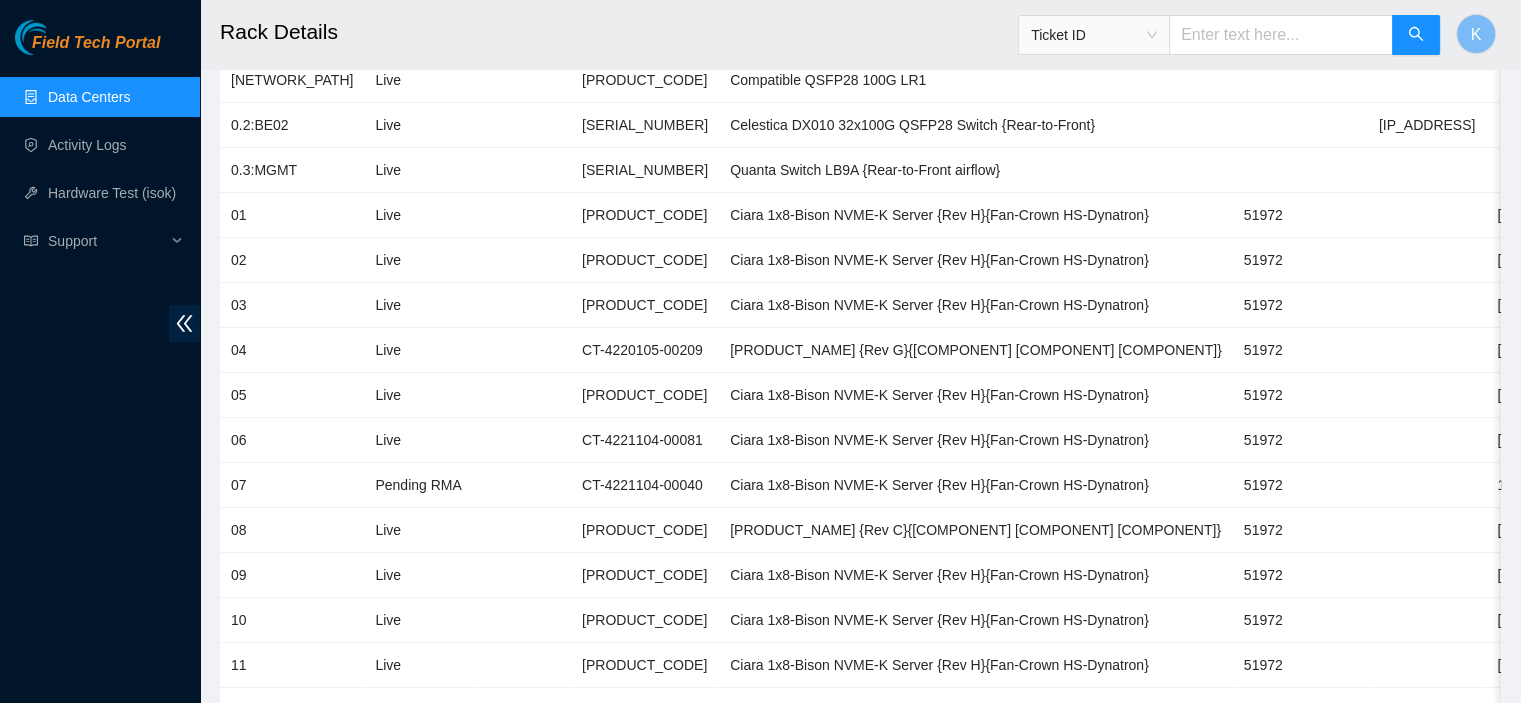 click on "Data Centers" at bounding box center (89, 97) 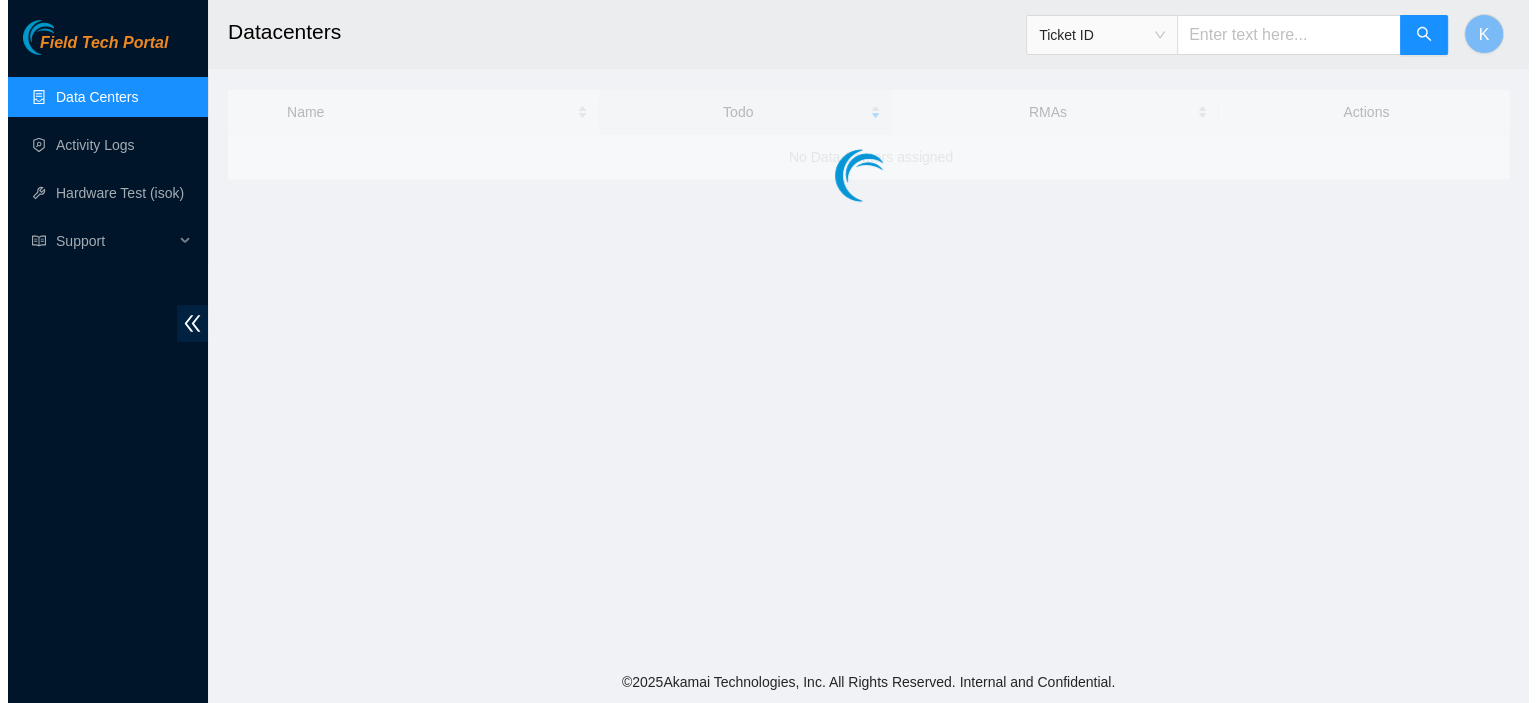 scroll, scrollTop: 0, scrollLeft: 0, axis: both 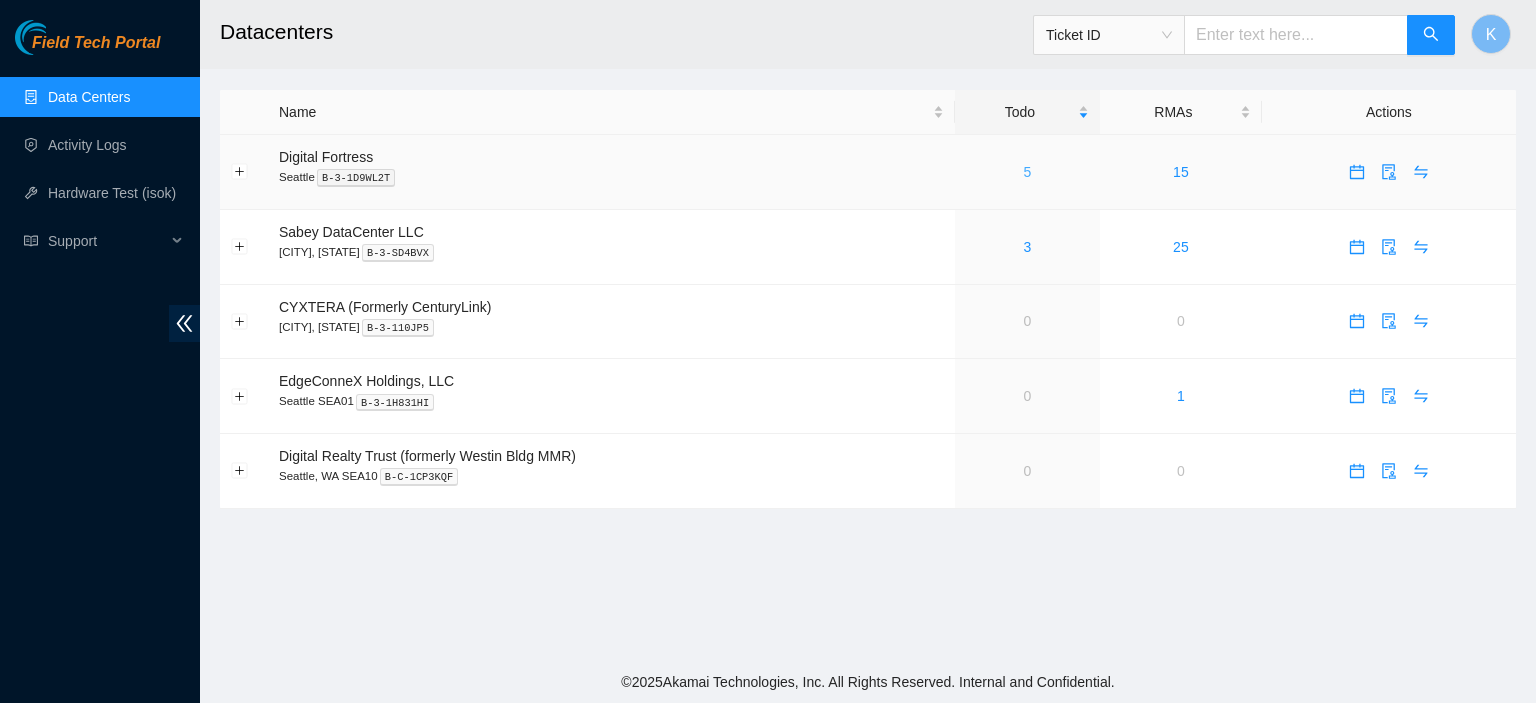 click on "5" at bounding box center [1028, 172] 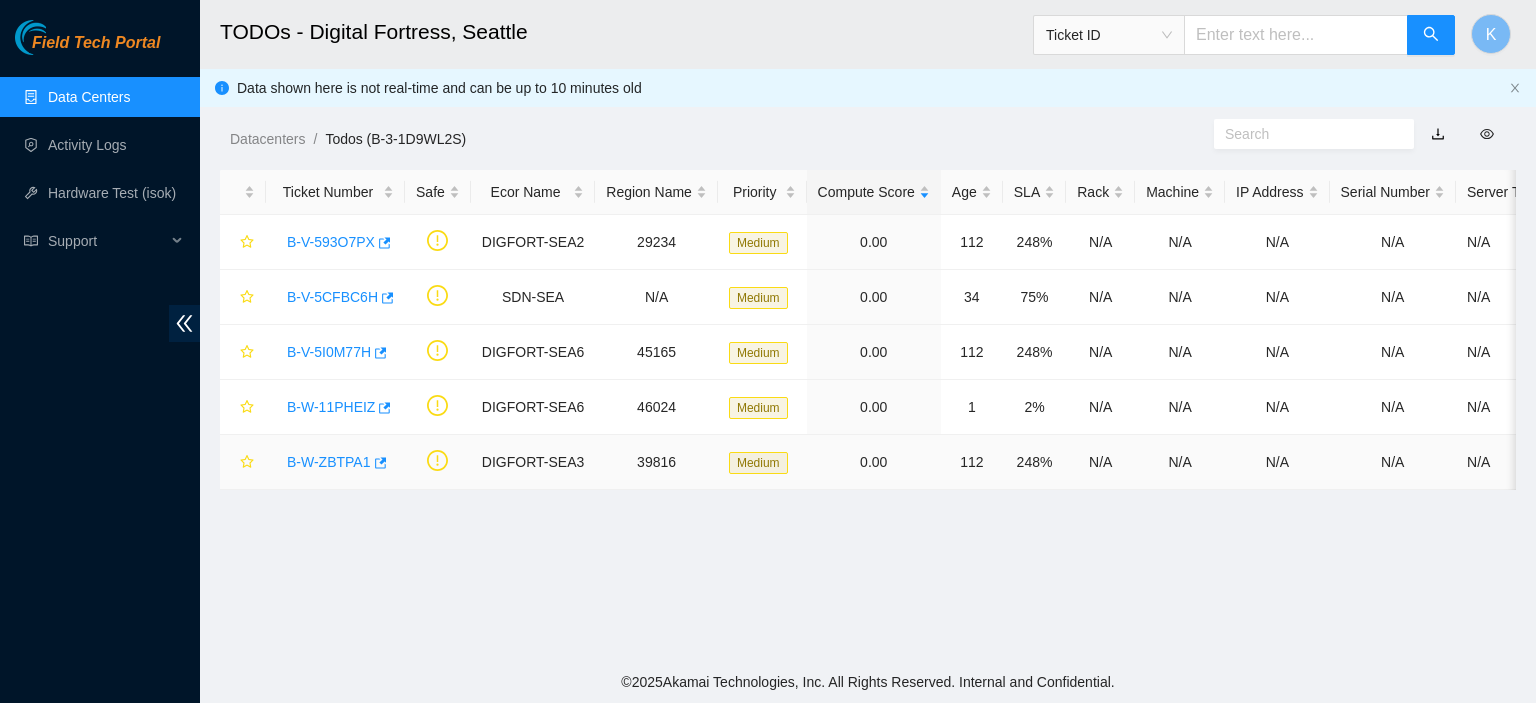 click on "B-W-ZBTPA1" at bounding box center (329, 462) 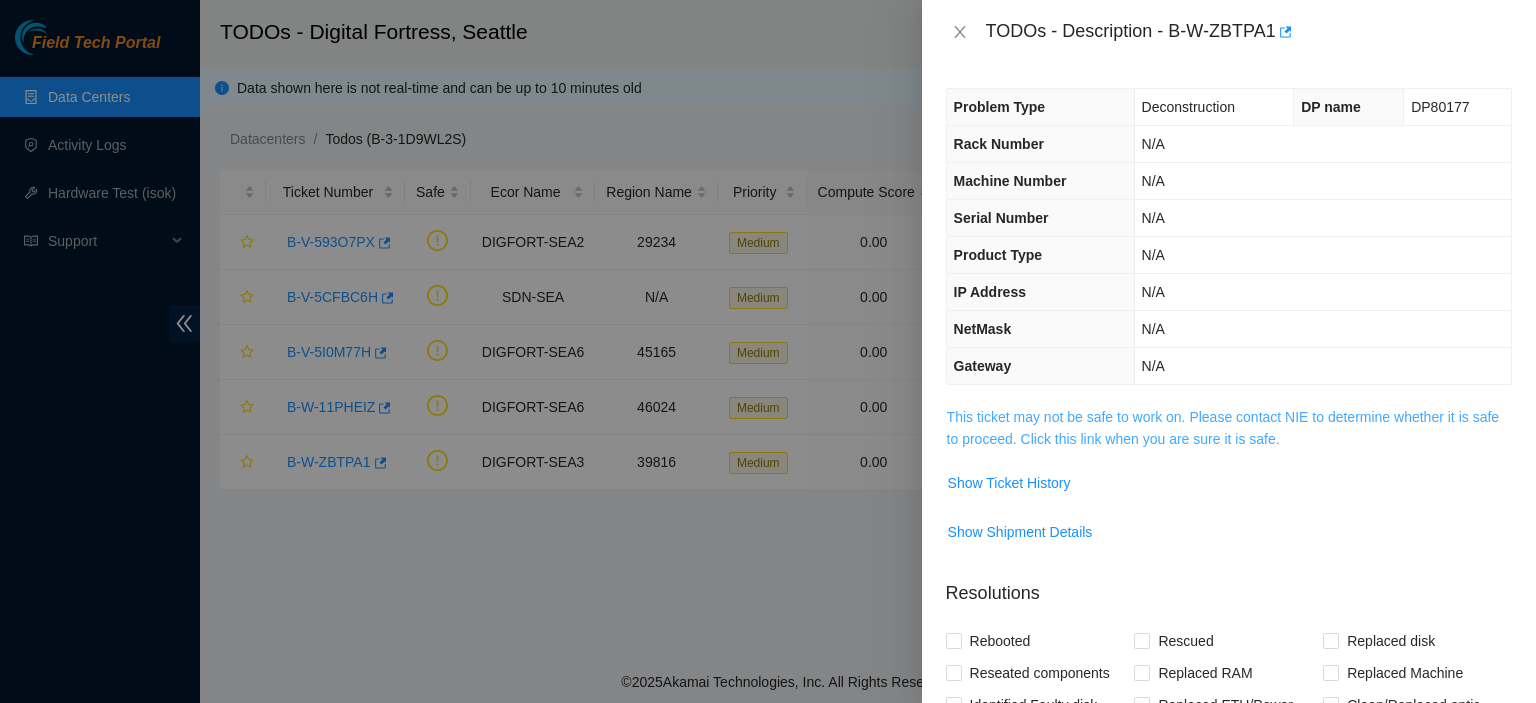 click on "This ticket may not be safe to work on. Please contact NIE to determine whether it is safe to proceed. Click this link when you are sure it is safe." at bounding box center (1223, 428) 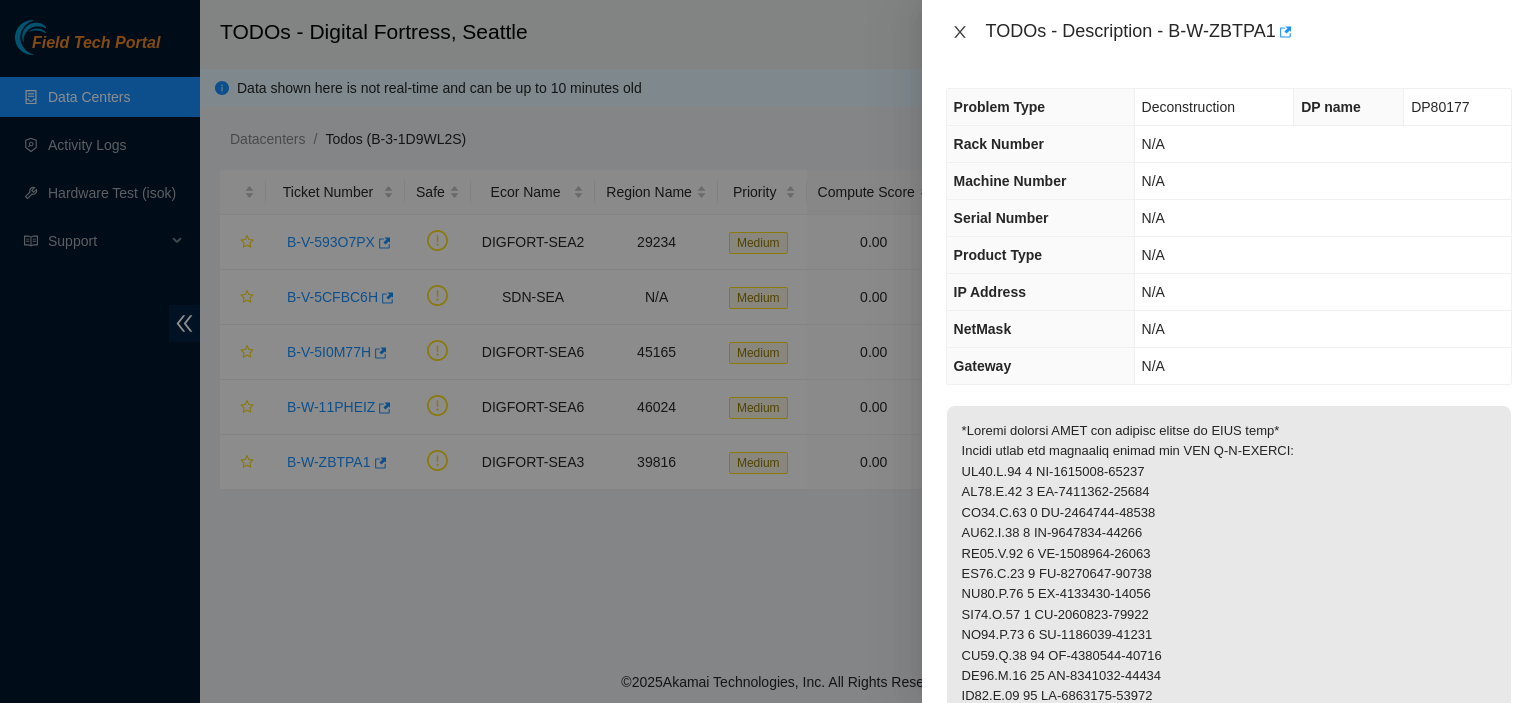 click 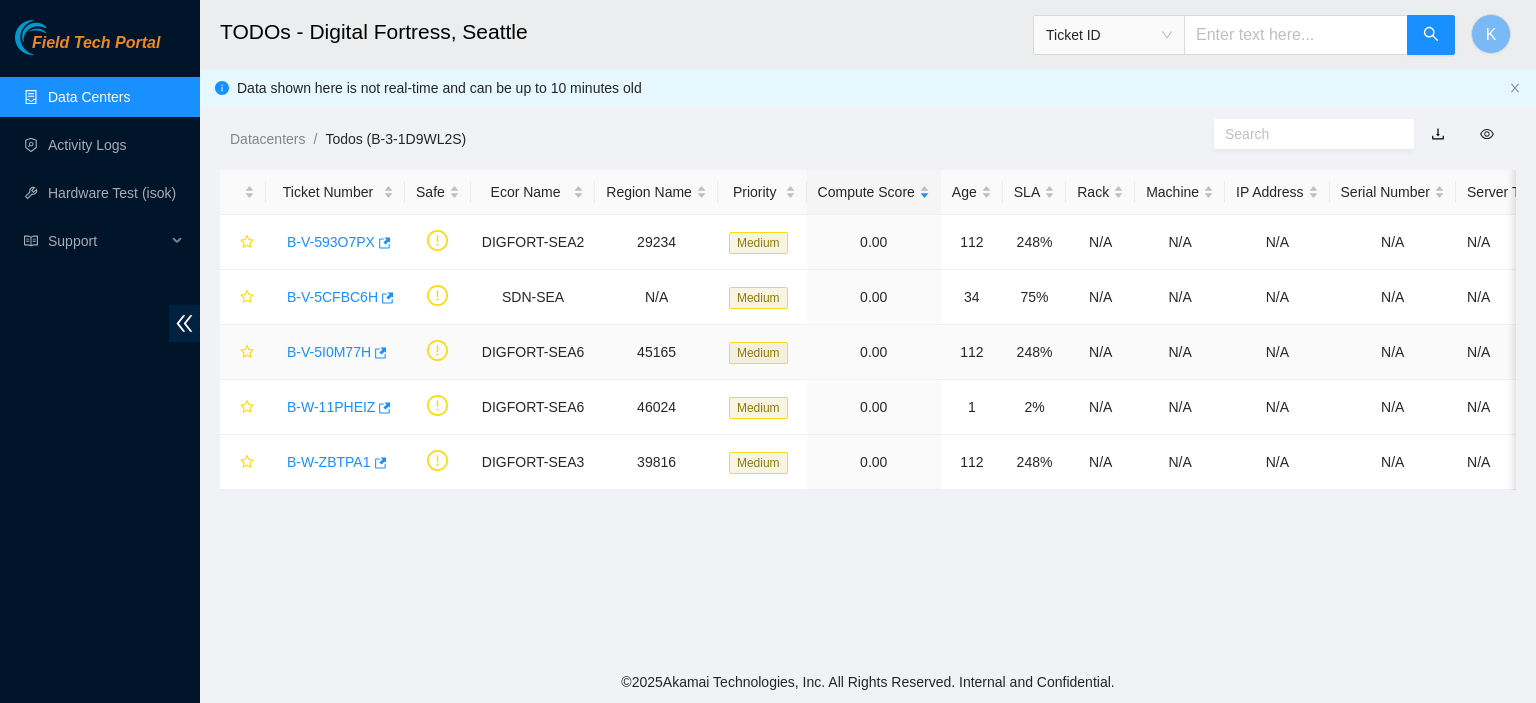 click on "B-V-5I0M77H" at bounding box center [329, 352] 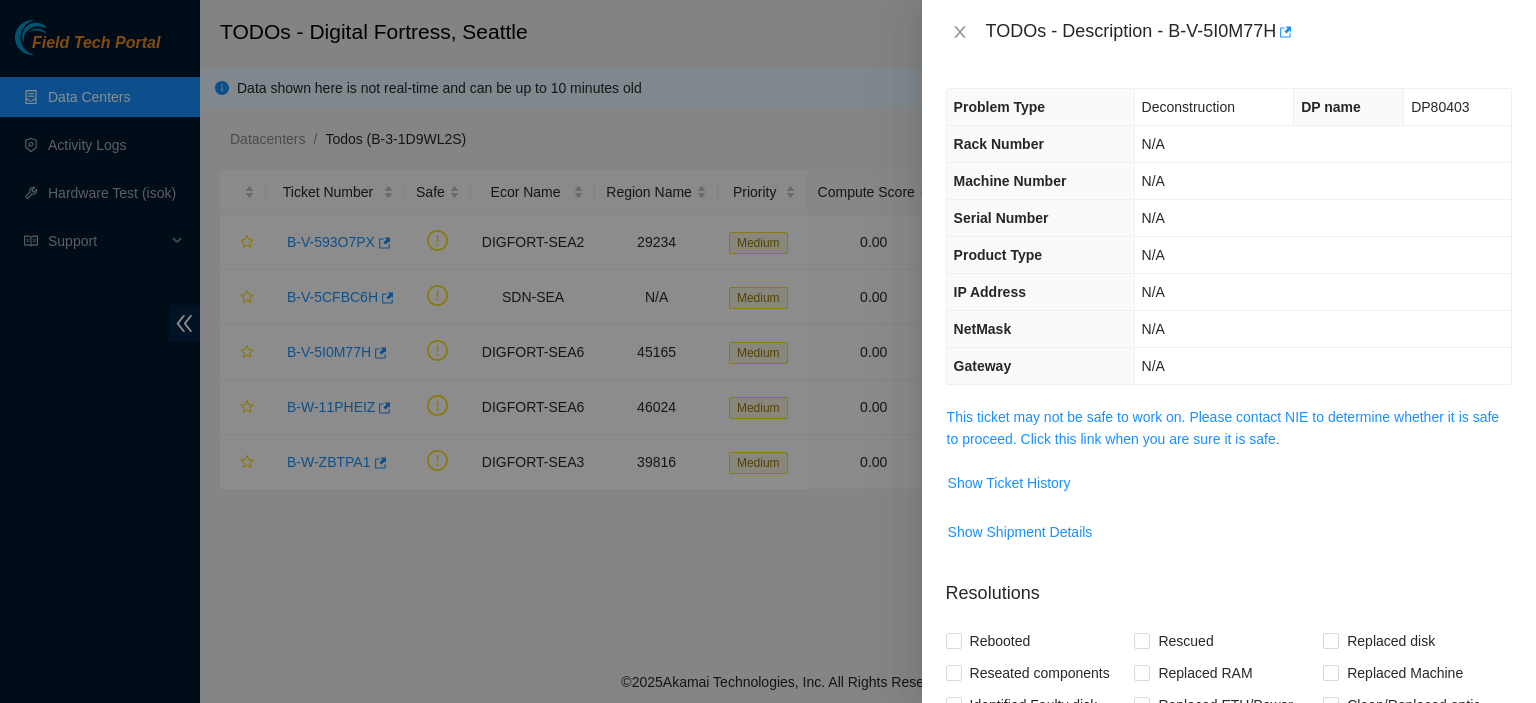 click on "This ticket may not be safe to work on. Please contact NIE to determine whether it is safe to proceed. Click this link when you are sure it is safe." at bounding box center [1223, 428] 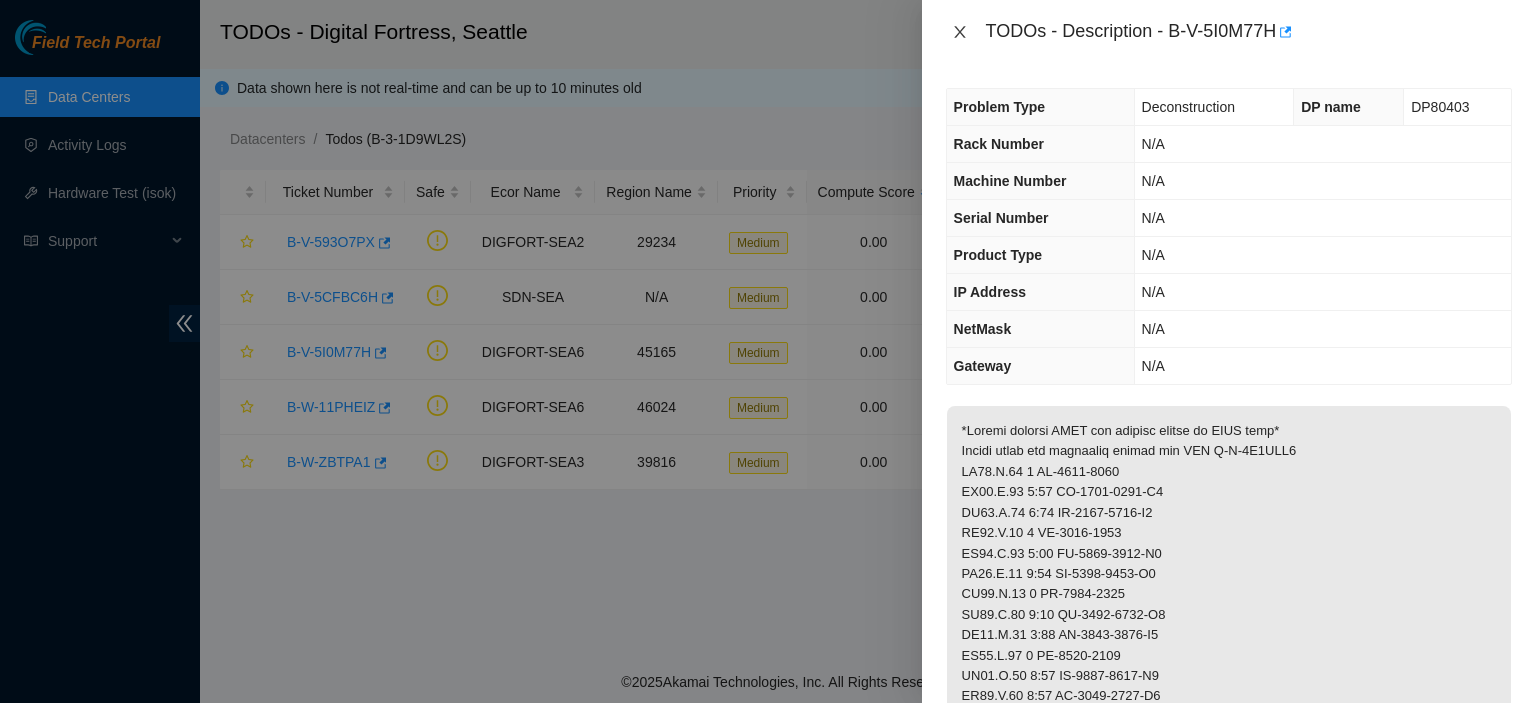 click 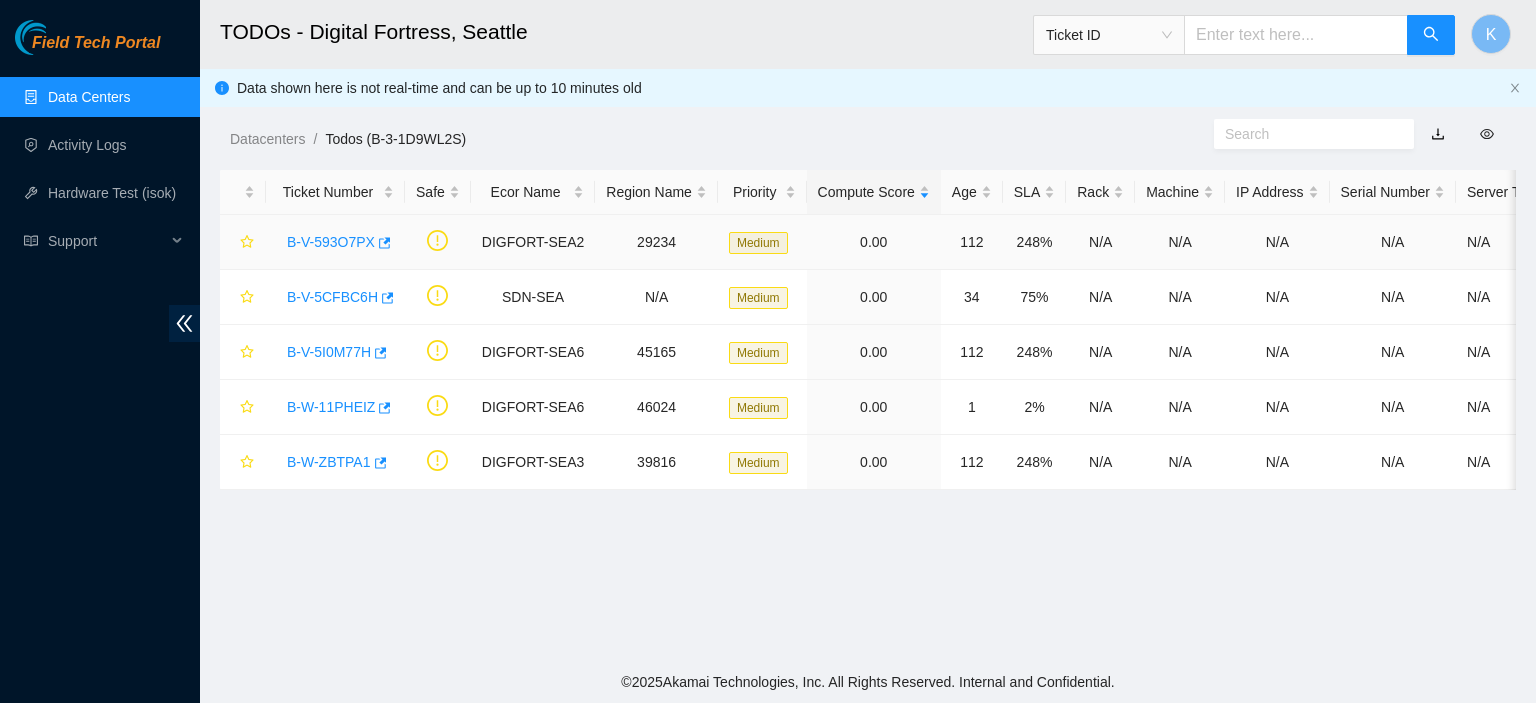 click on "B-V-593O7PX" at bounding box center (331, 242) 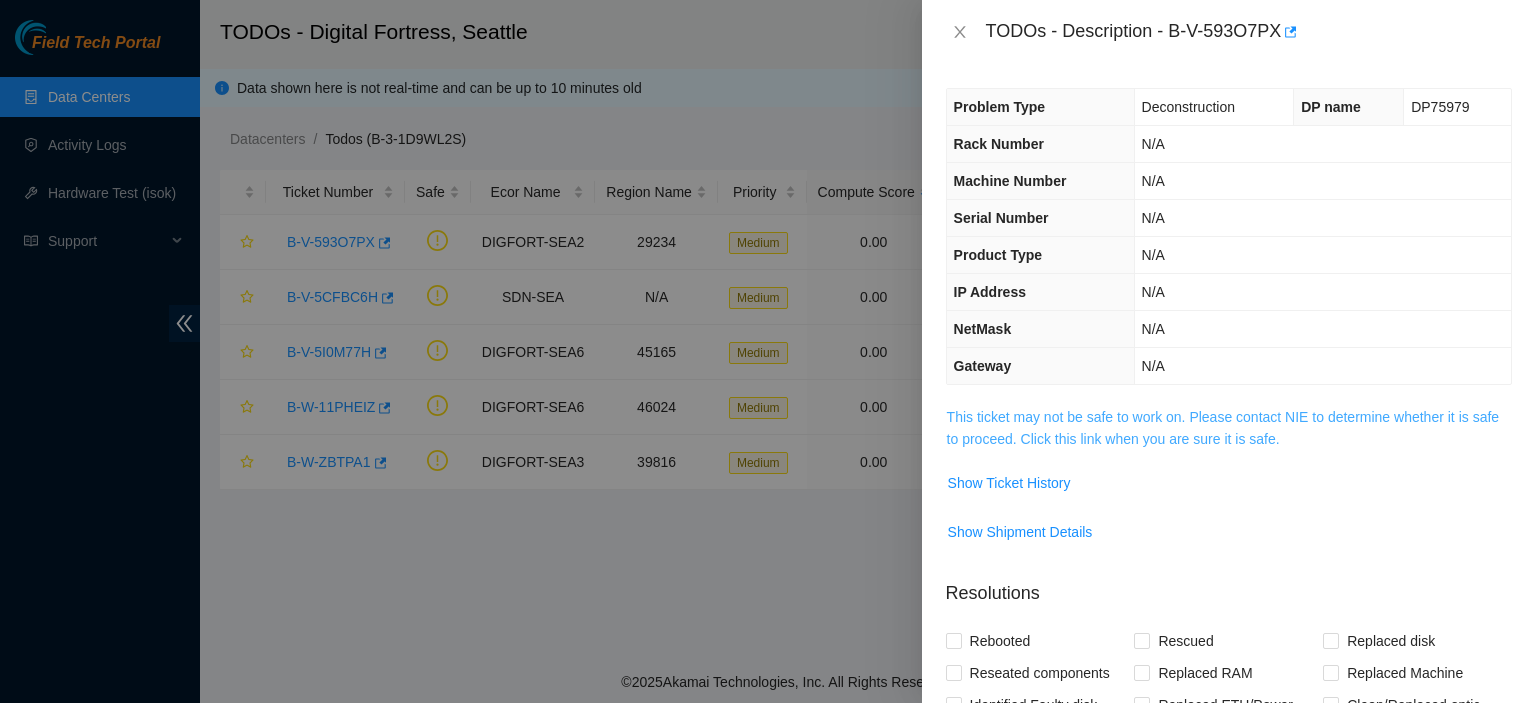 click on "This ticket may not be safe to work on. Please contact NIE to determine whether it is safe to proceed. Click this link when you are sure it is safe." at bounding box center [1223, 428] 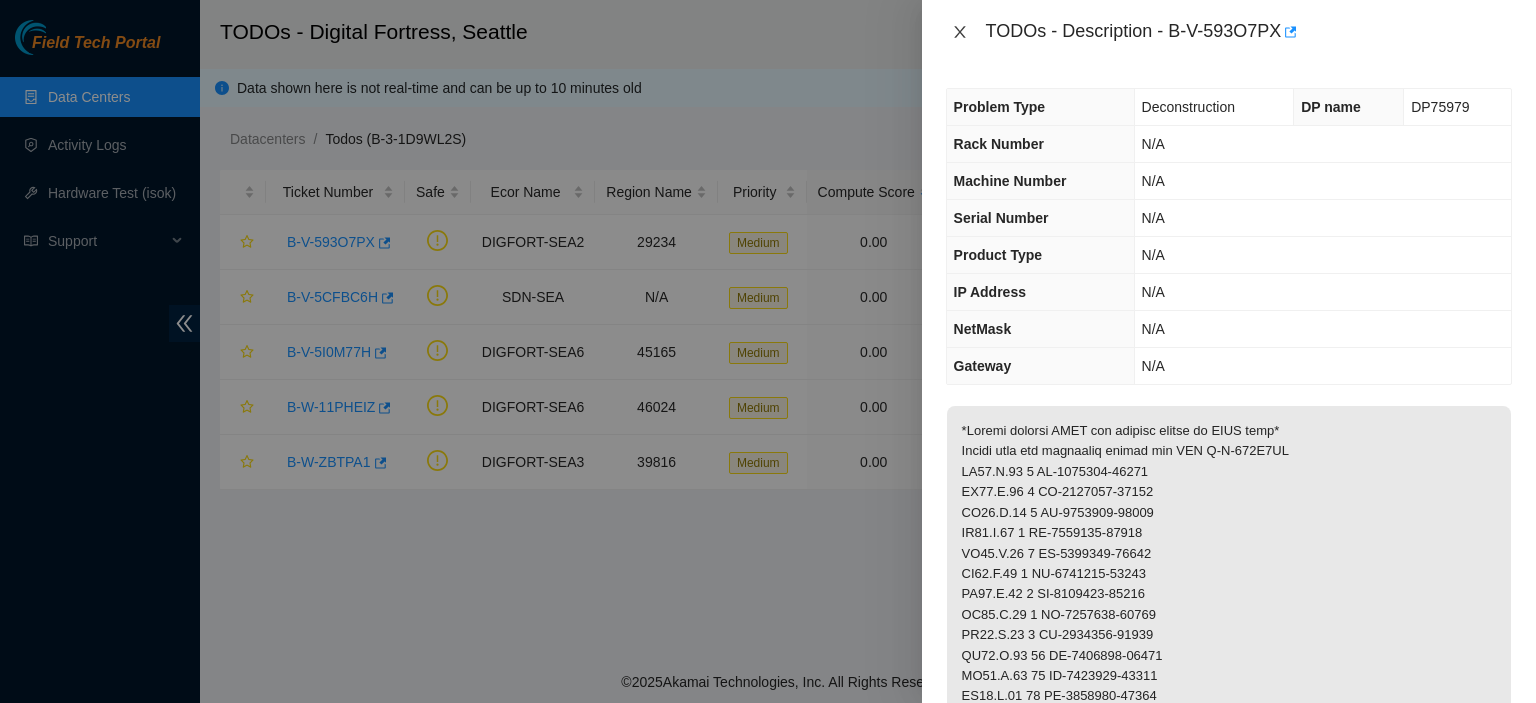 click 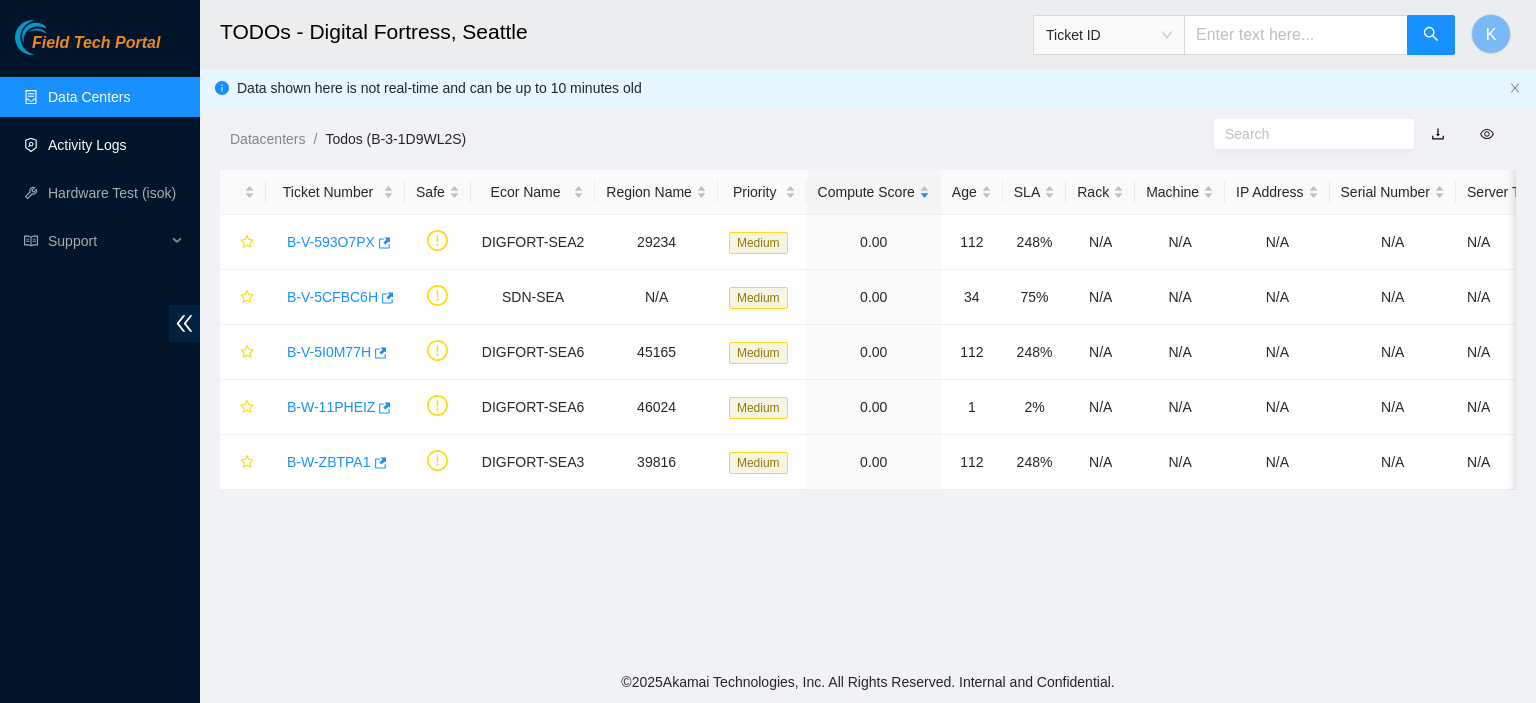 scroll, scrollTop: 0, scrollLeft: 0, axis: both 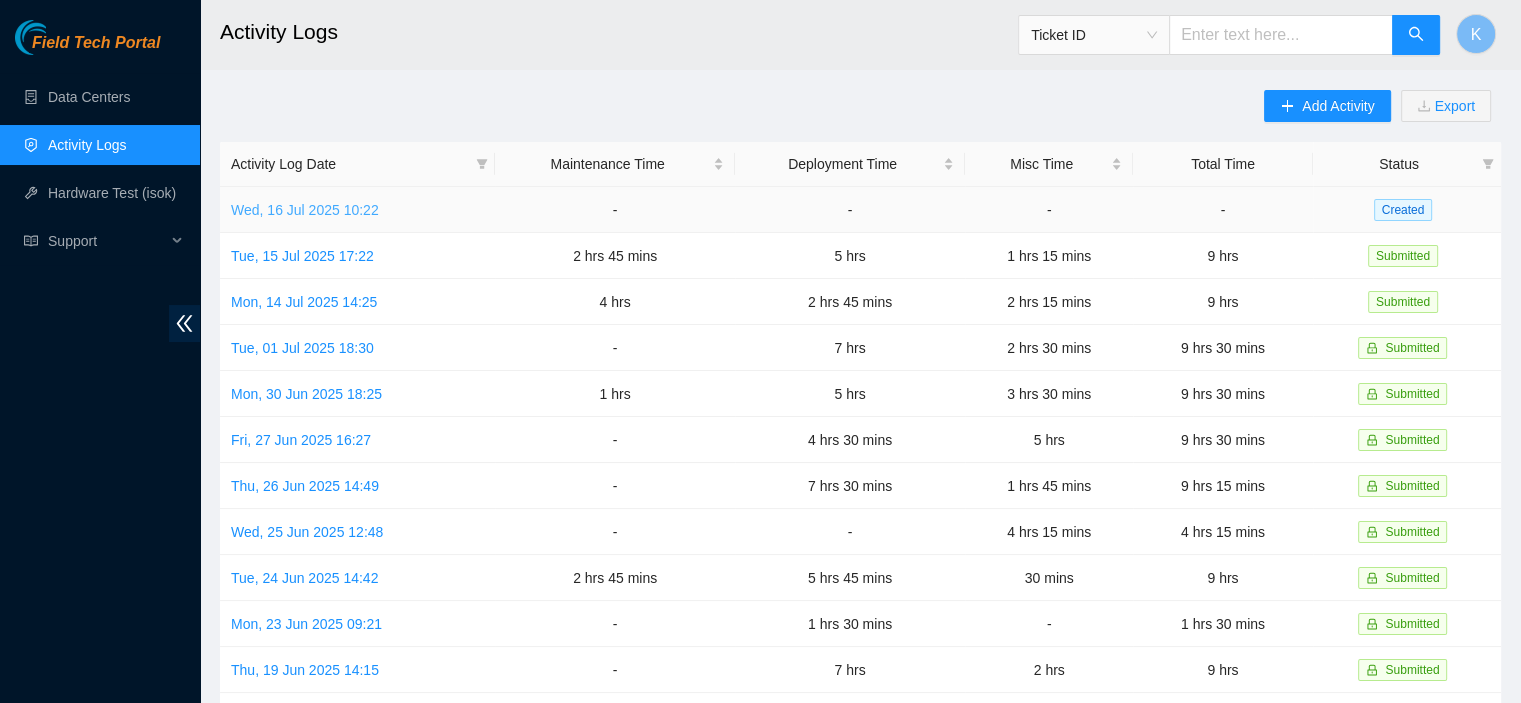 click on "Wed, 16 Jul 2025 10:22" at bounding box center (305, 210) 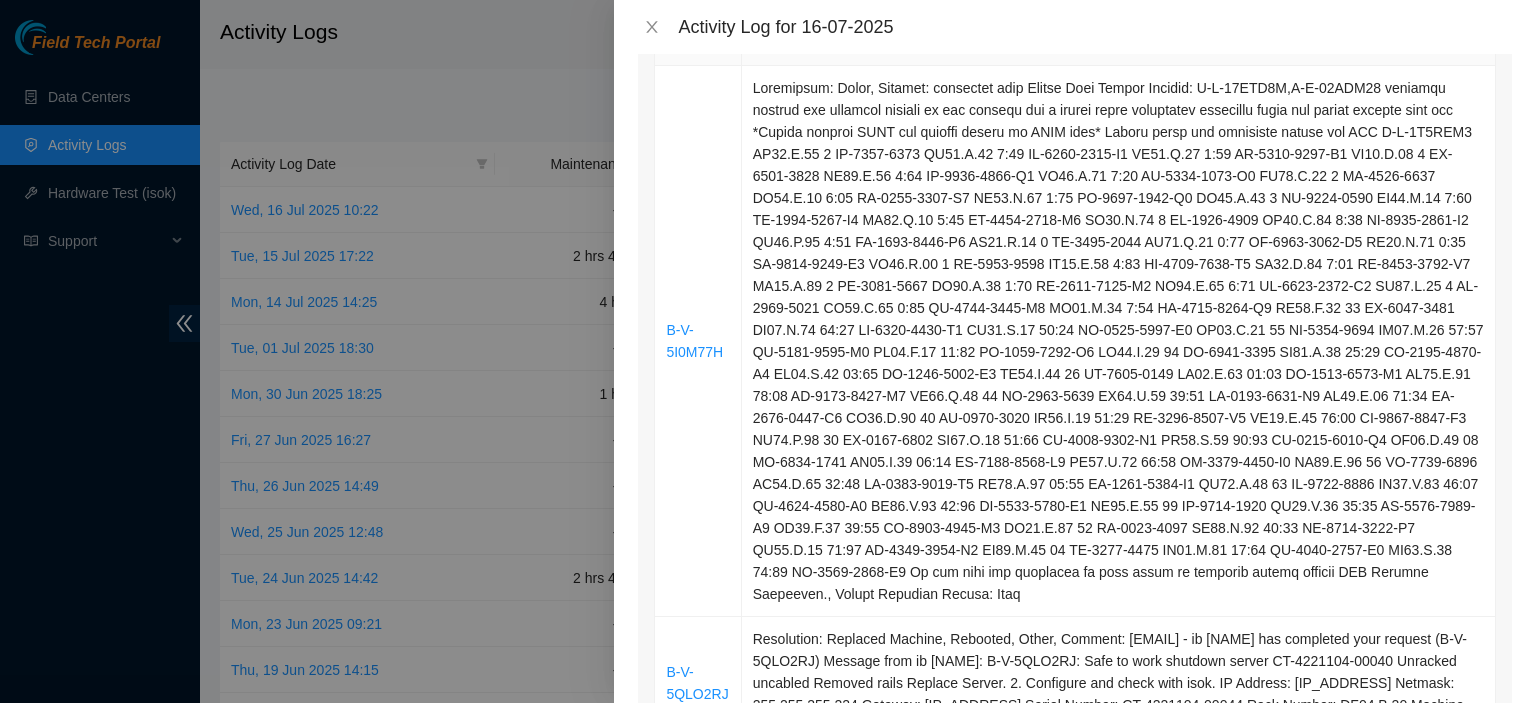 scroll, scrollTop: 287, scrollLeft: 0, axis: vertical 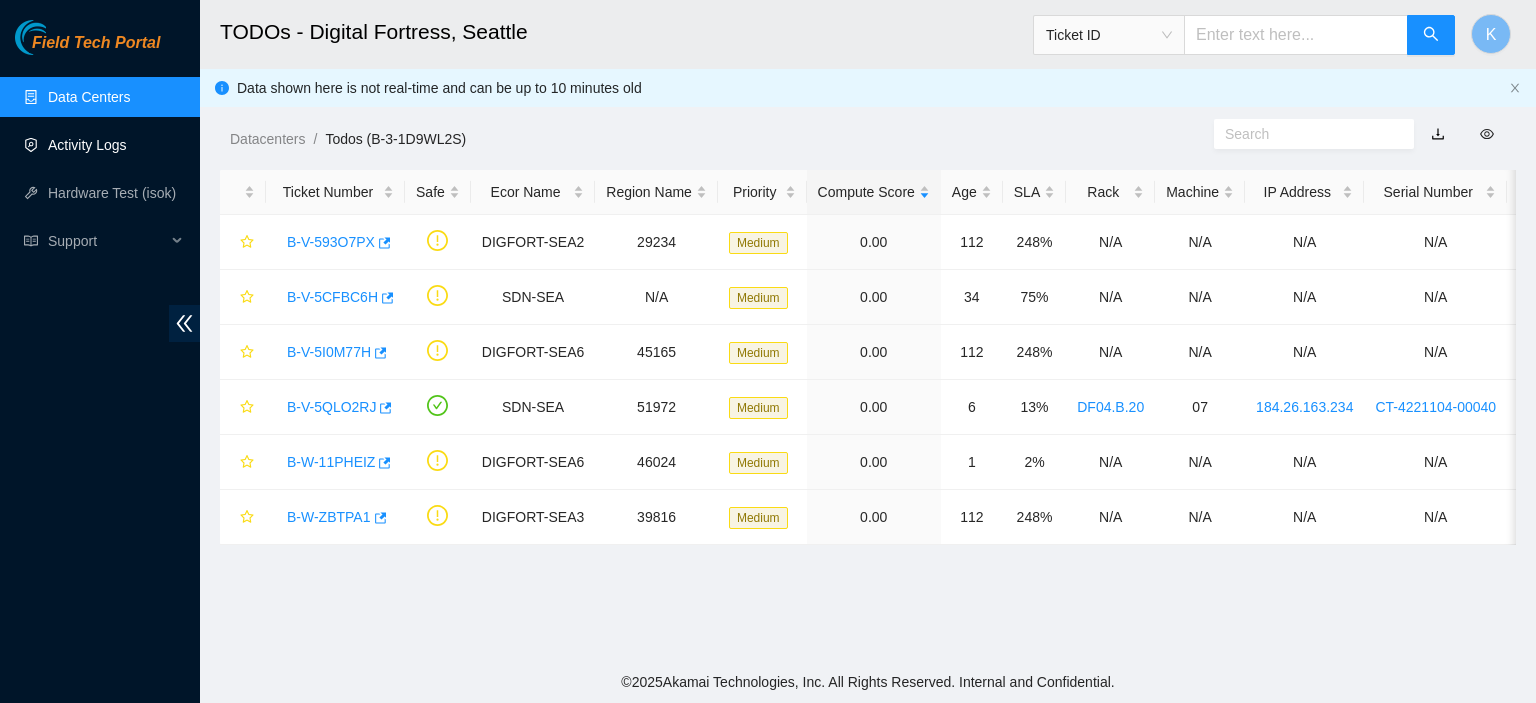 click on "Activity Logs" at bounding box center [87, 145] 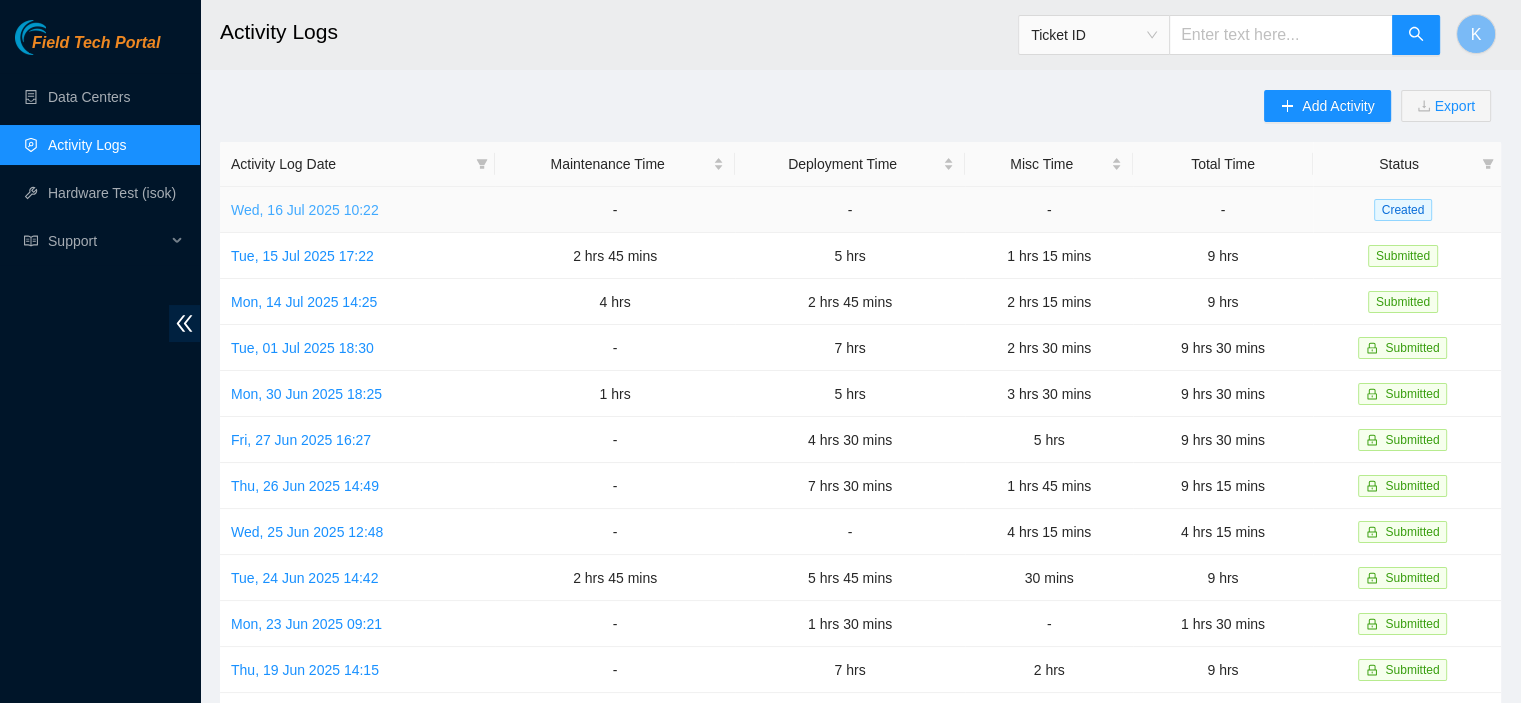 click on "Wed, 16 Jul 2025 10:22" at bounding box center [305, 210] 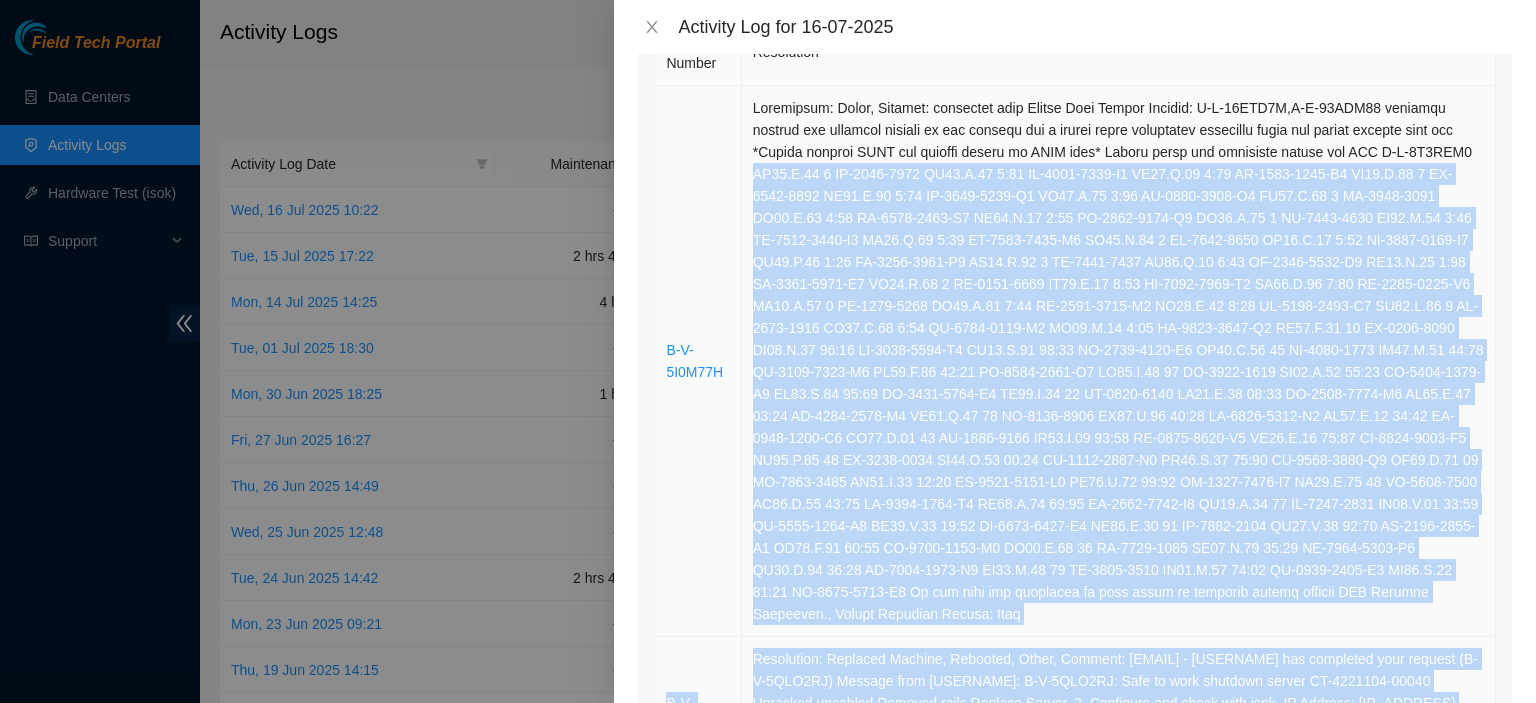 scroll, scrollTop: 331, scrollLeft: 0, axis: vertical 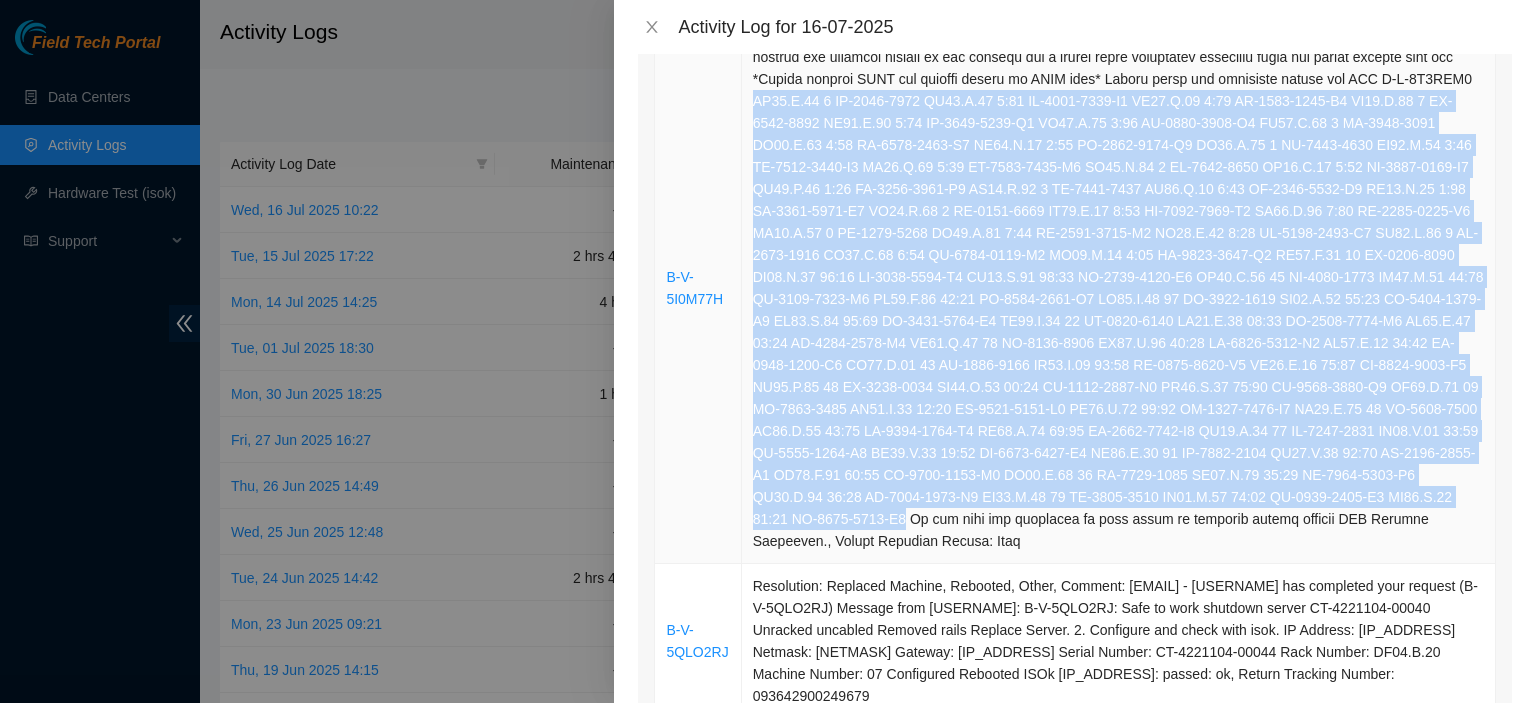 drag, startPoint x: 750, startPoint y: 434, endPoint x: 964, endPoint y: 519, distance: 230.2629 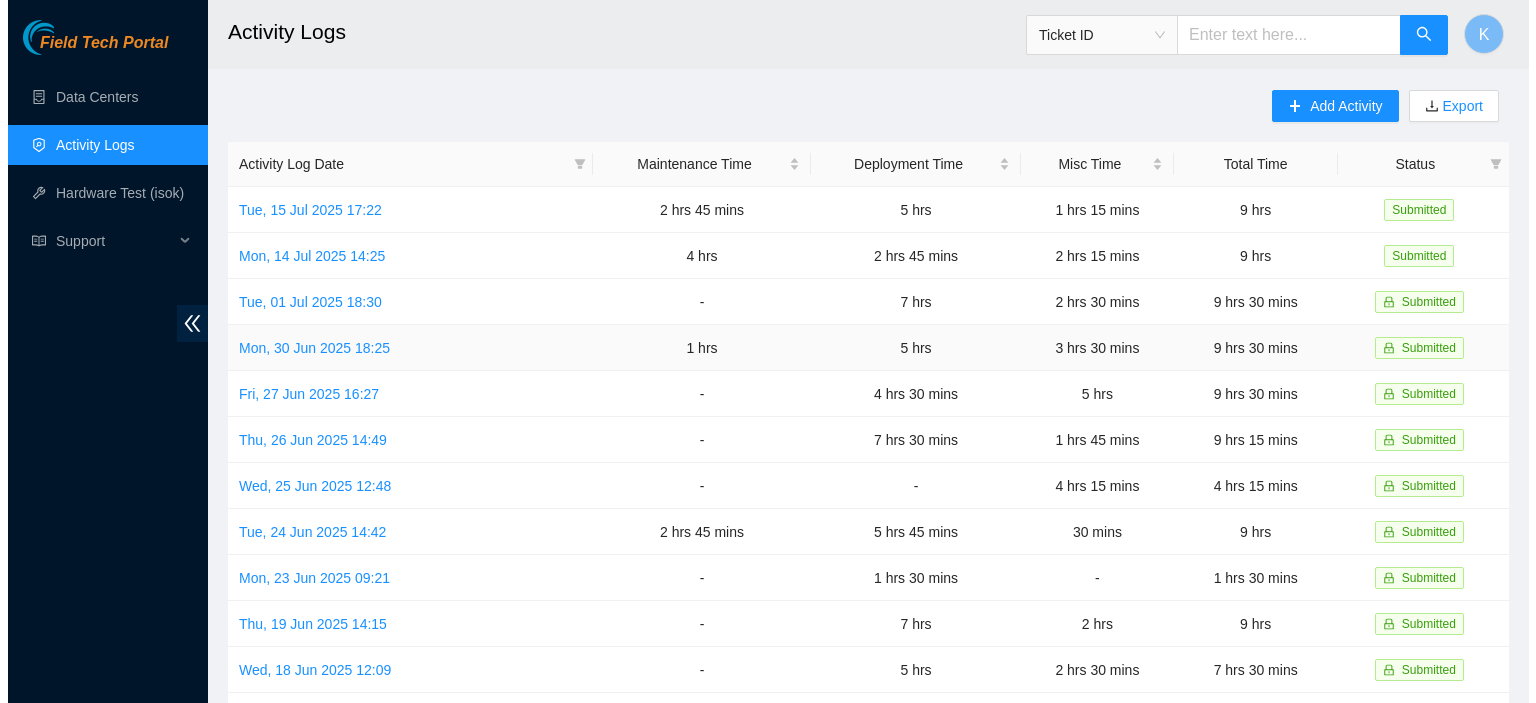 scroll, scrollTop: 0, scrollLeft: 0, axis: both 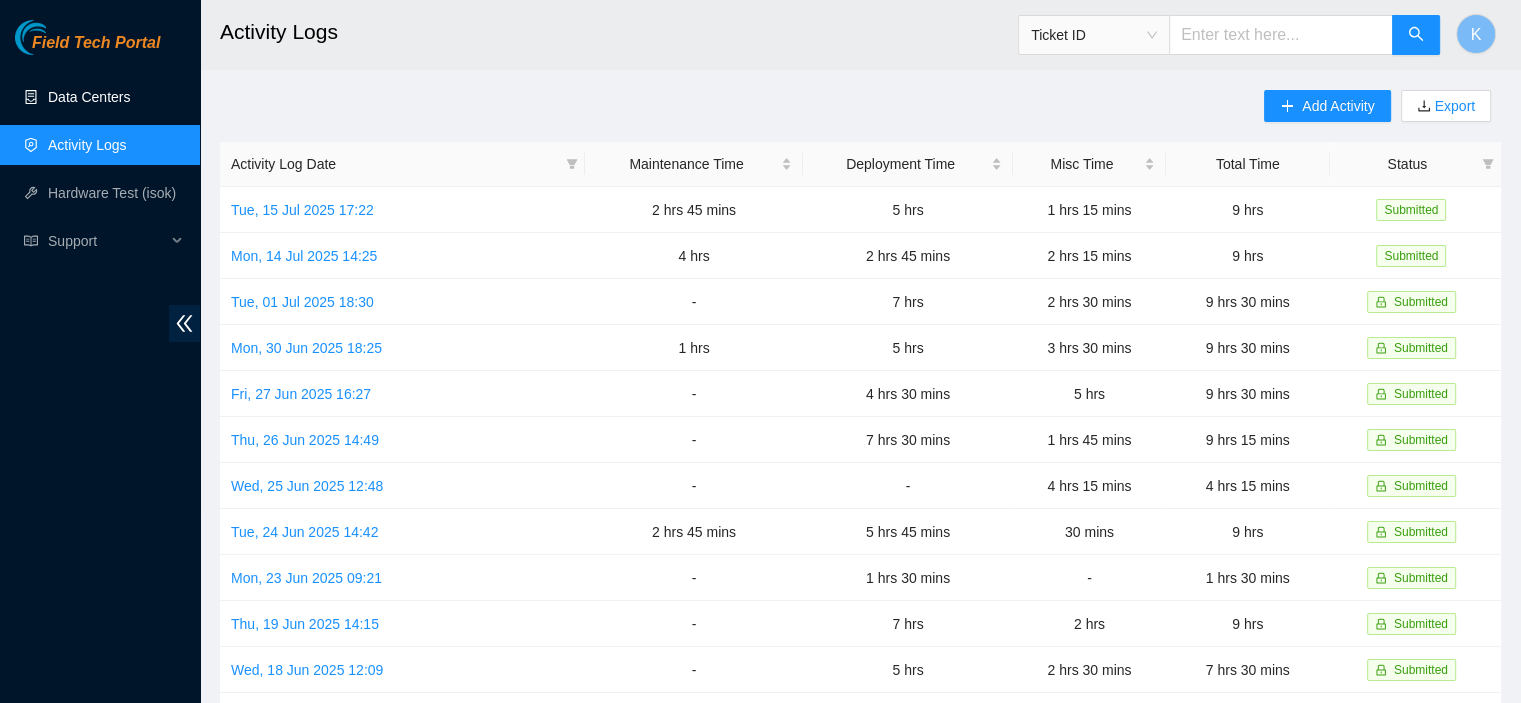 click on "Data Centers" at bounding box center (89, 97) 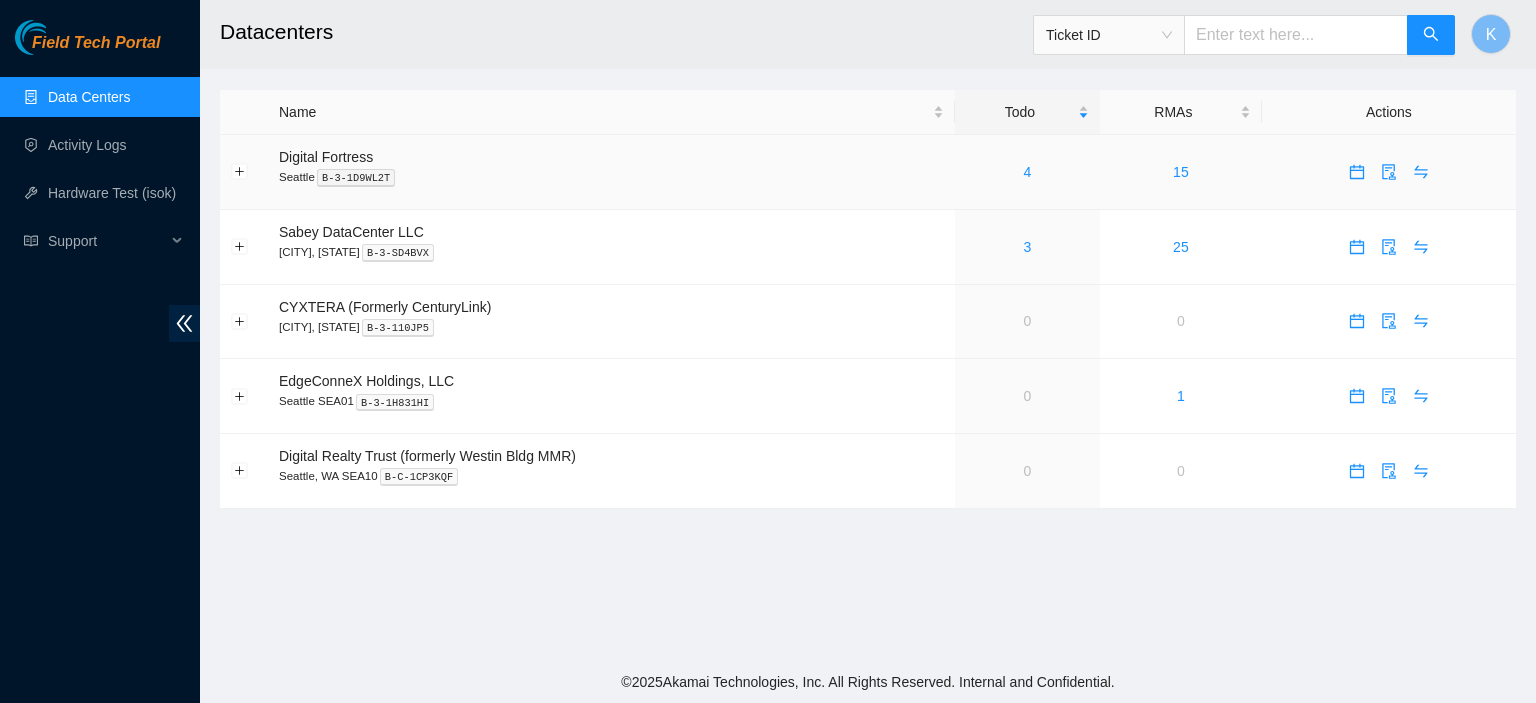 click on "4" at bounding box center (1027, 172) 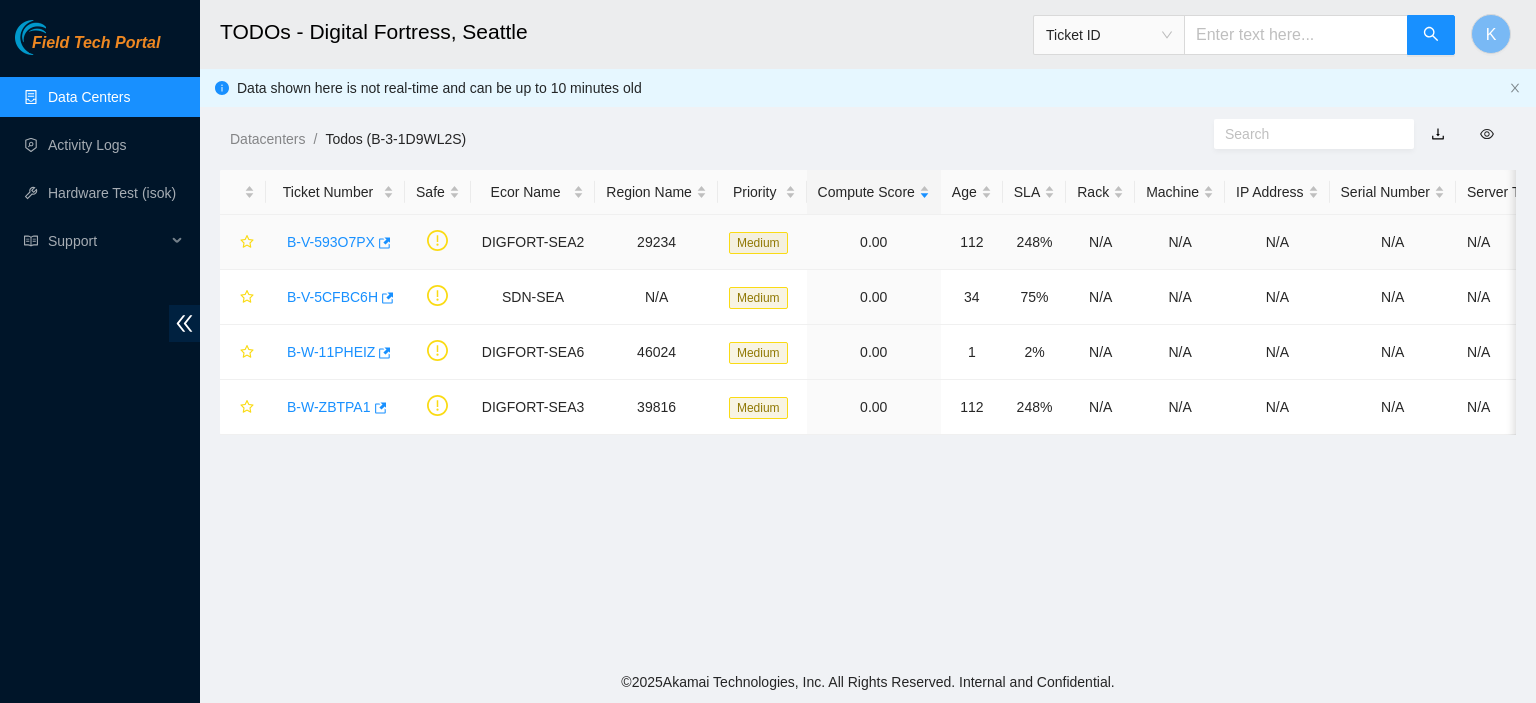 click on "B-V-593O7PX" at bounding box center [331, 242] 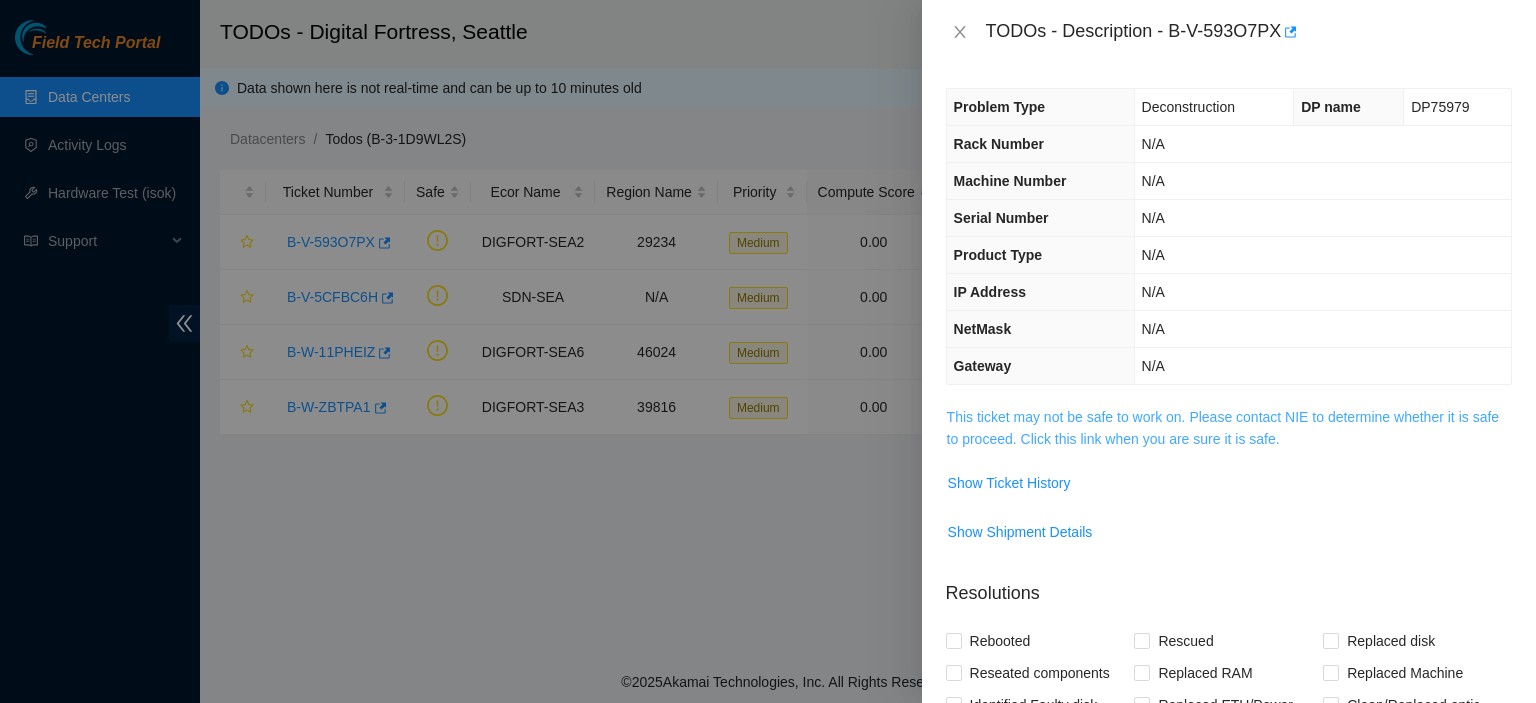 click on "This ticket may not be safe to work on. Please contact NIE to determine whether it is safe to proceed. Click this link when you are sure it is safe." at bounding box center (1223, 428) 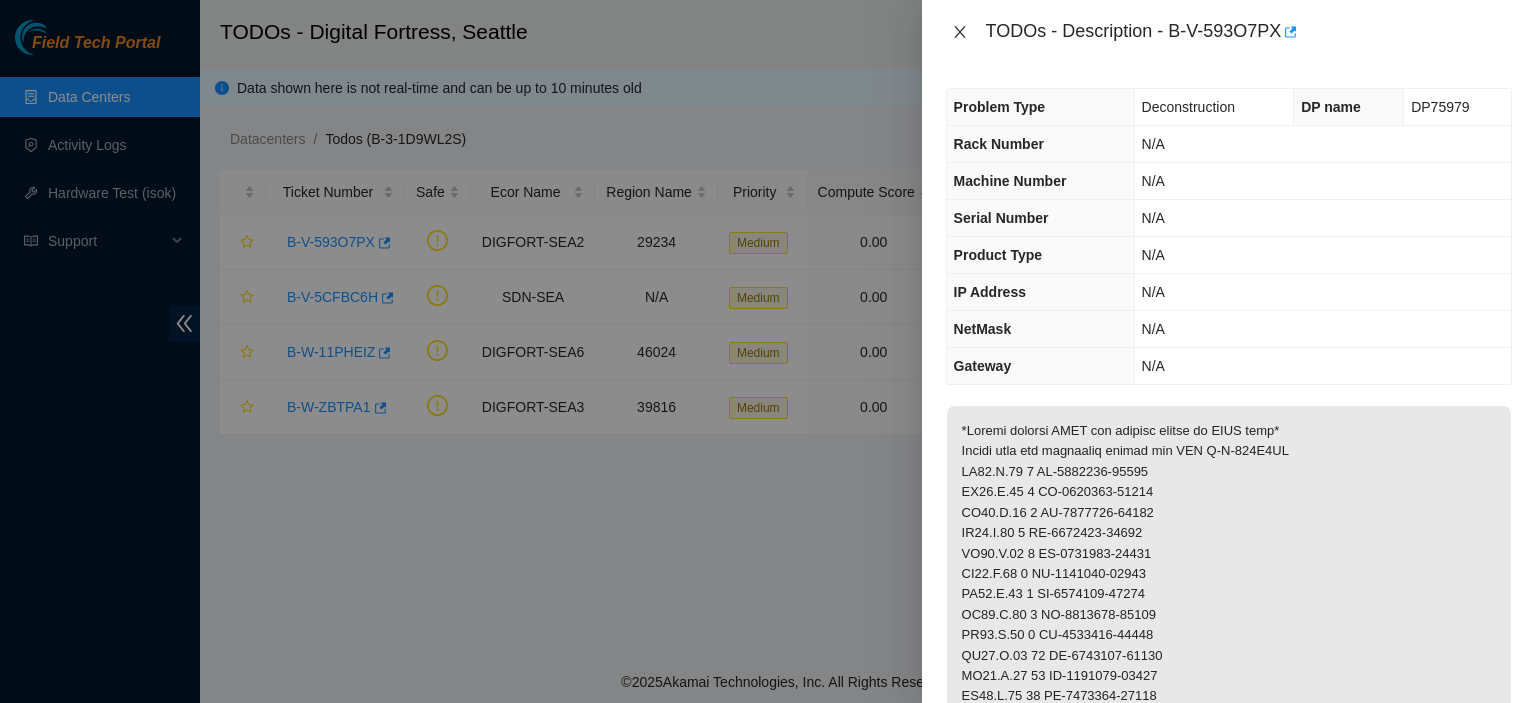 click at bounding box center [960, 32] 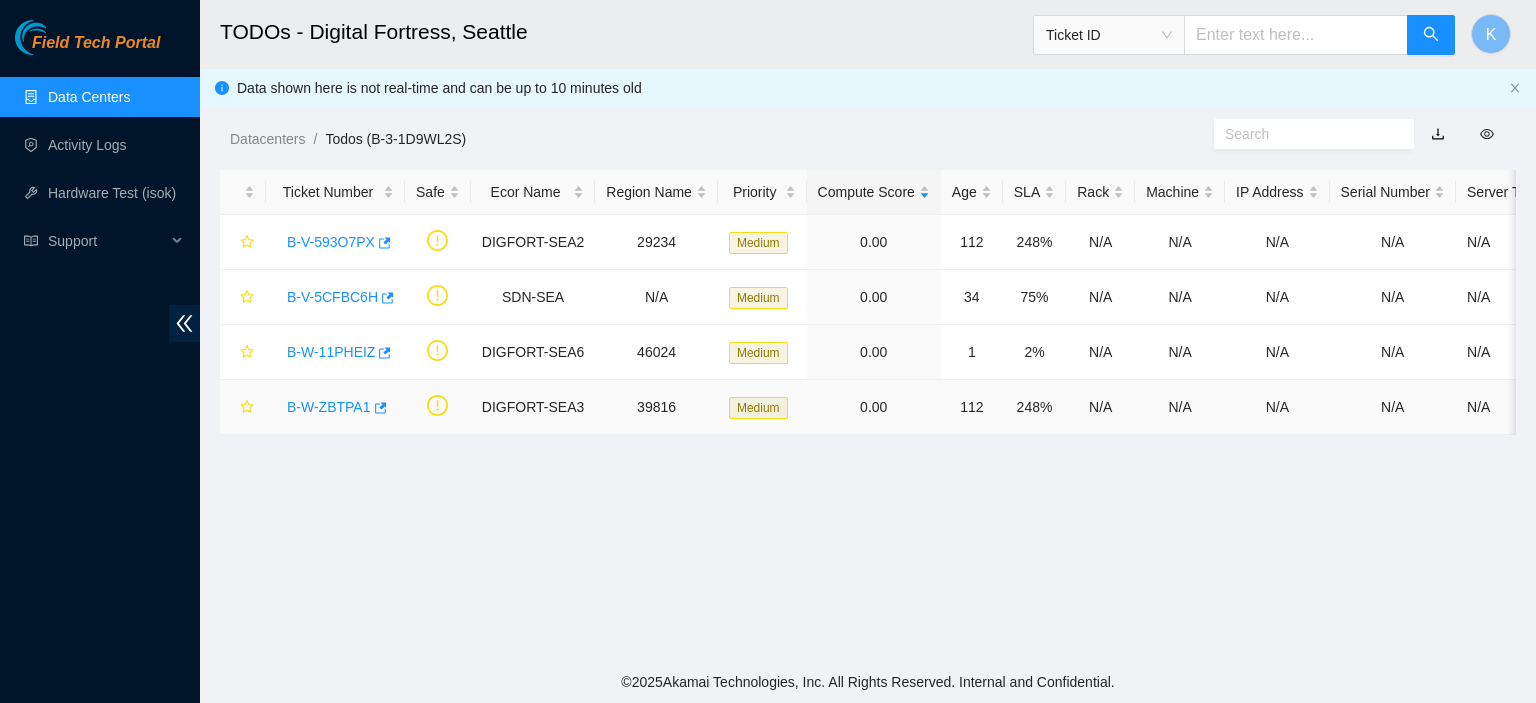 click on "B-W-ZBTPA1" at bounding box center (329, 407) 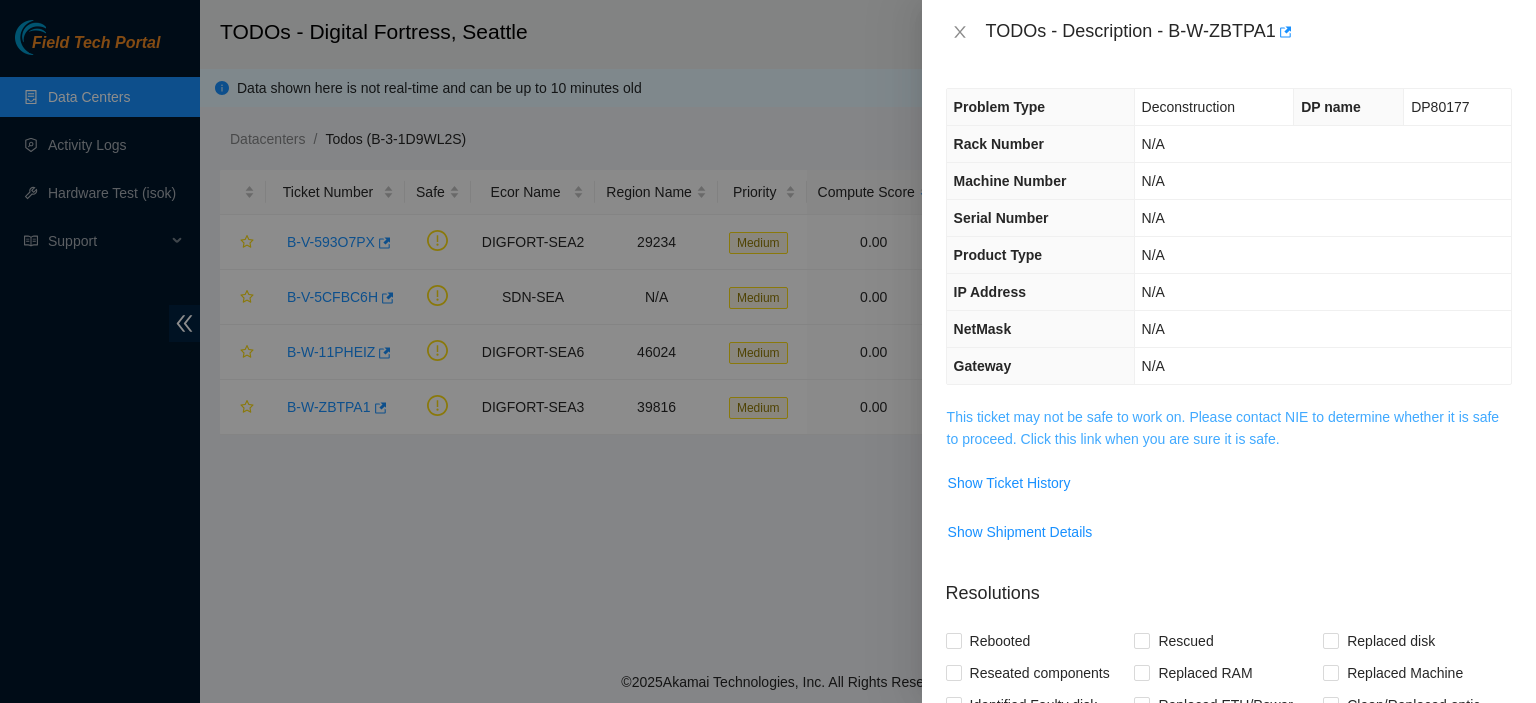 click on "This ticket may not be safe to work on. Please contact NIE to determine whether it is safe to proceed. Click this link when you are sure it is safe." at bounding box center (1223, 428) 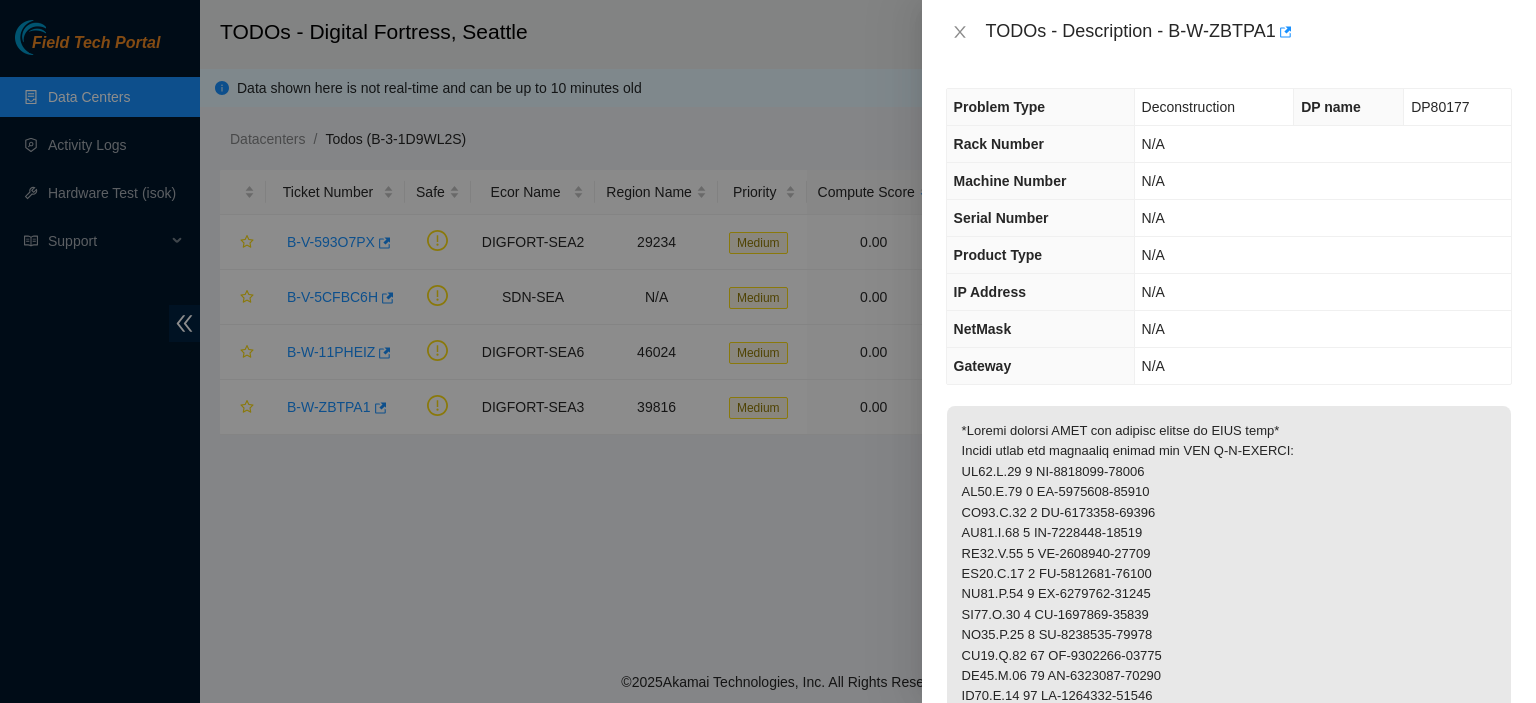 click on "TODOs - Description - B-W-ZBTPA1" at bounding box center [1229, 32] 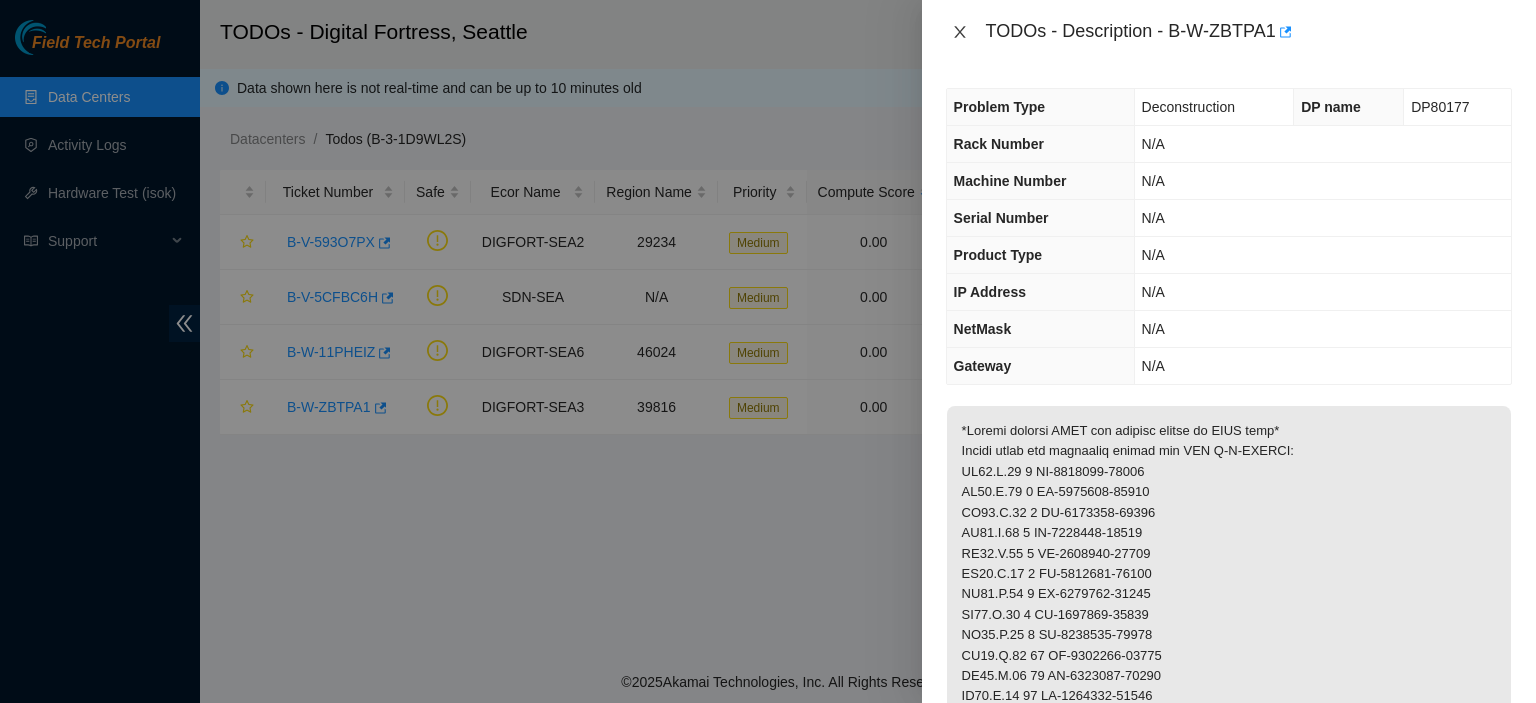 click 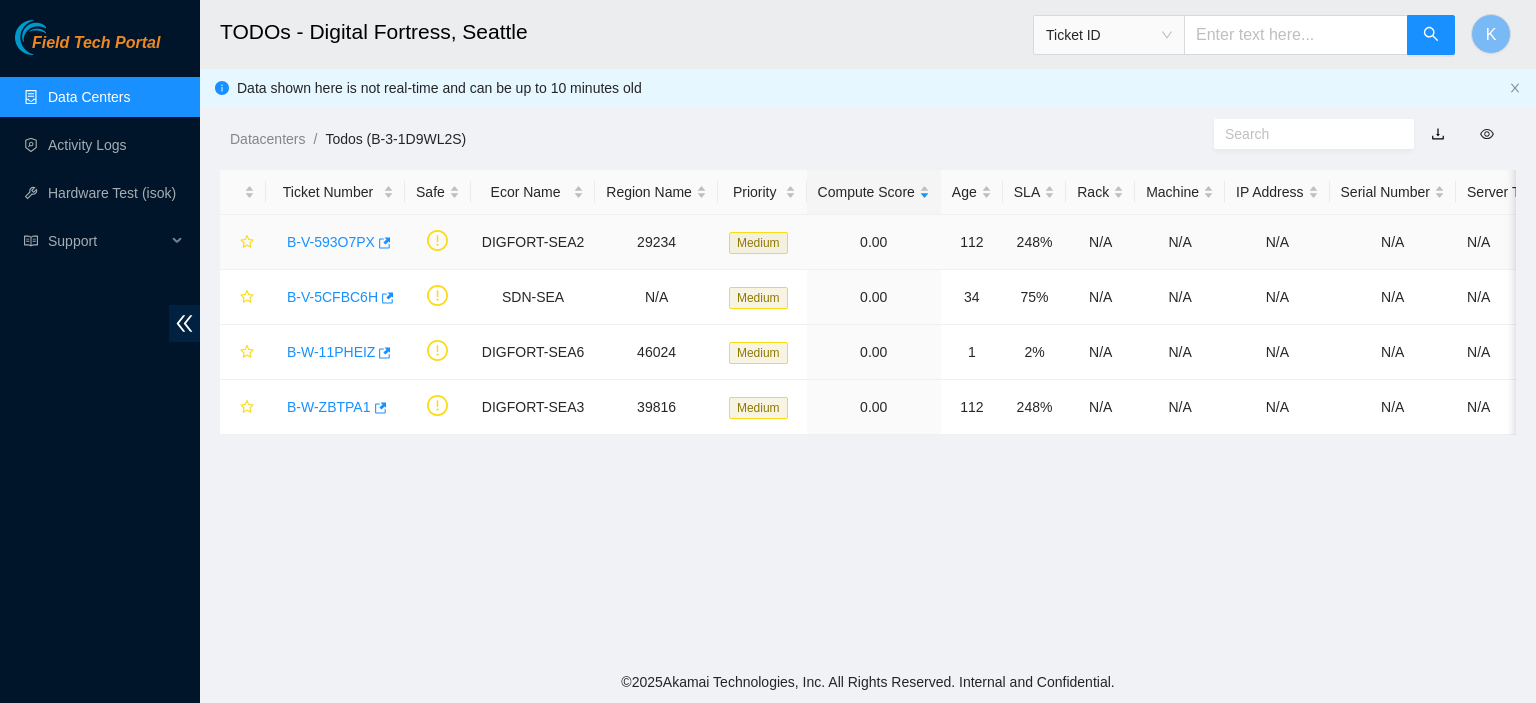click on "B-V-593O7PX" at bounding box center (331, 242) 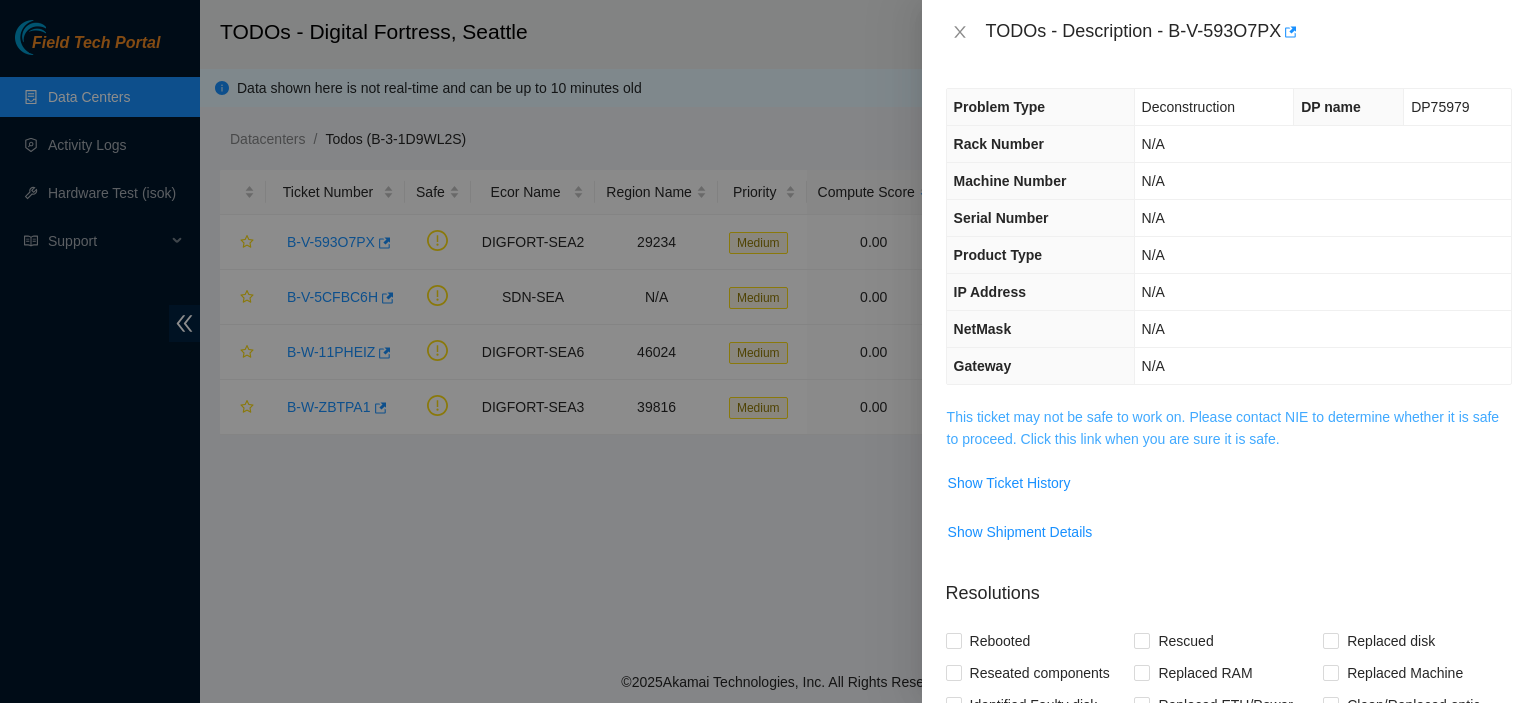 click on "This ticket may not be safe to work on. Please contact NIE to determine whether it is safe to proceed. Click this link when you are sure it is safe." at bounding box center (1223, 428) 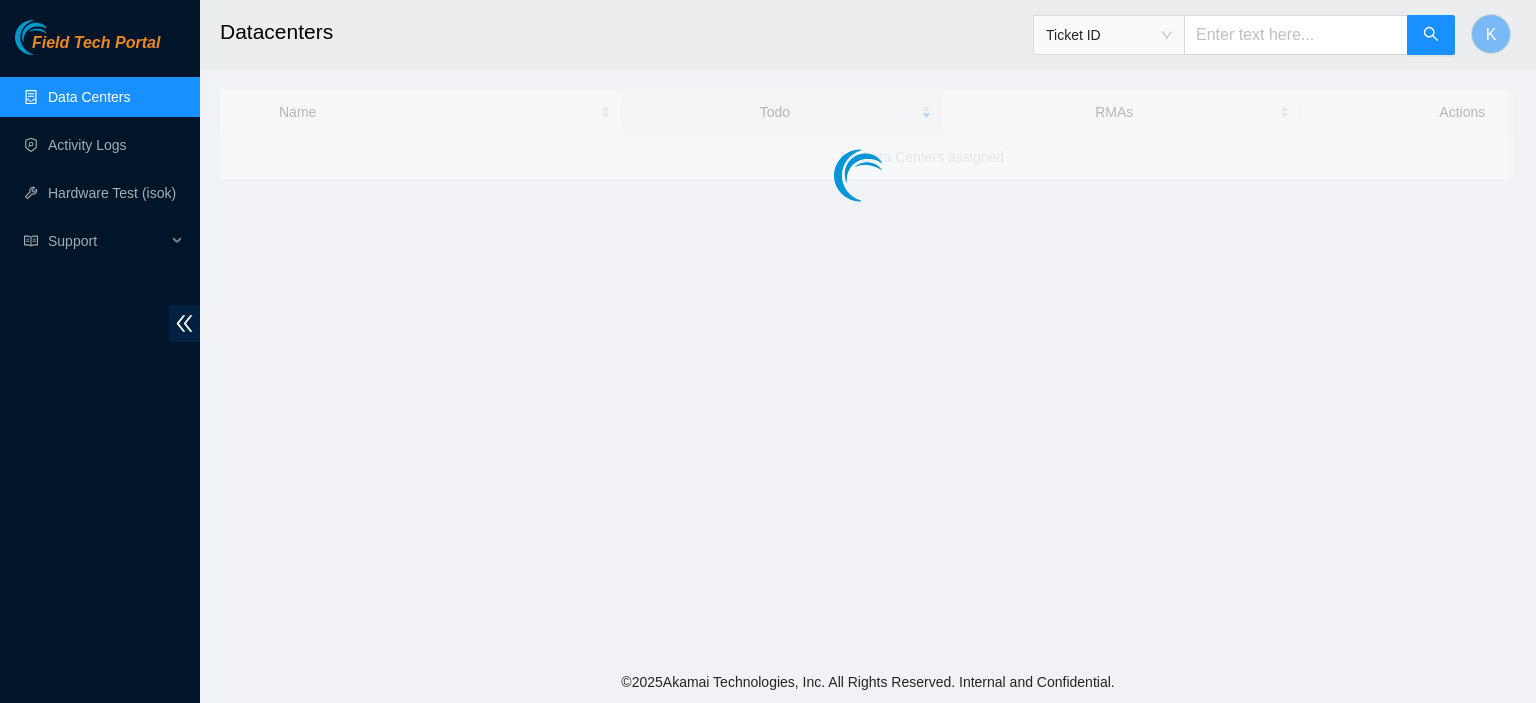 scroll, scrollTop: 0, scrollLeft: 0, axis: both 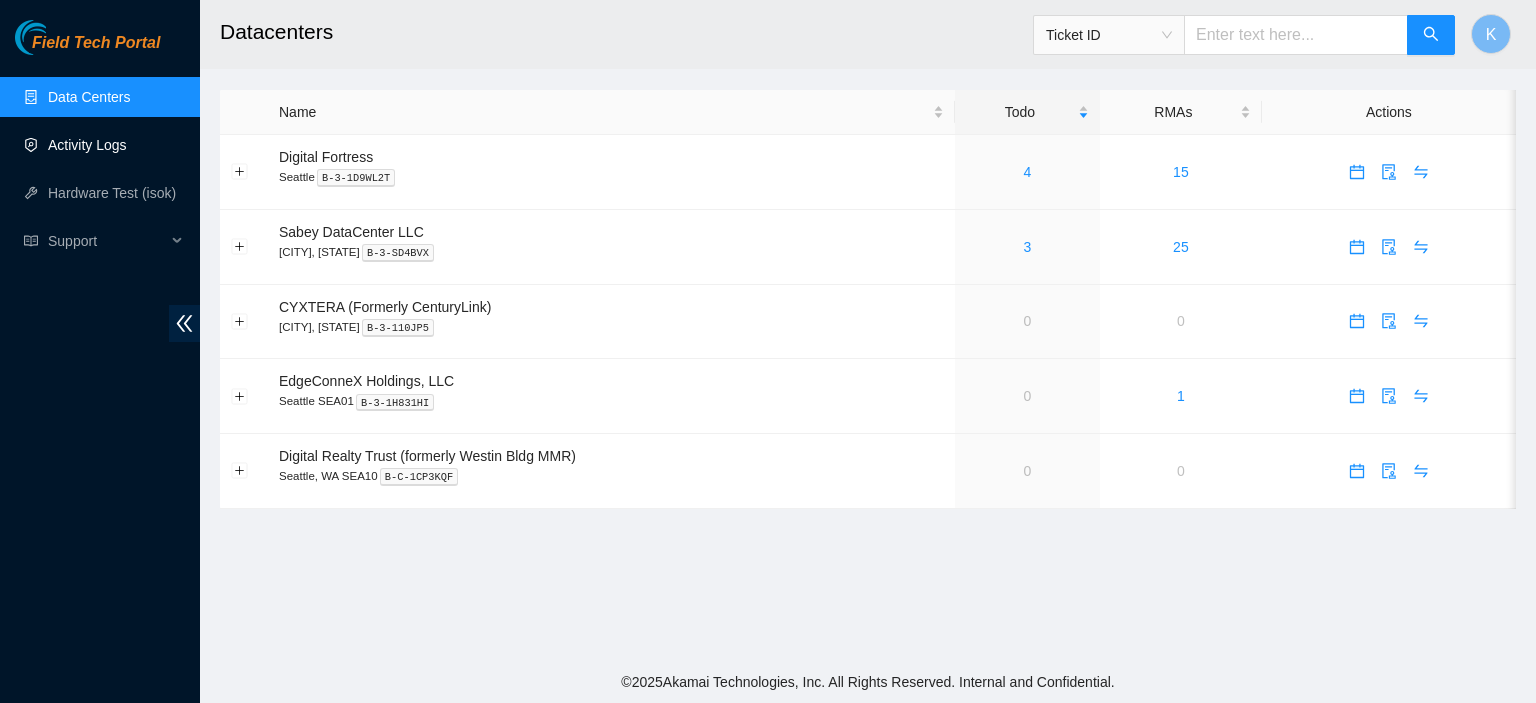 click on "Activity Logs" at bounding box center [87, 145] 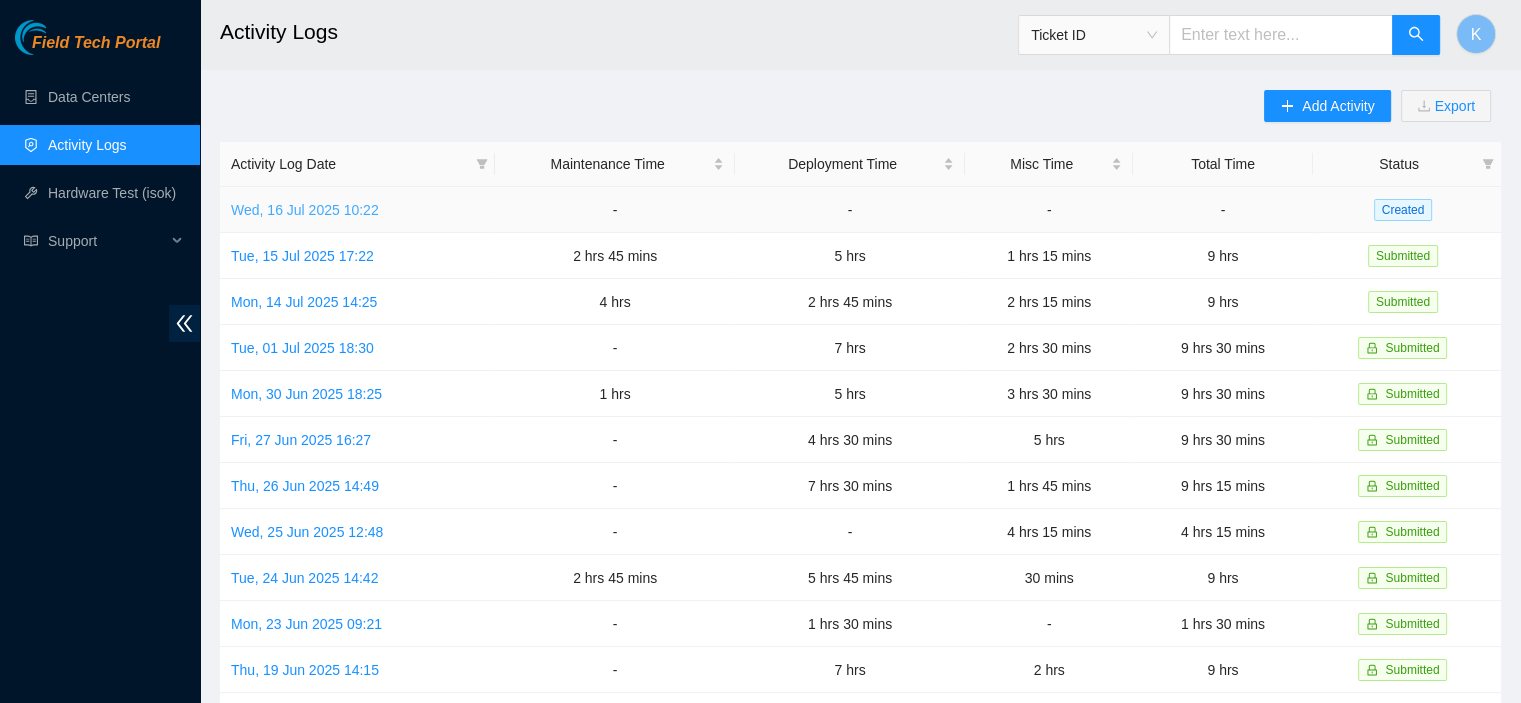 click on "Wed, 16 Jul 2025 10:22" at bounding box center (305, 210) 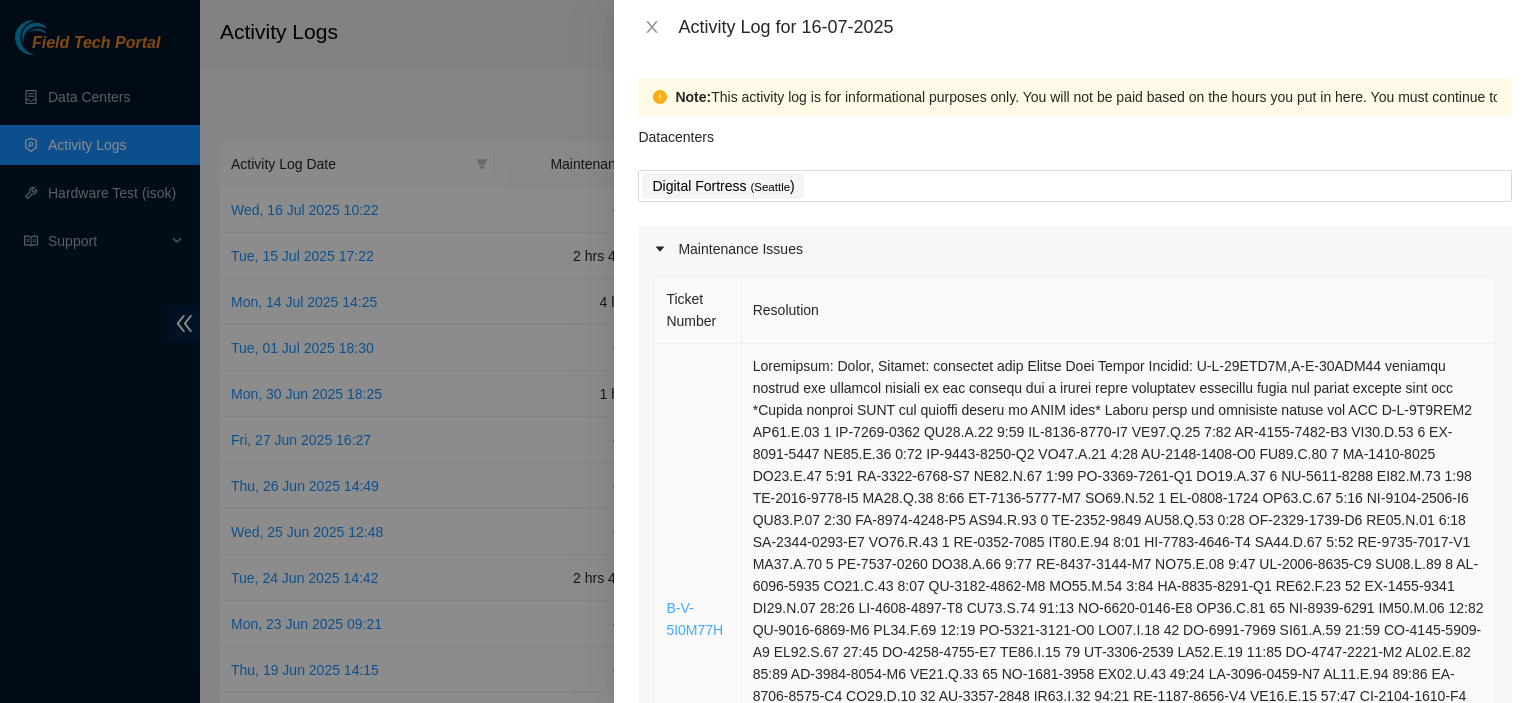 click on "B-V-5I0M77H" at bounding box center [694, 619] 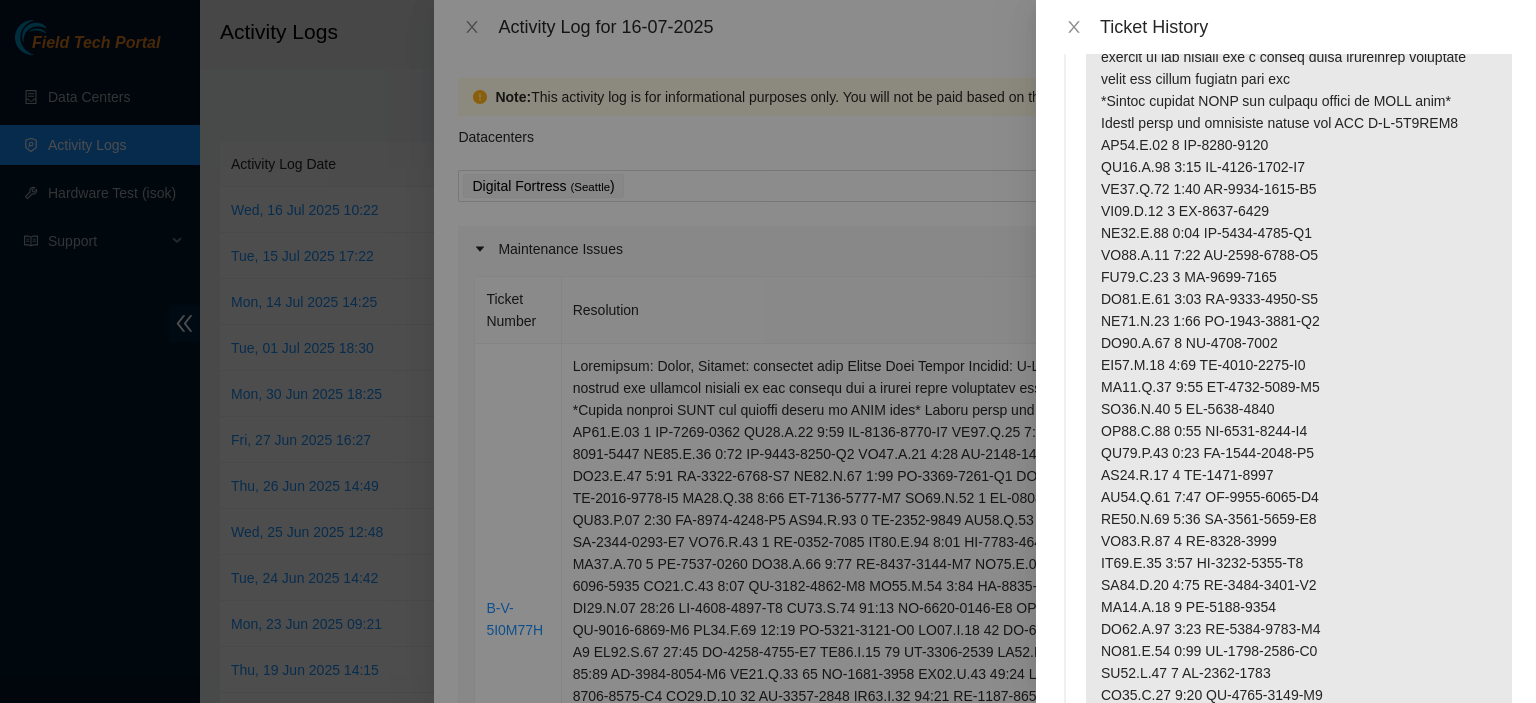 scroll, scrollTop: 136, scrollLeft: 0, axis: vertical 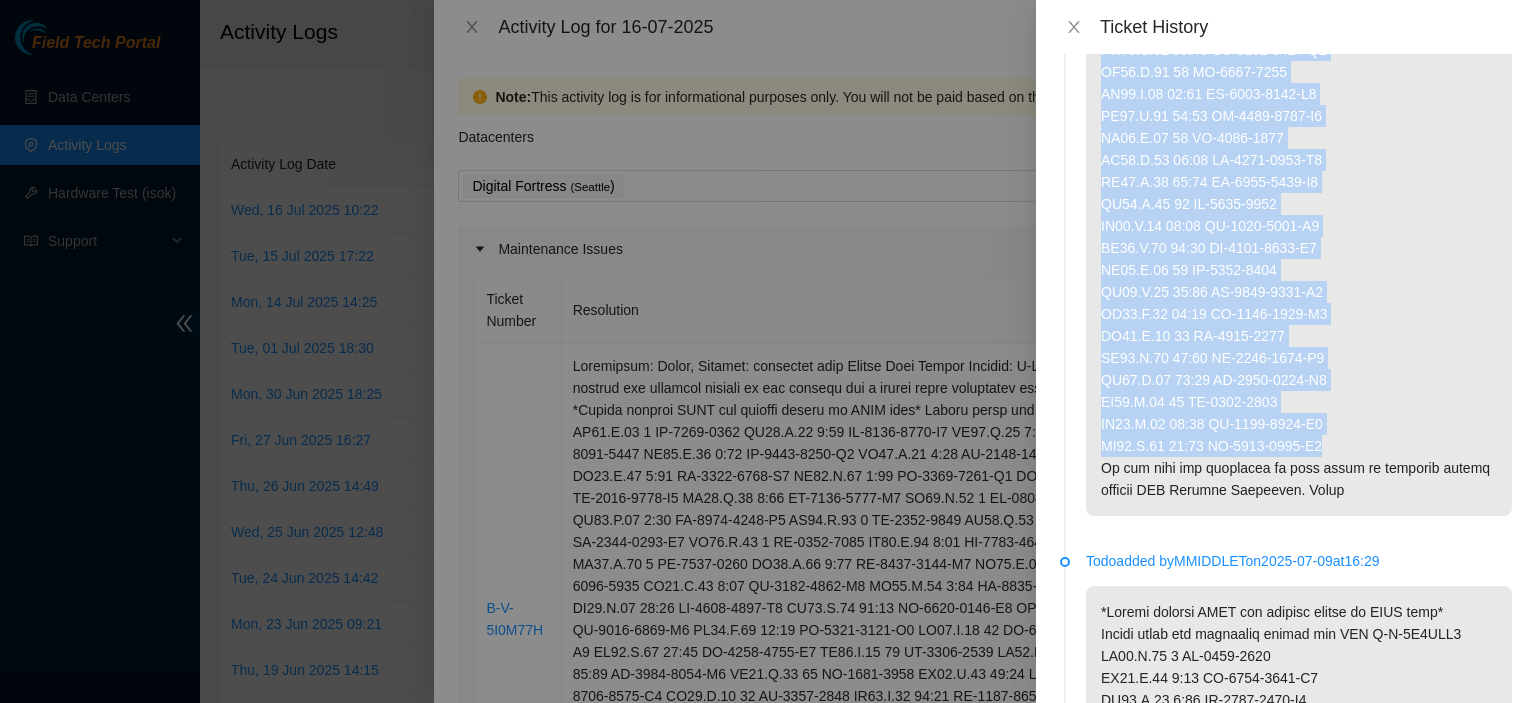 drag, startPoint x: 1104, startPoint y: 194, endPoint x: 1341, endPoint y: 496, distance: 383.8919 